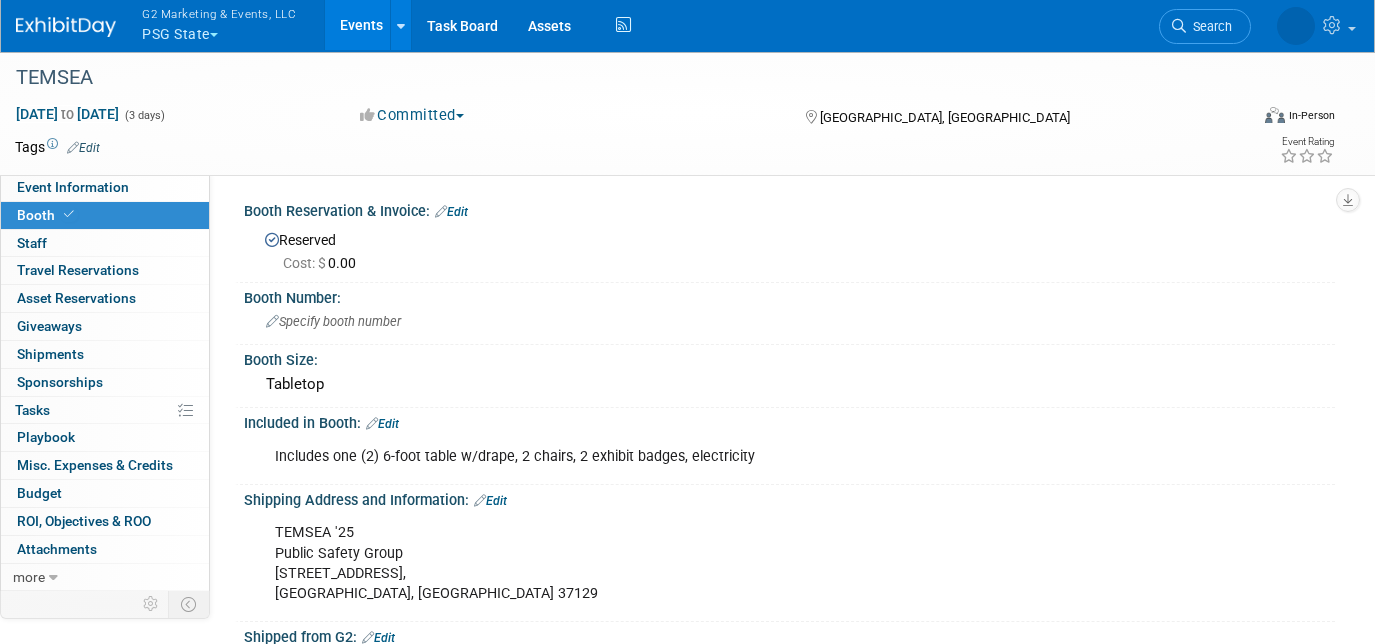 scroll, scrollTop: 112, scrollLeft: 0, axis: vertical 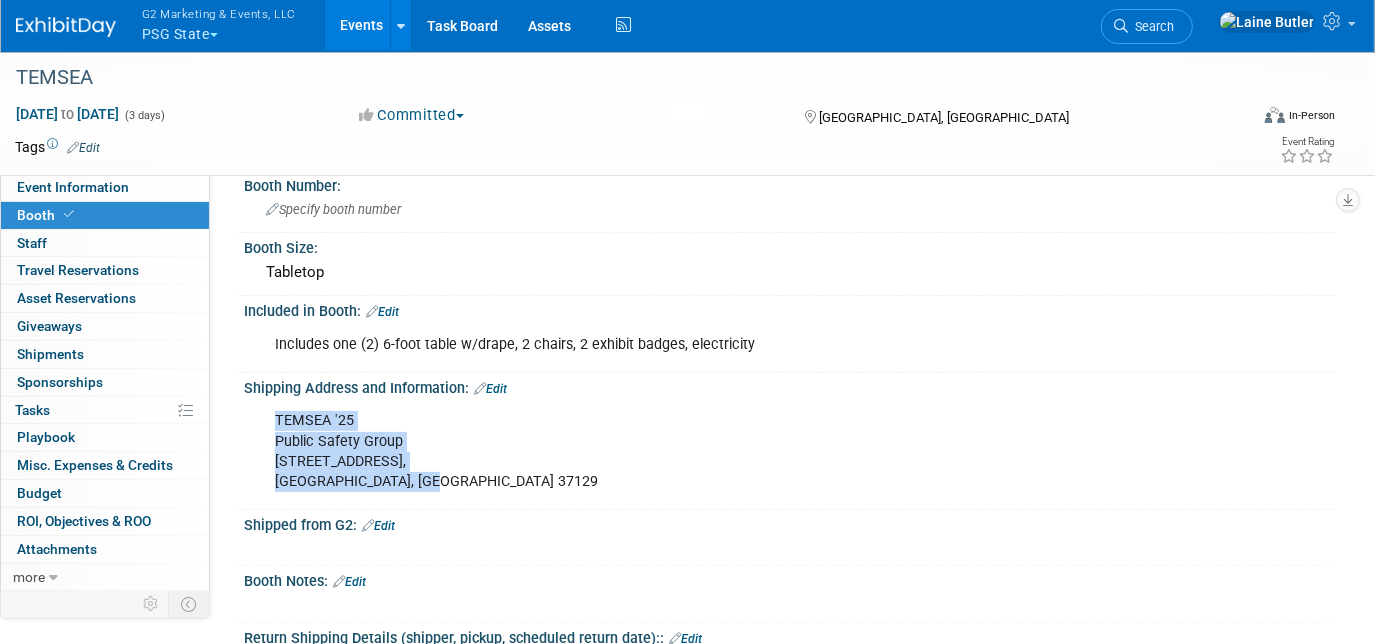 click at bounding box center (66, 27) 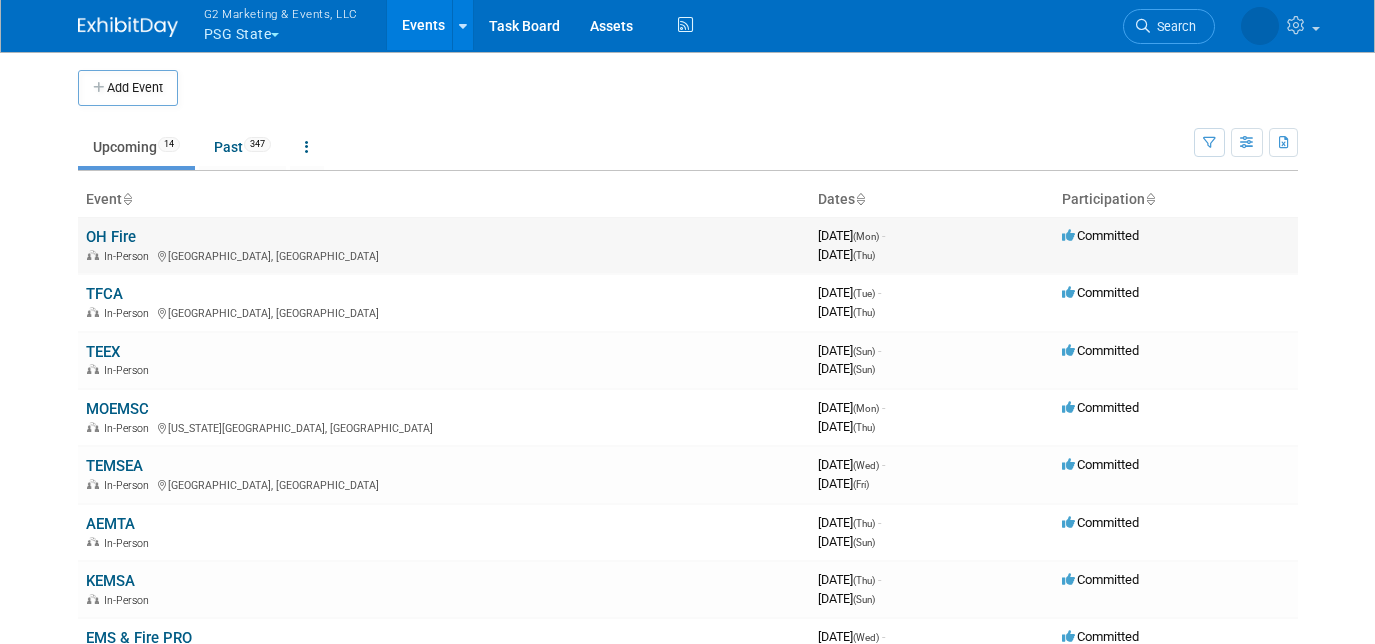 scroll, scrollTop: 0, scrollLeft: 0, axis: both 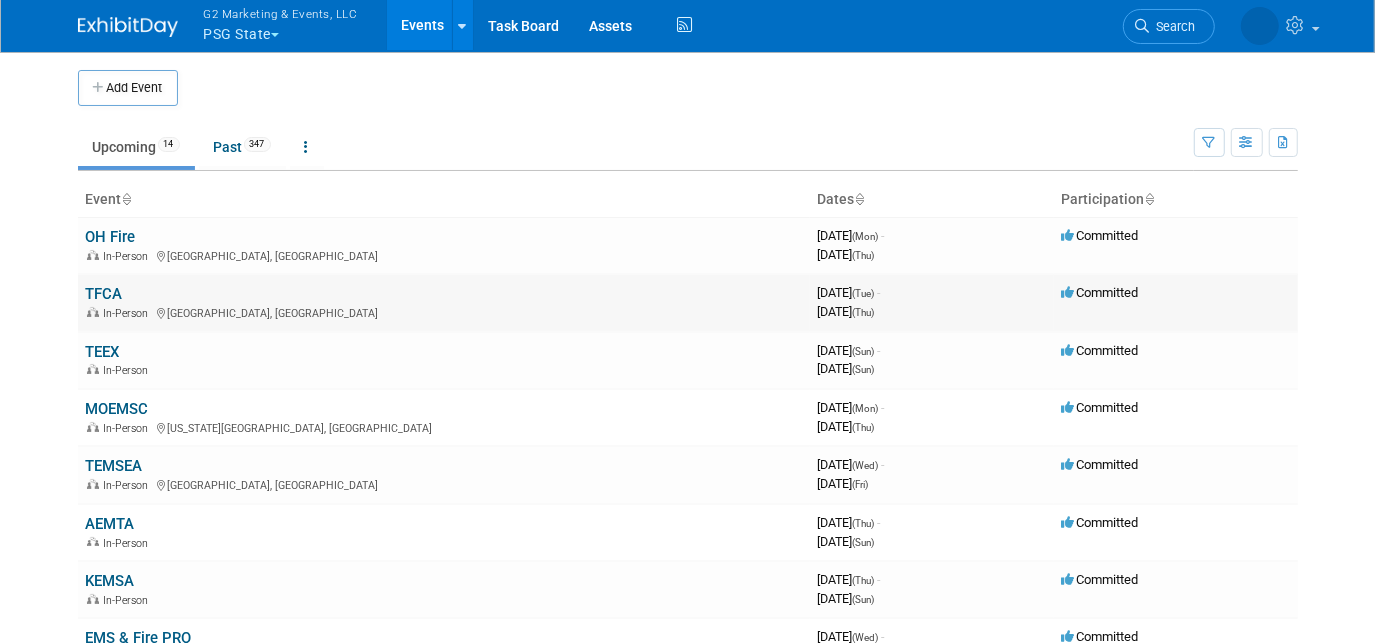 click on "TFCA" at bounding box center (104, 294) 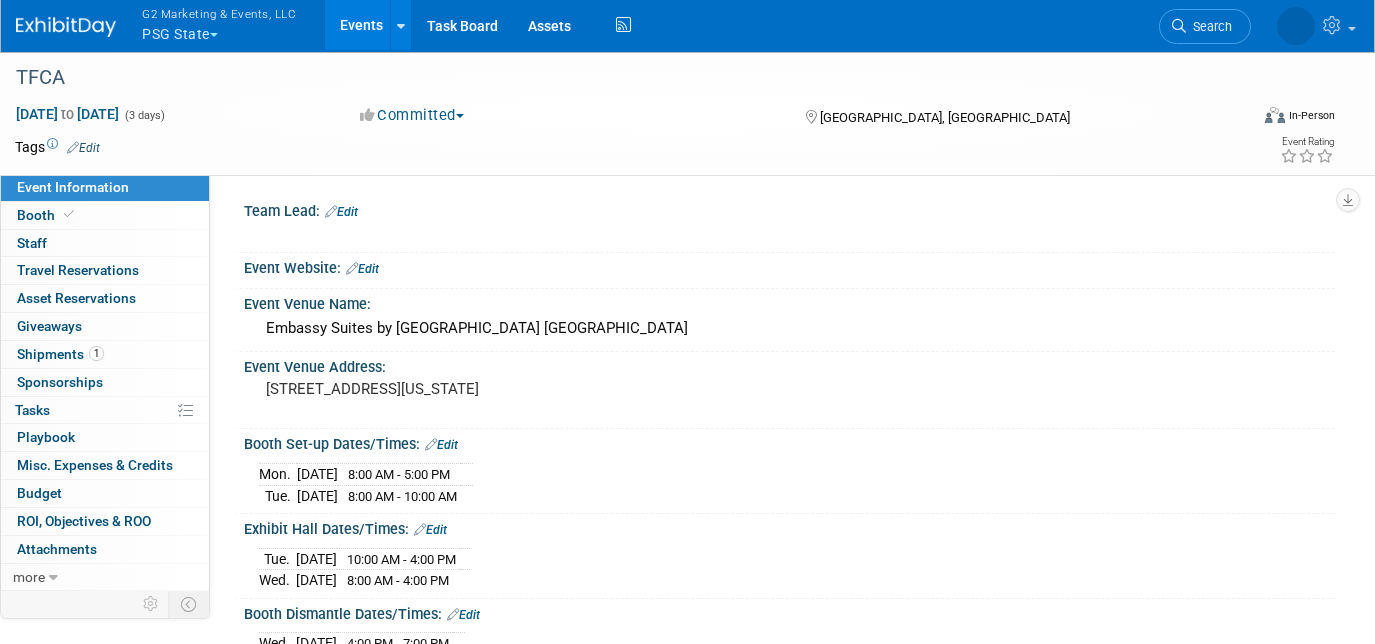 scroll, scrollTop: 0, scrollLeft: 0, axis: both 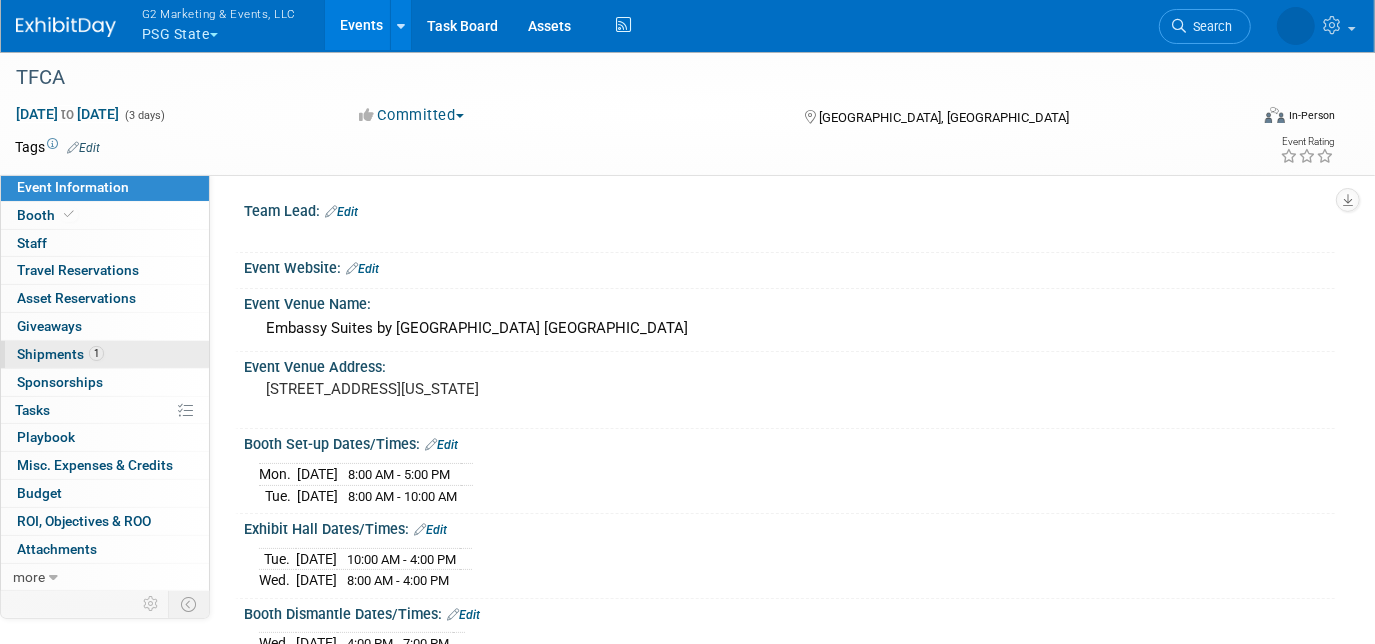 click on "Shipments 1" at bounding box center (60, 354) 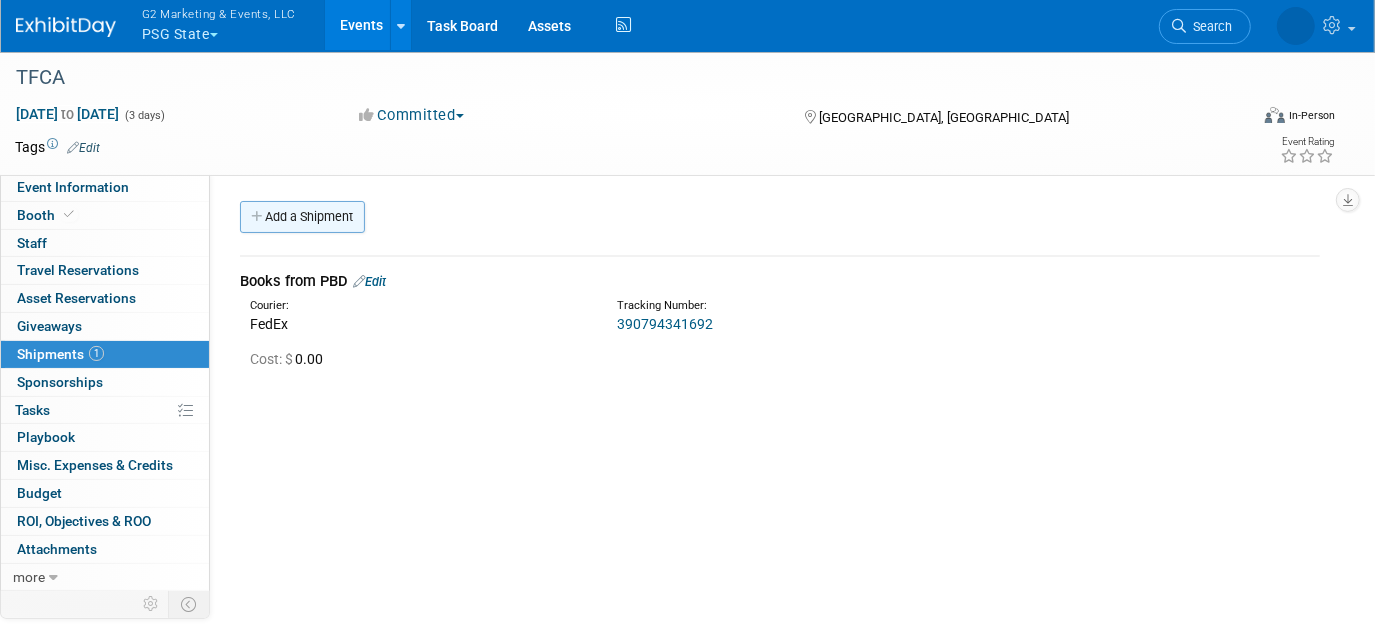 click on "Add a Shipment" at bounding box center [302, 217] 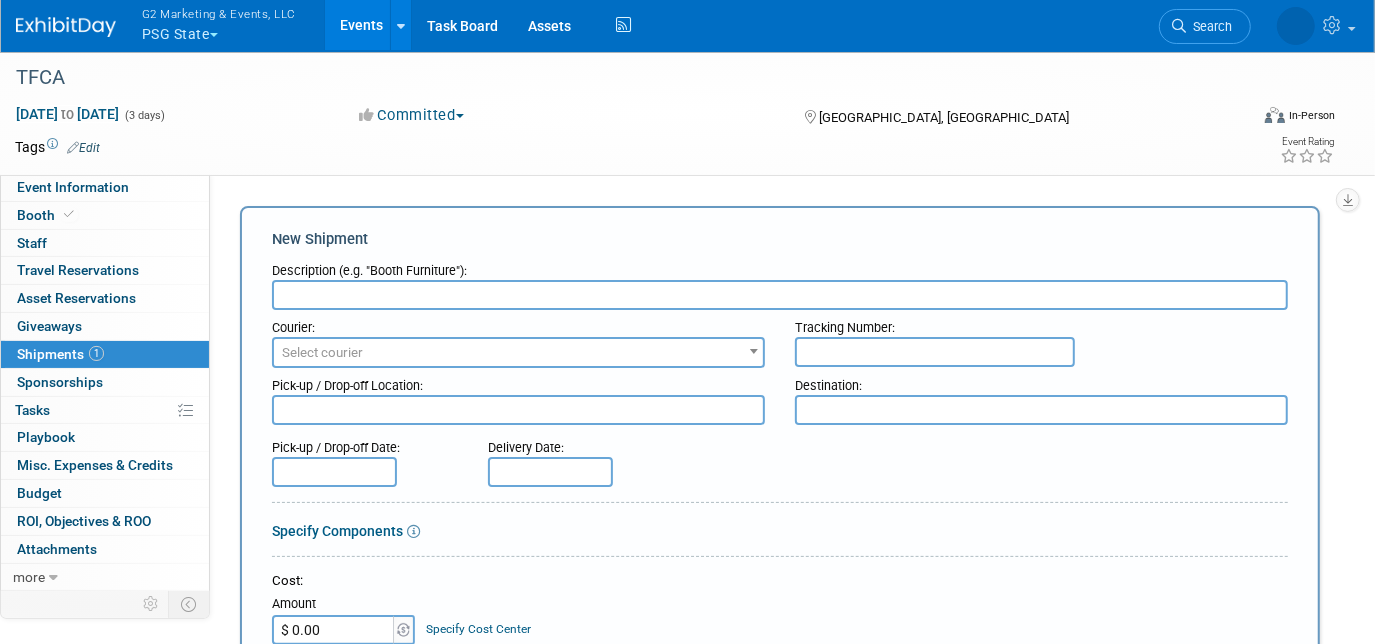scroll, scrollTop: 0, scrollLeft: 0, axis: both 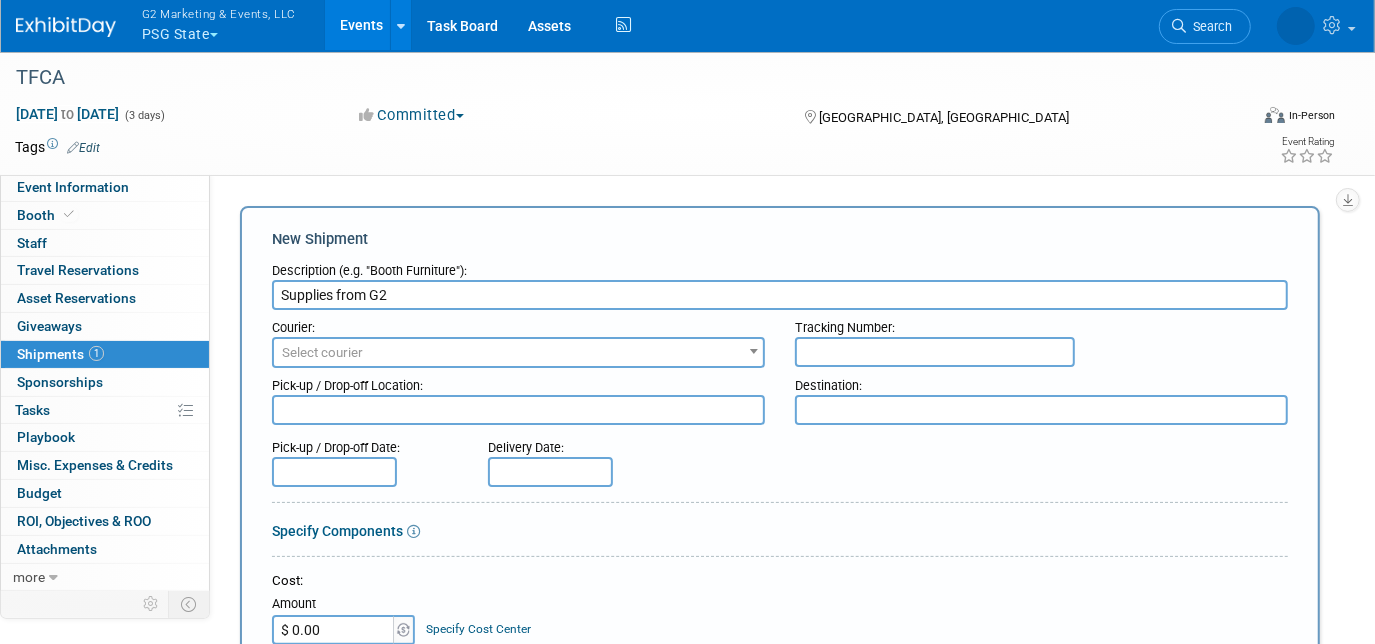 type on "Supplies from G2" 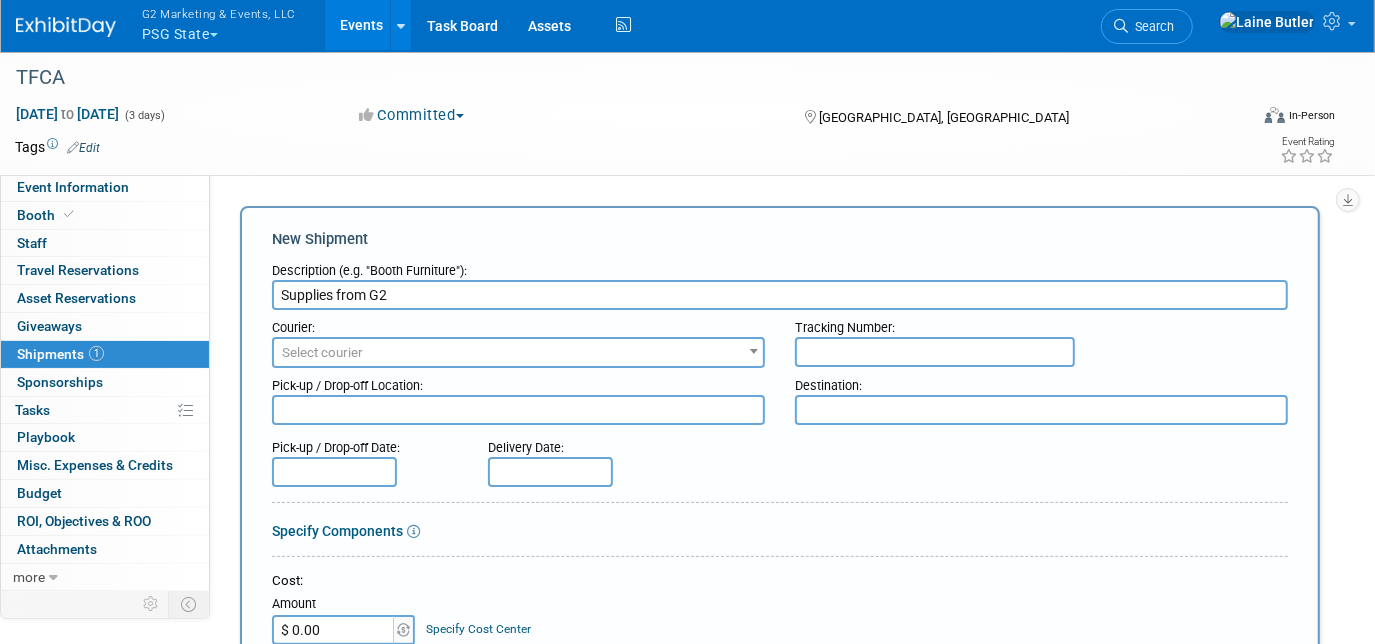 click on "Select courier" at bounding box center [322, 352] 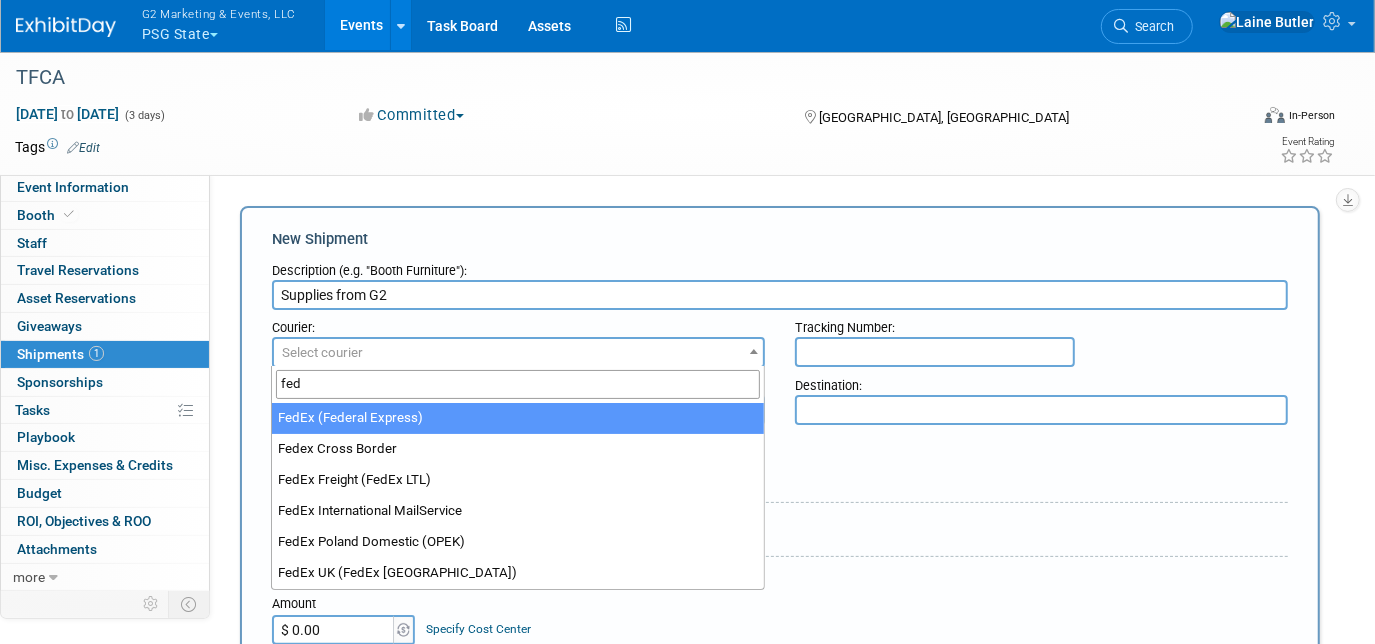 type on "fed" 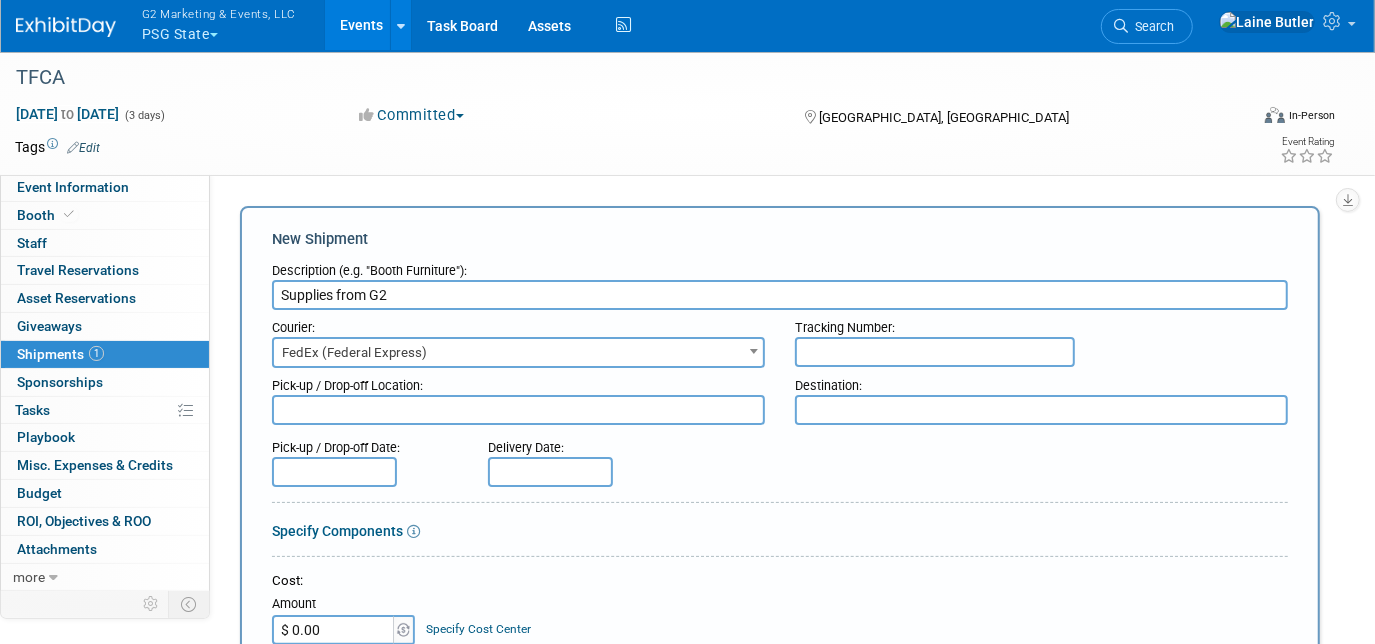 click at bounding box center [935, 352] 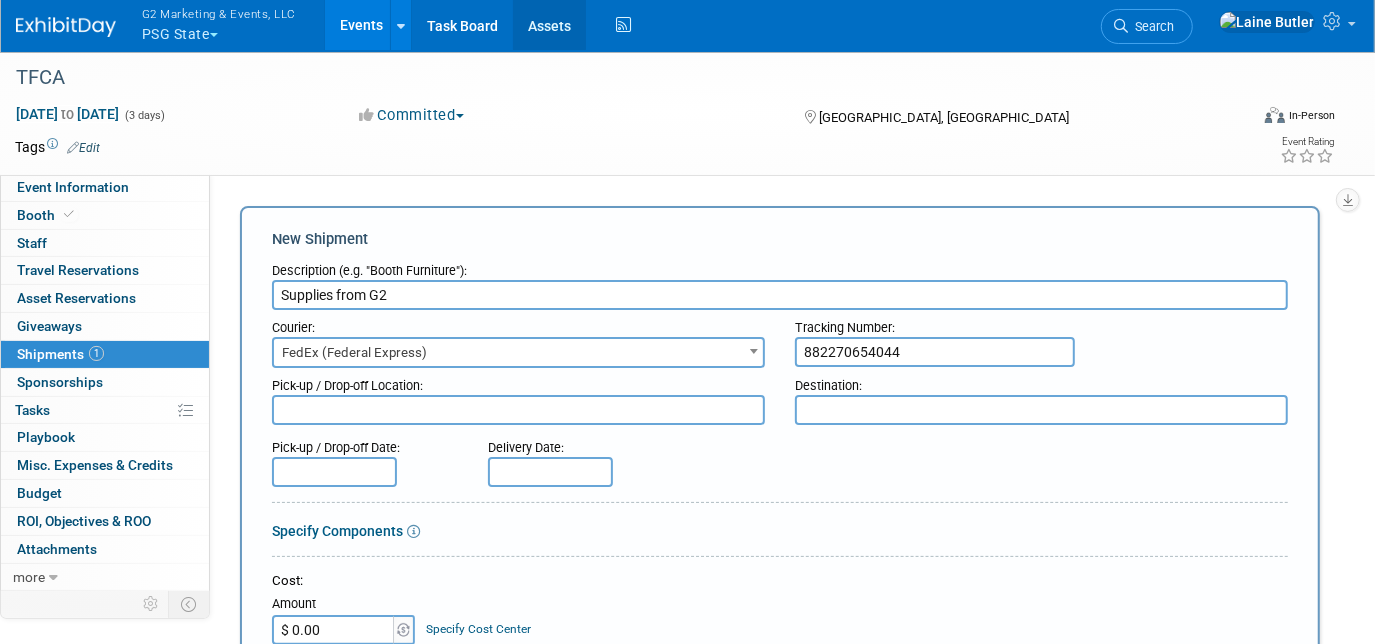 type on "882270654044" 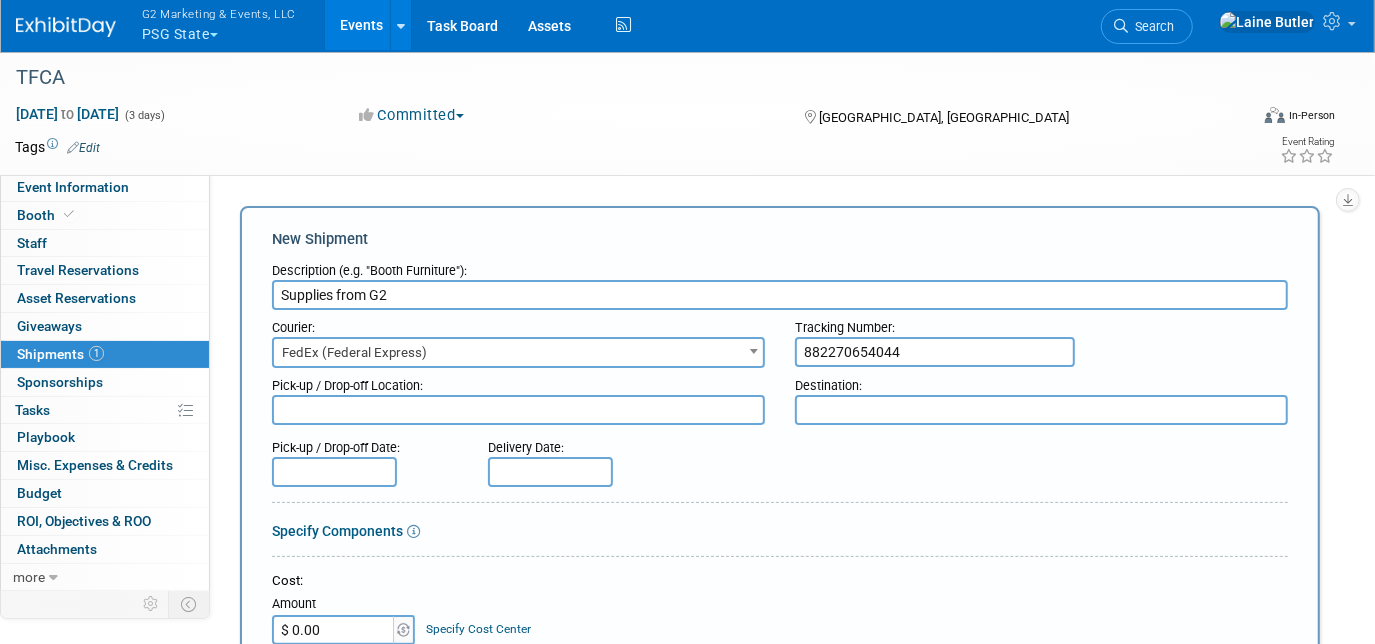 click on "Destination:" at bounding box center [1041, 381] 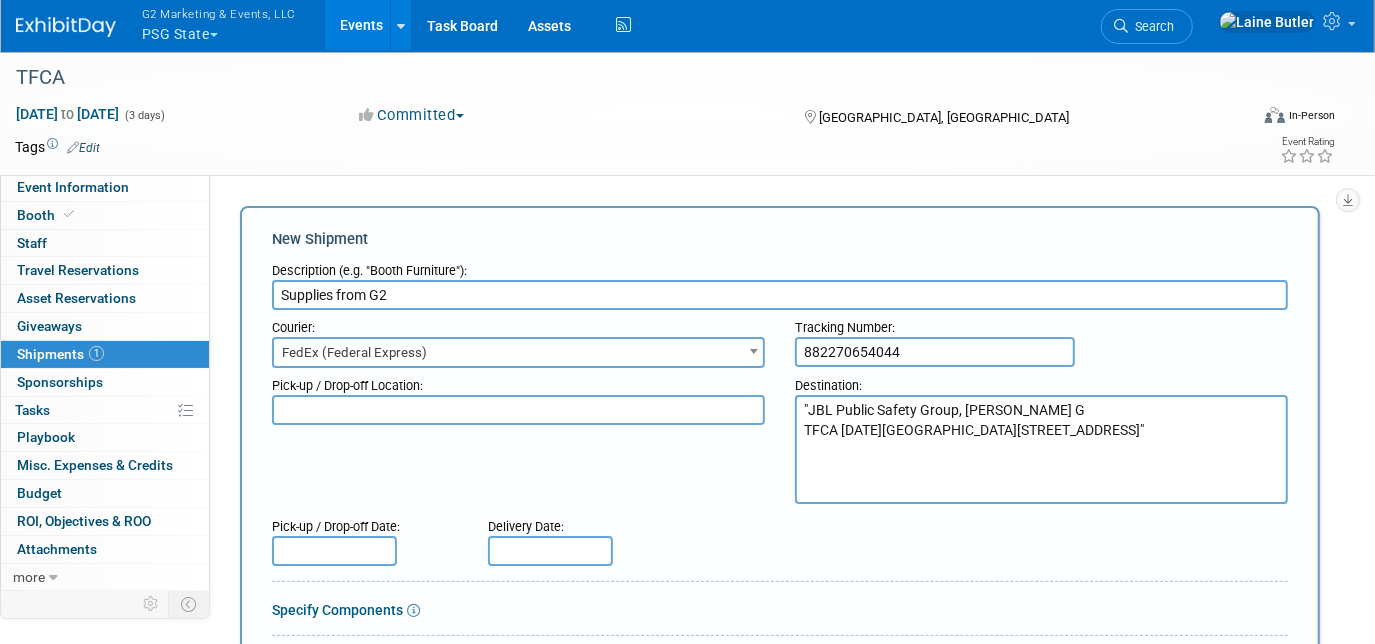 click on ""JBL Public Safety Group, Korie G
TFCA July 14th
Embassy Suites
820 Crescent Centre Dr.
Franklin, TN ,37067"" at bounding box center [1041, 449] 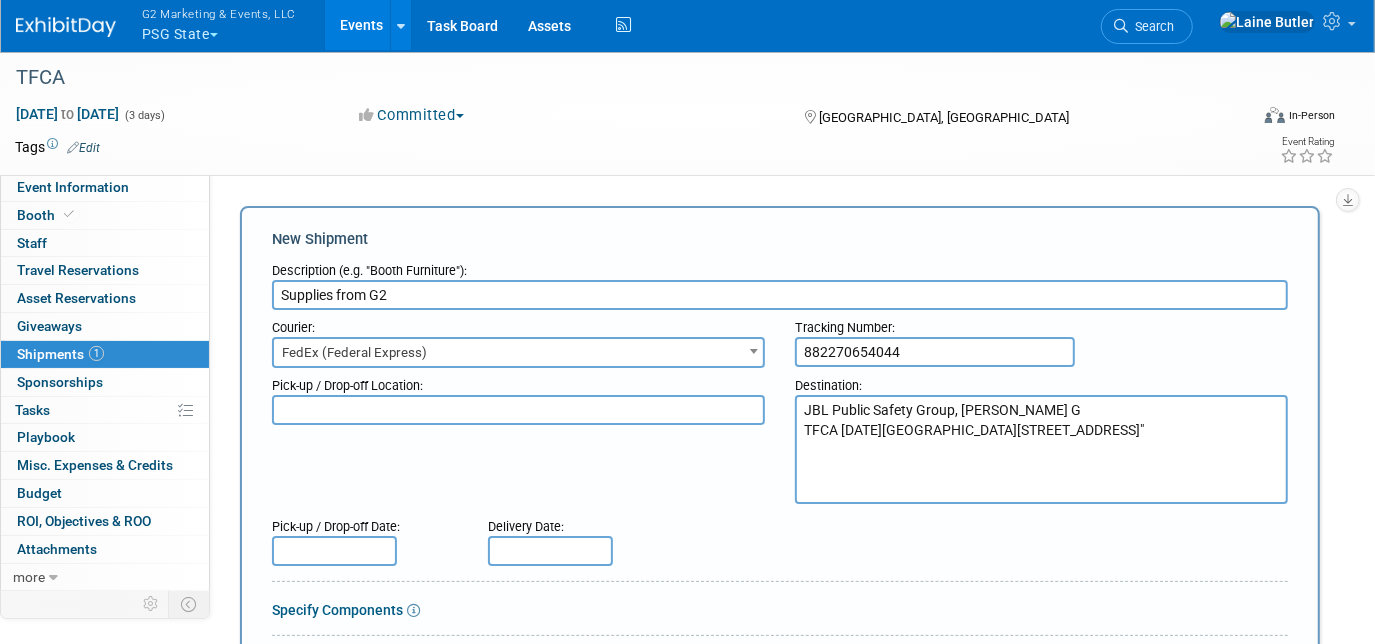click on "JBL Public Safety Group, Korie G
TFCA July 14th
Embassy Suites
820 Crescent Centre Dr.
Franklin, TN ,37067"" at bounding box center (1041, 449) 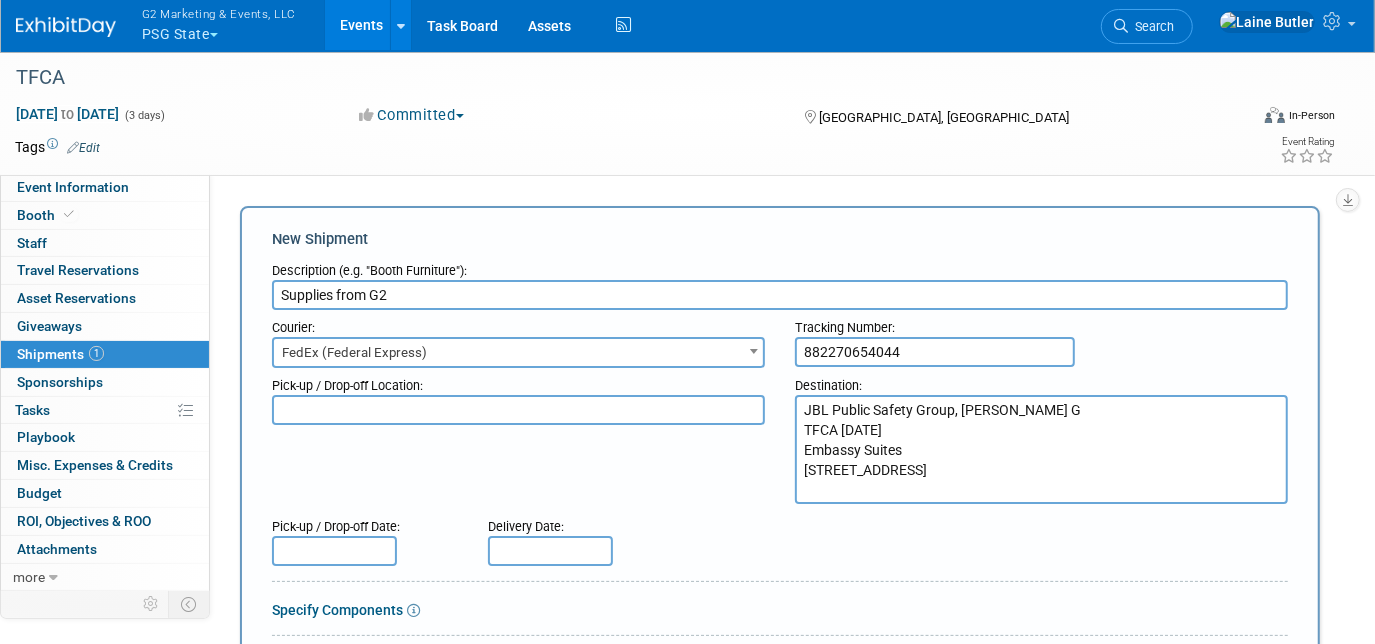 drag, startPoint x: 955, startPoint y: 487, endPoint x: 801, endPoint y: 412, distance: 171.29214 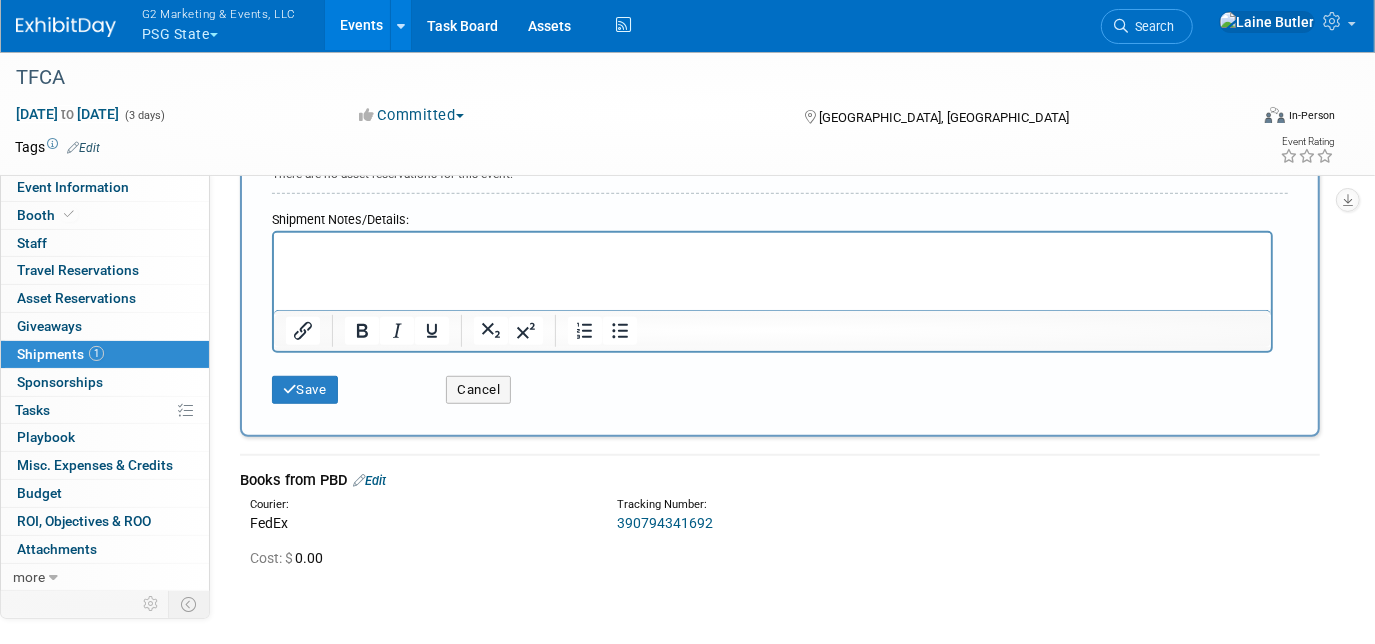 scroll, scrollTop: 766, scrollLeft: 0, axis: vertical 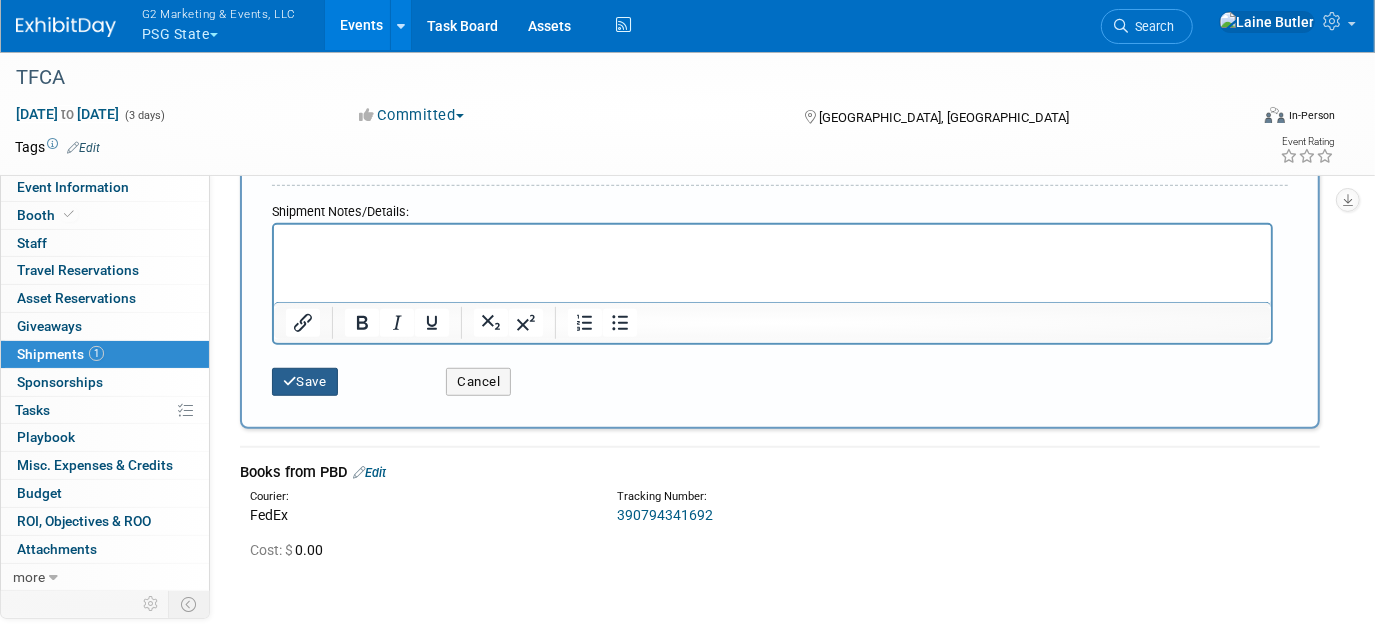 click on "Save" at bounding box center (305, 382) 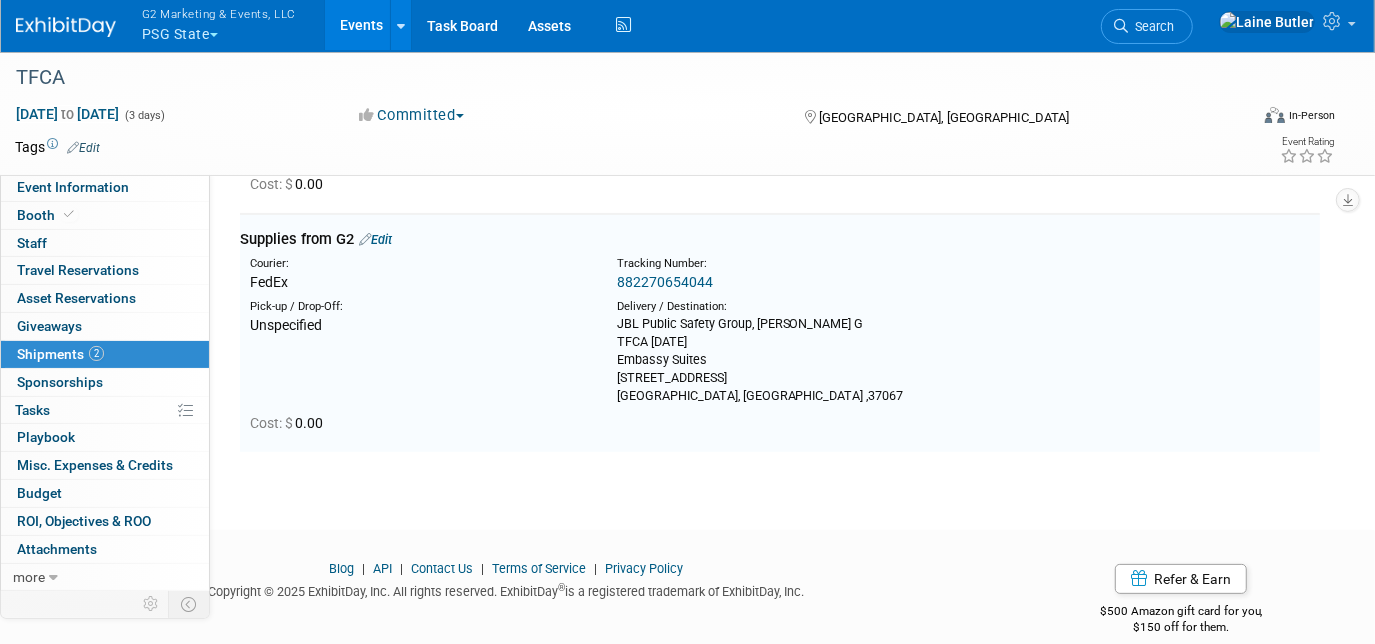 scroll, scrollTop: 0, scrollLeft: 0, axis: both 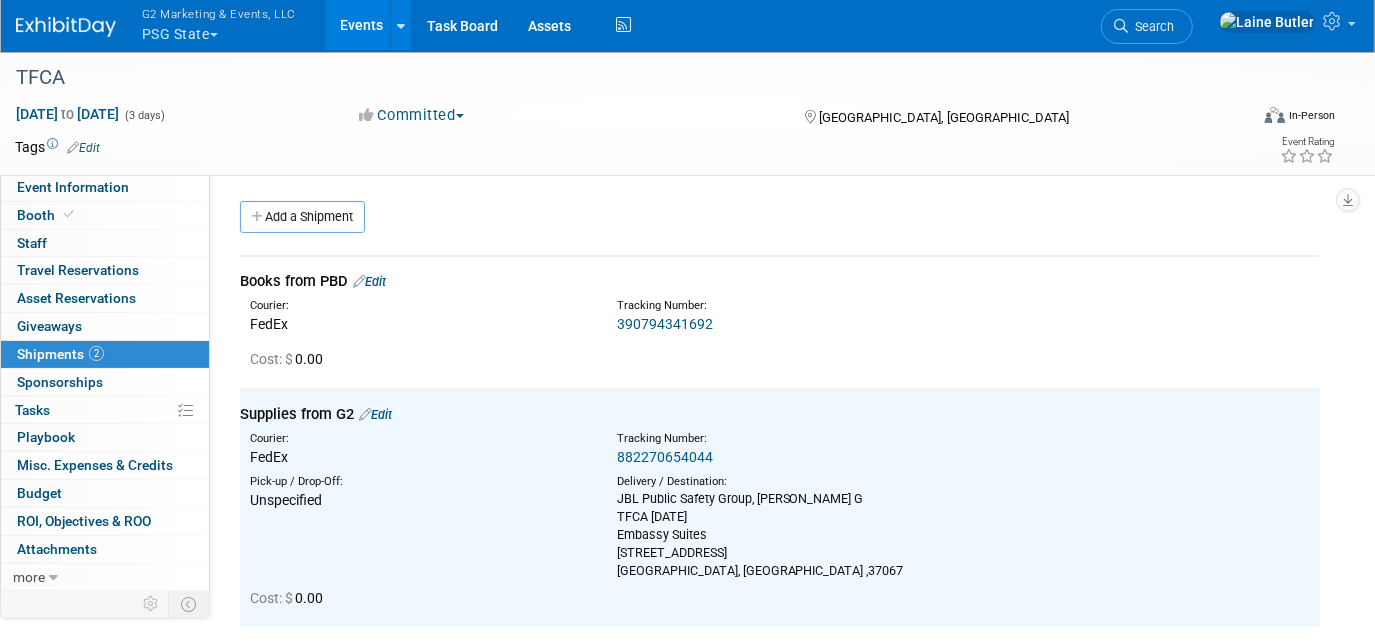 click on "Edit" at bounding box center (369, 281) 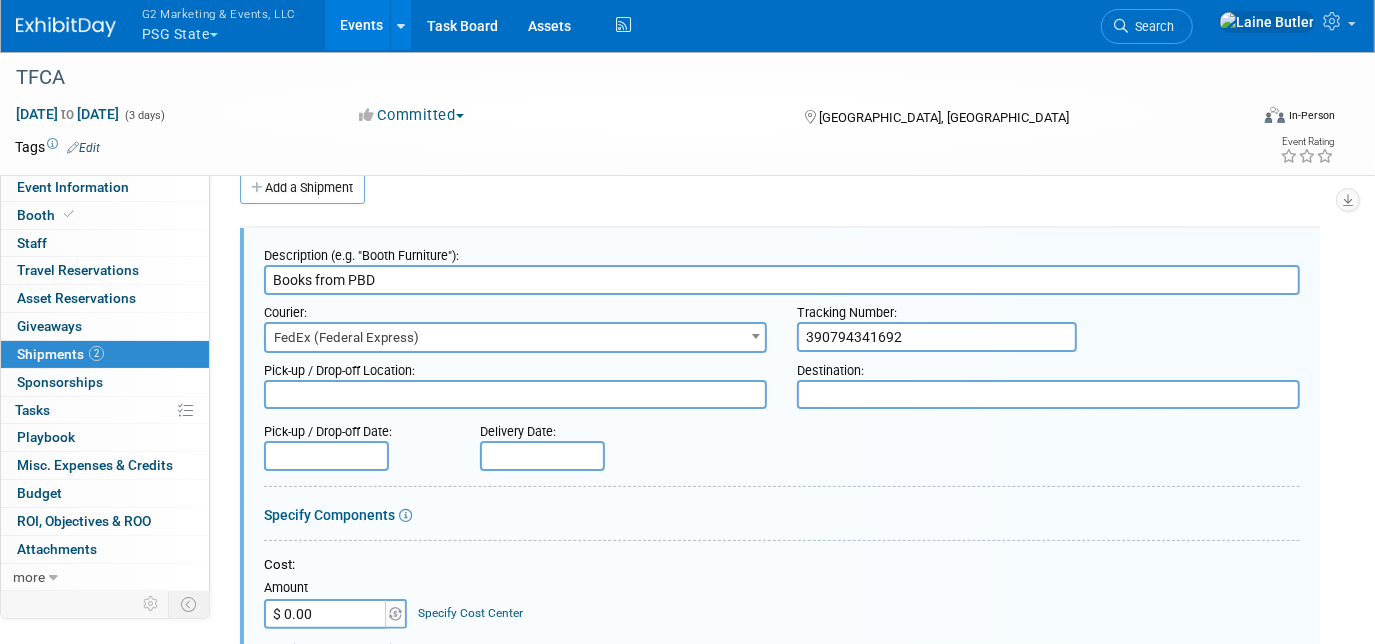 scroll, scrollTop: 0, scrollLeft: 0, axis: both 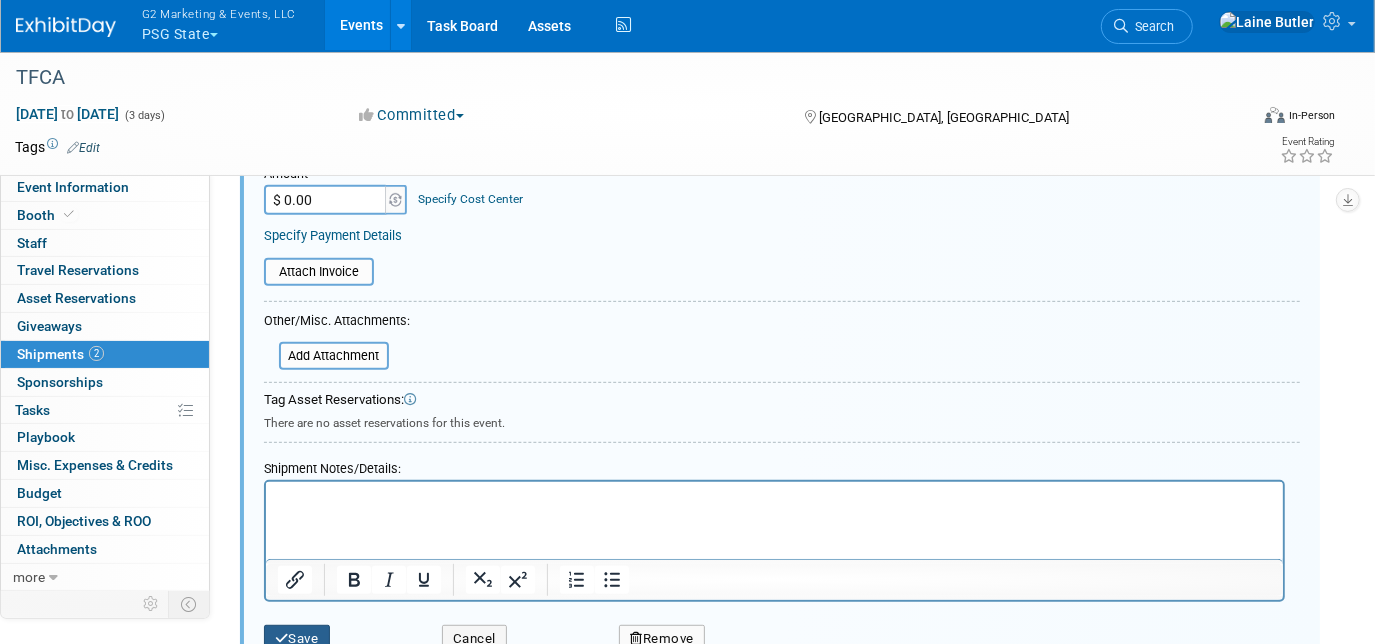 type on "JBL Public Safety Group, Korie G
TFCA July 14th
Embassy Suites
820 Crescent Centre Dr.
Franklin, TN ,37067" 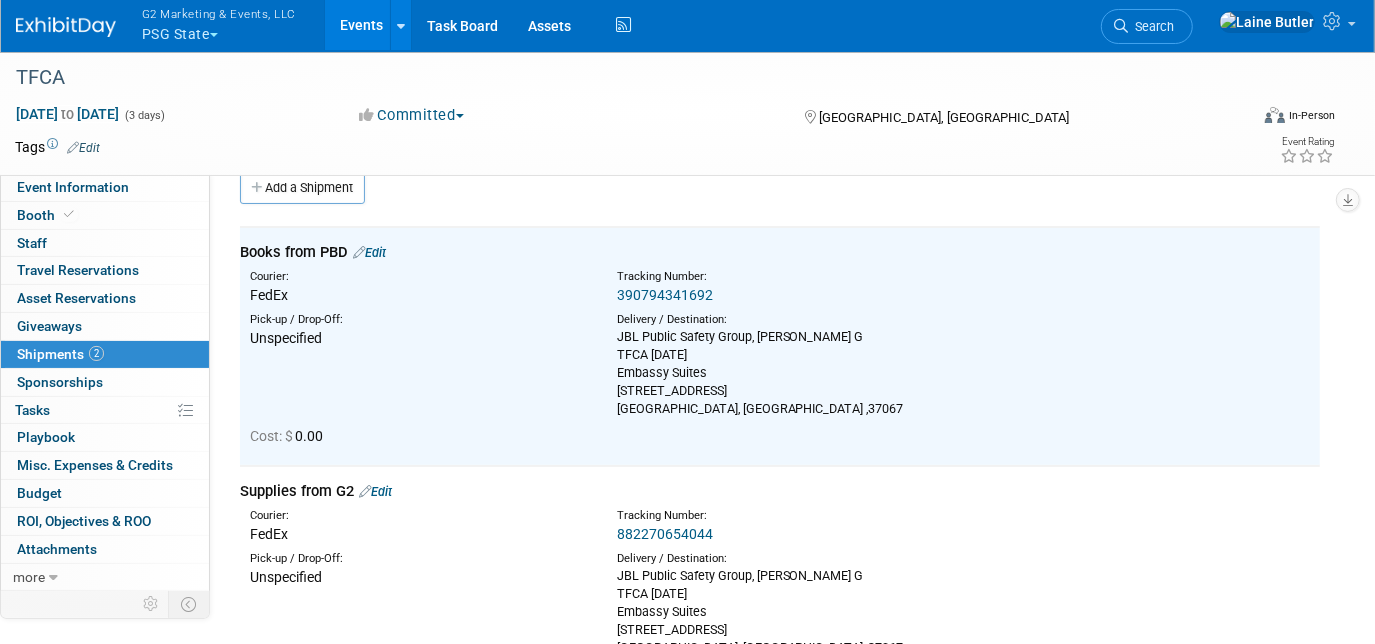 scroll, scrollTop: 0, scrollLeft: 0, axis: both 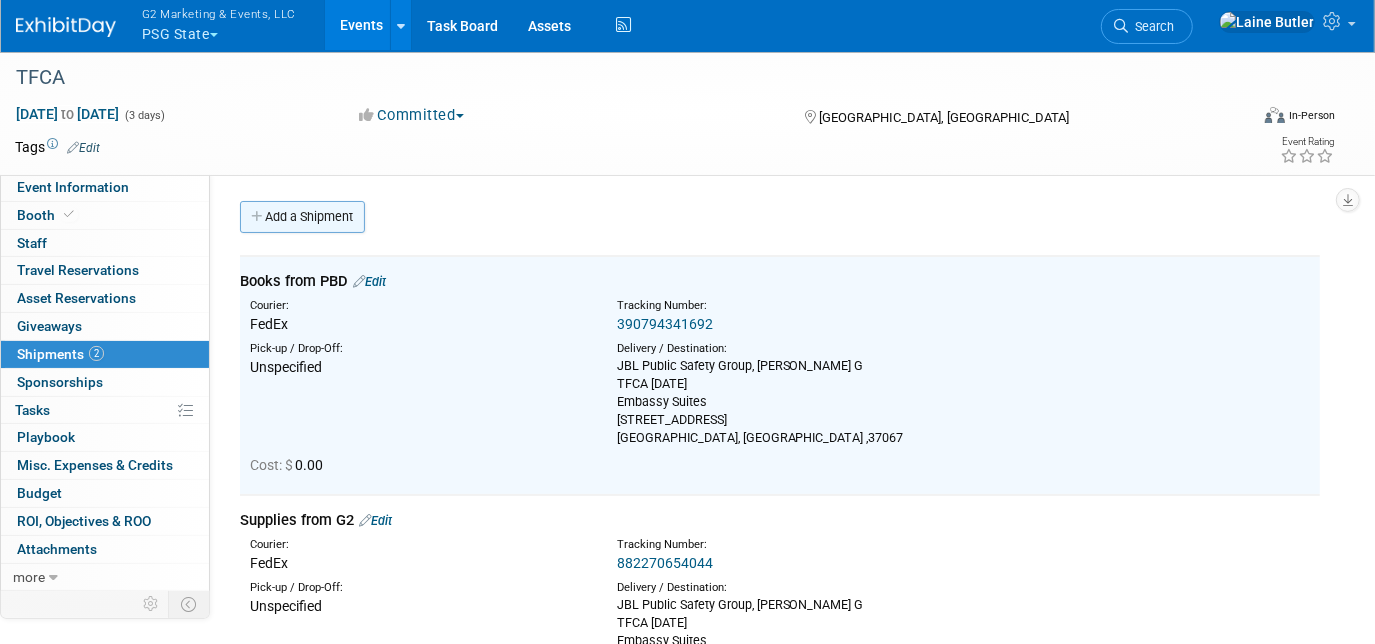 click on "Add a Shipment" at bounding box center [302, 217] 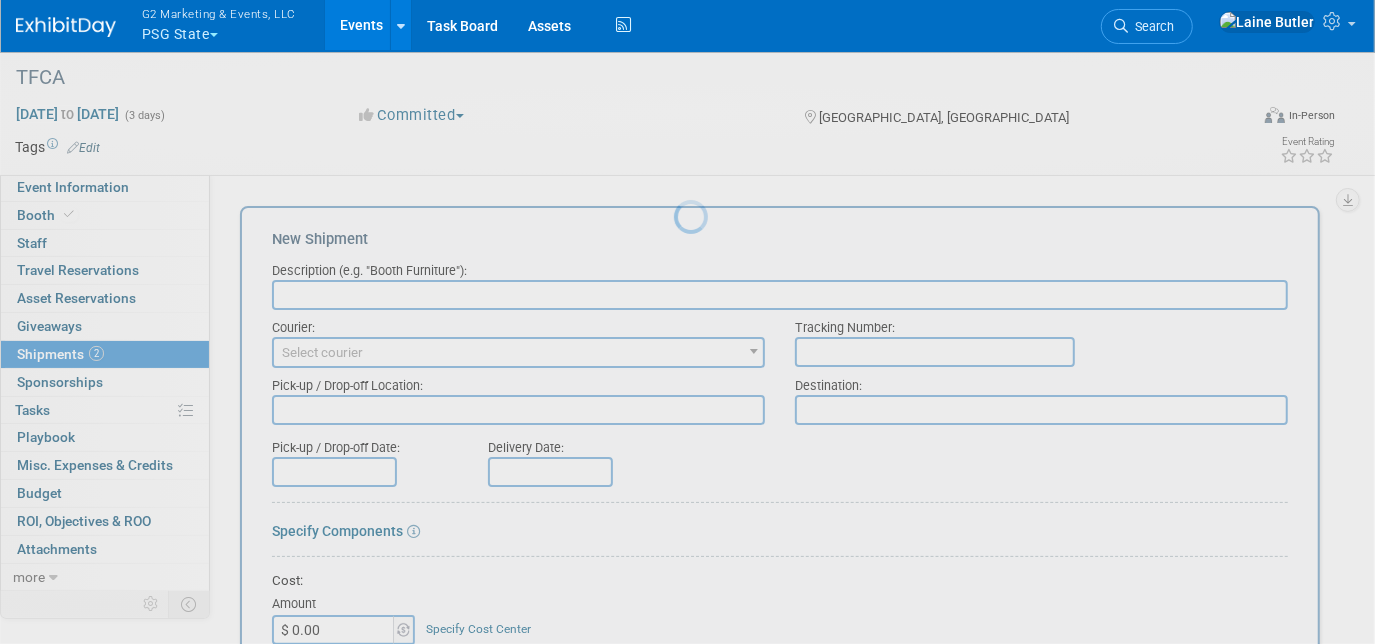 scroll, scrollTop: 0, scrollLeft: 0, axis: both 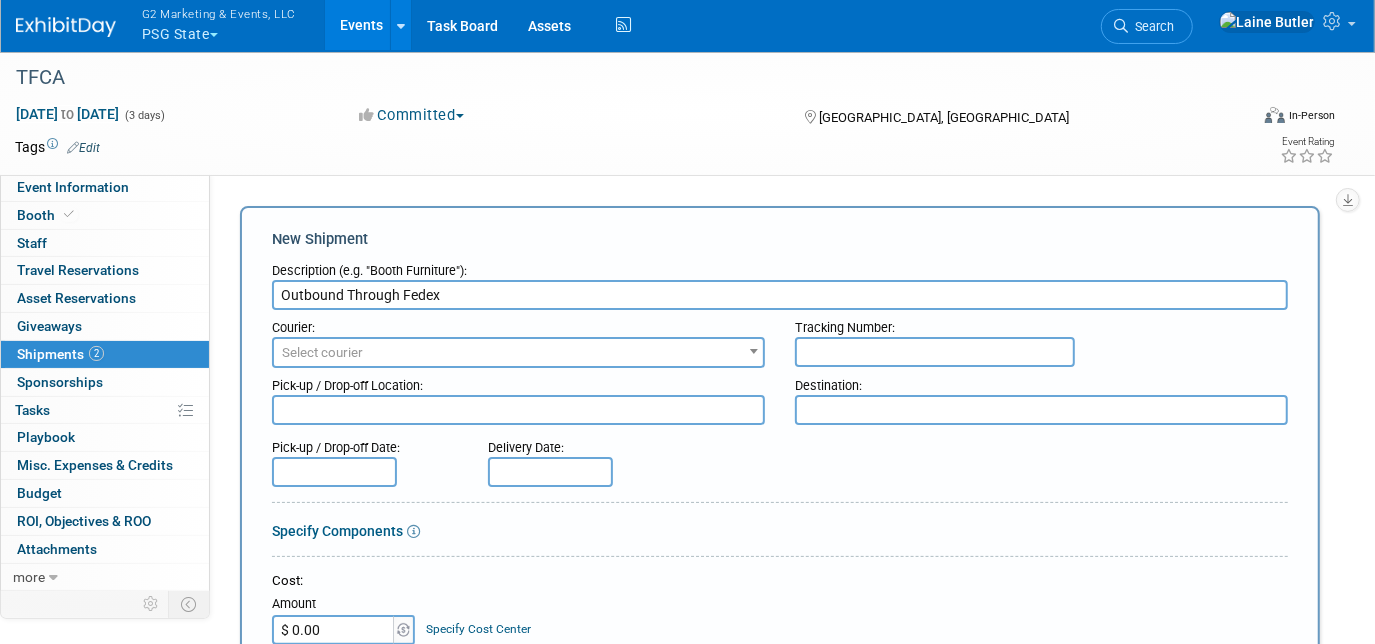 type on "Outbound Through Fedex" 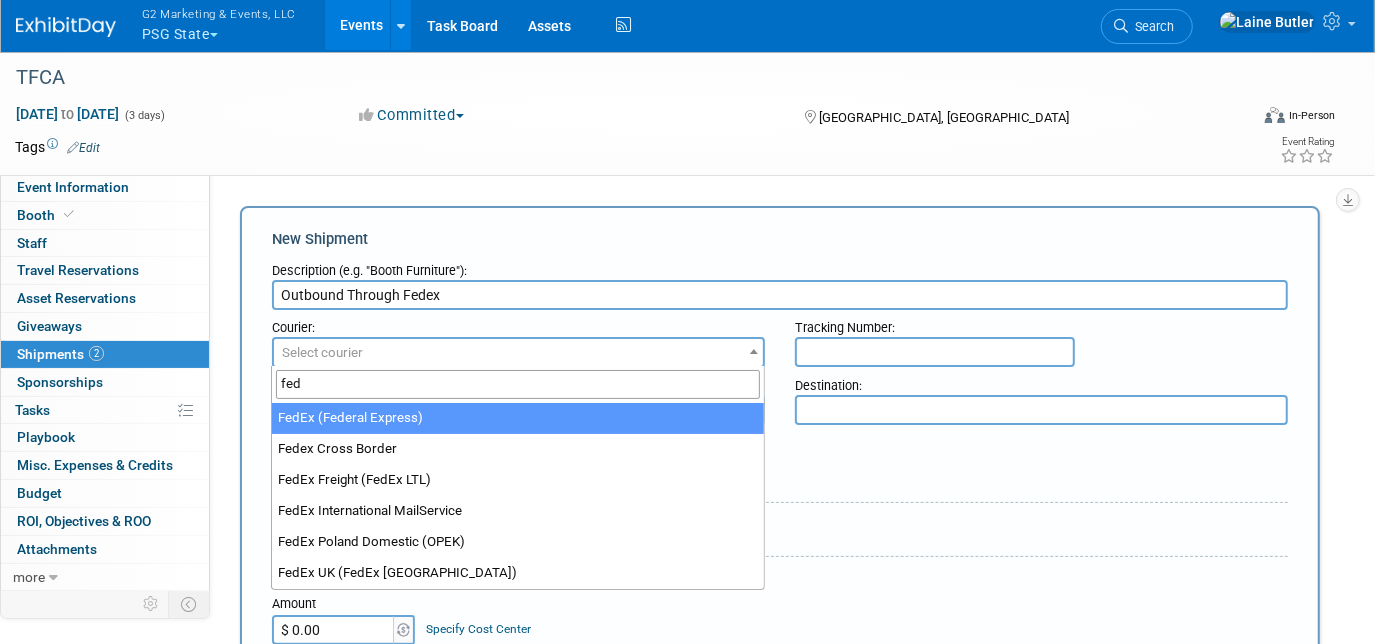 type on "fed" 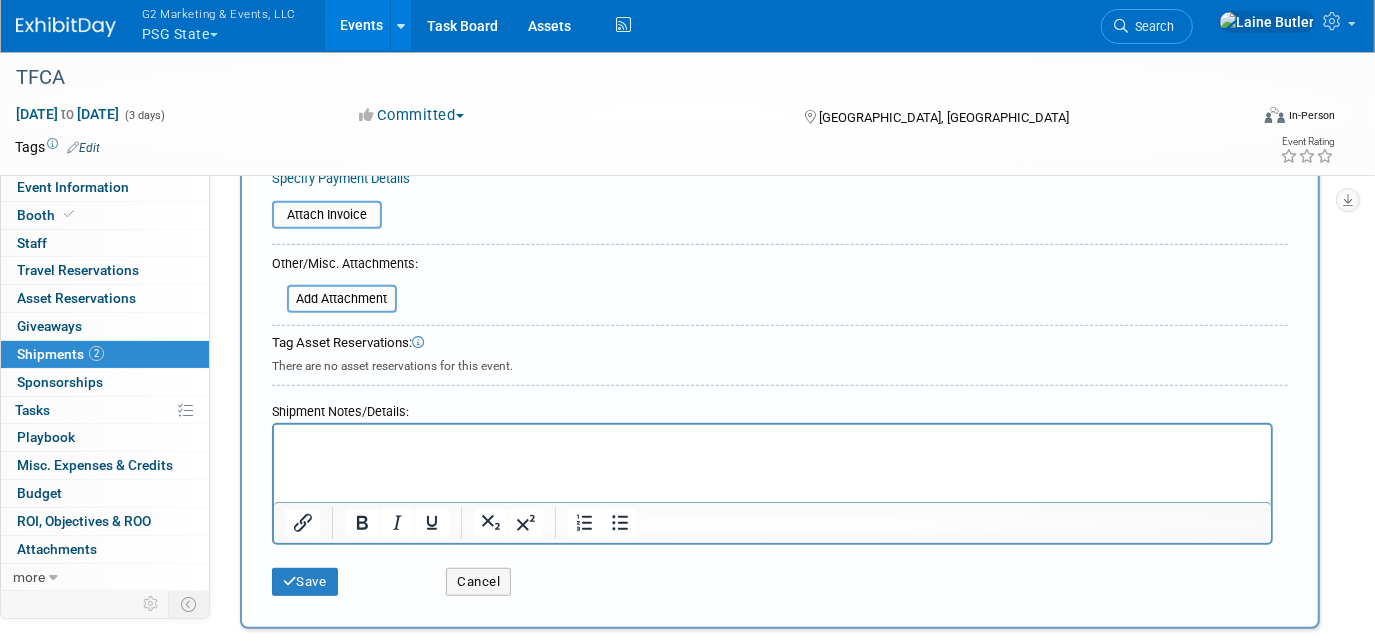 scroll, scrollTop: 517, scrollLeft: 0, axis: vertical 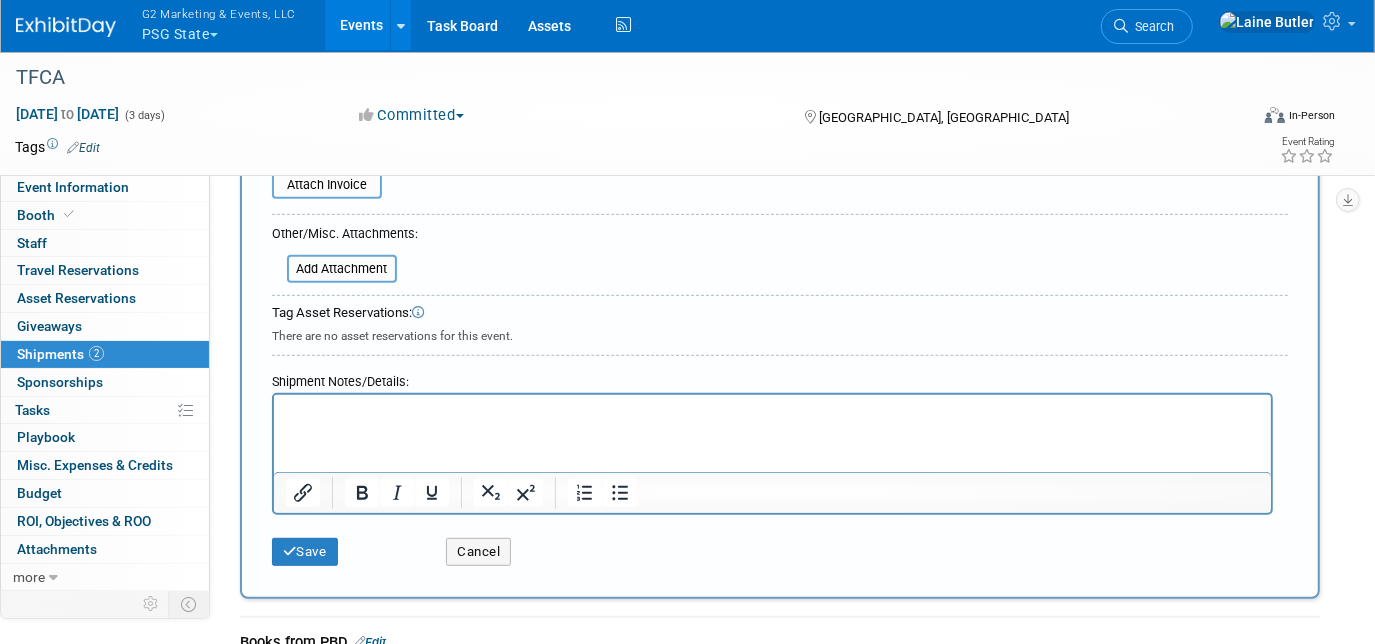click on "New Shipment
Description (e.g. "Booth Furniture"):
Outbound Through Fedex
Courier:
007EX
17 Post Service (17PostService)
2GO (Negros Navigation)
360 Lion Express
4PX  A Duie Pyle  AAA Cooper" at bounding box center [780, 144] 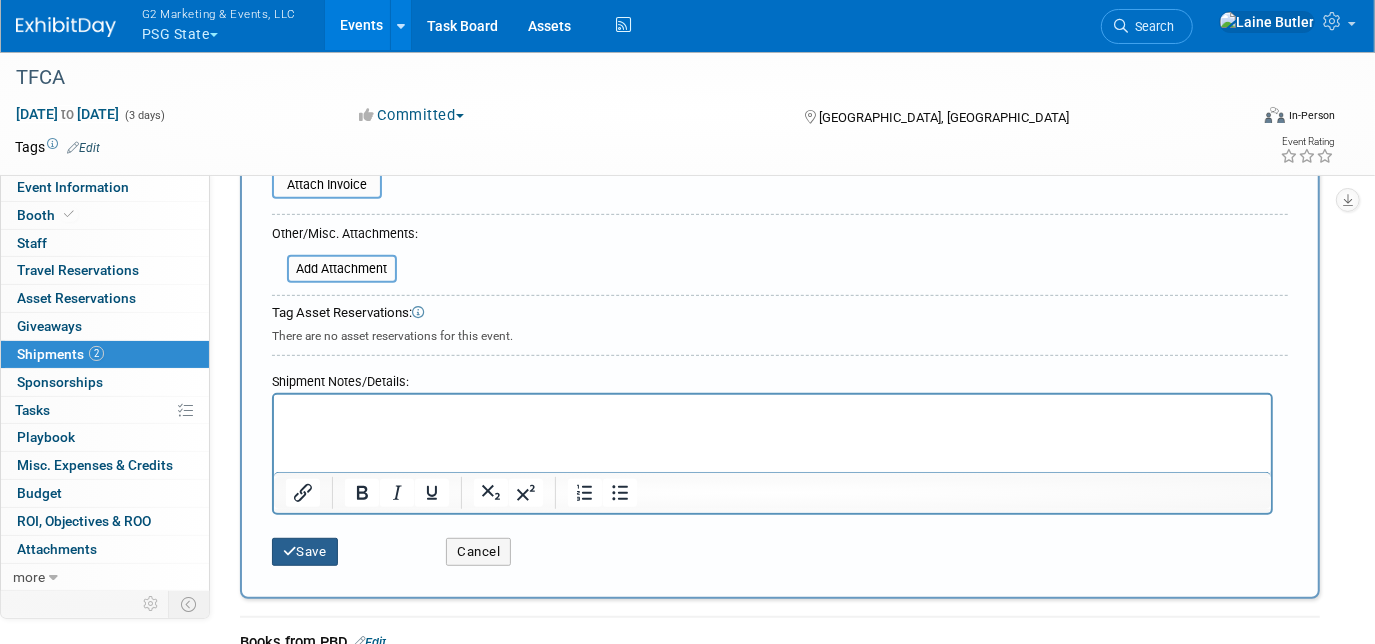 click at bounding box center [290, 551] 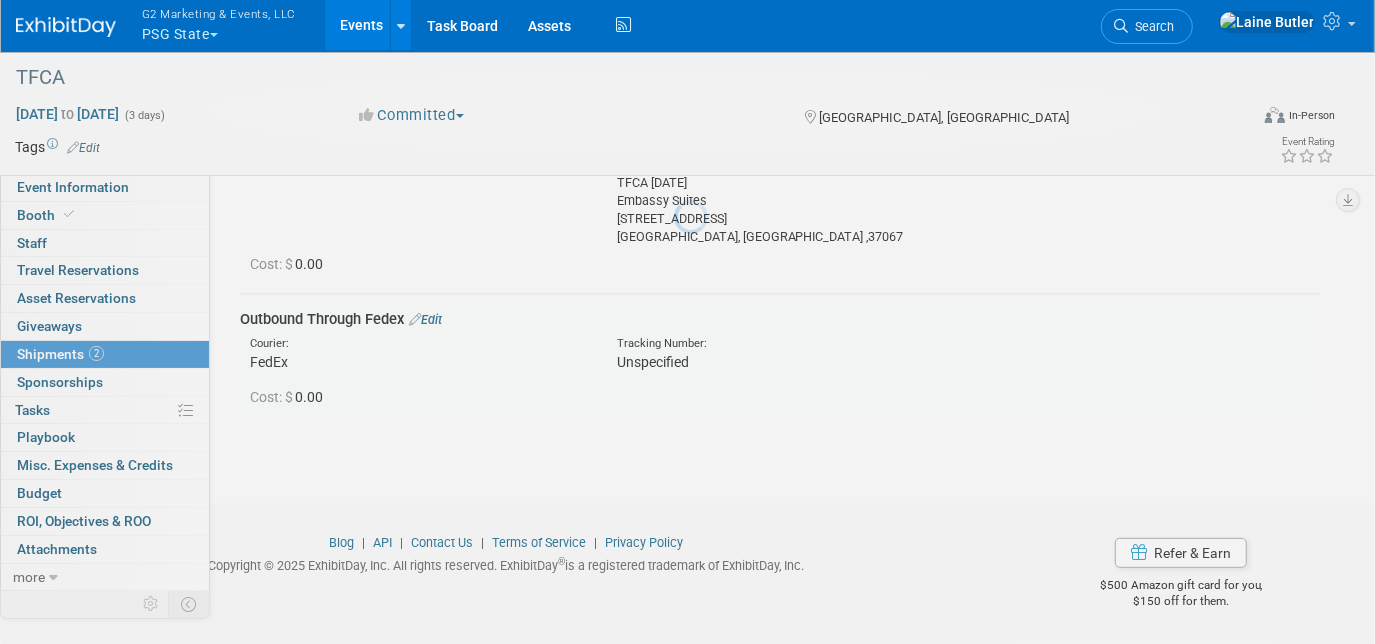 scroll, scrollTop: 438, scrollLeft: 0, axis: vertical 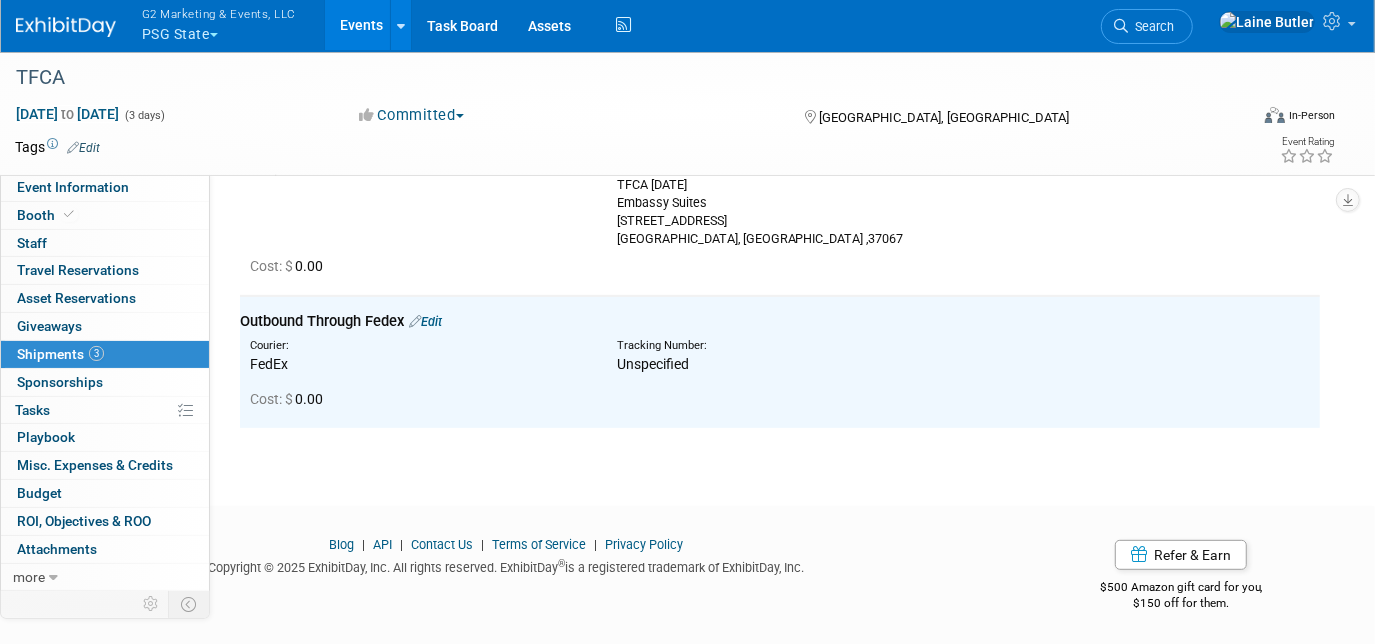 click at bounding box center [66, 27] 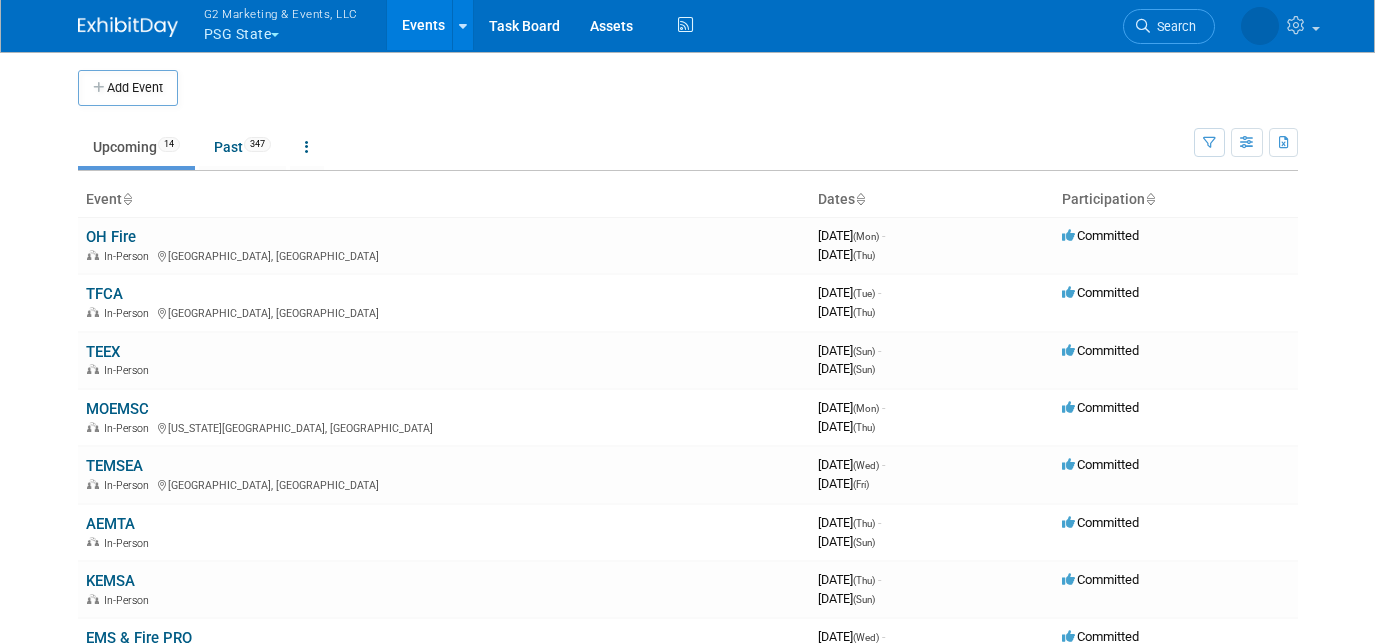 scroll, scrollTop: 0, scrollLeft: 0, axis: both 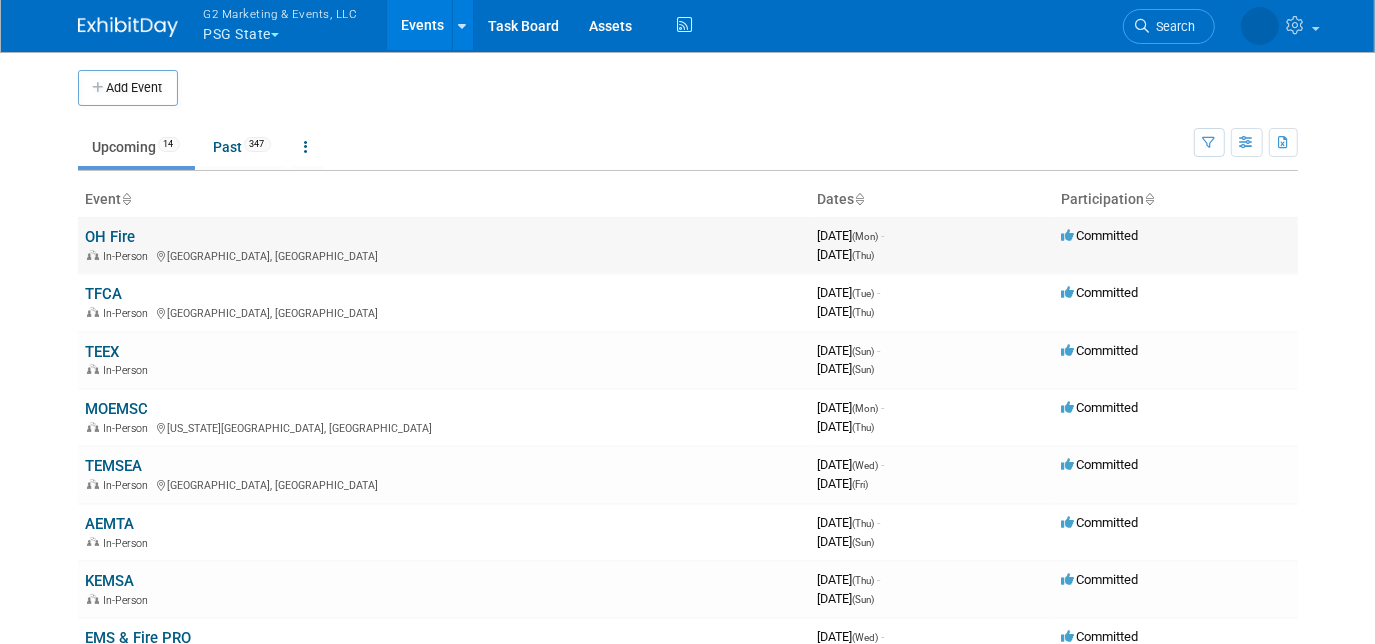click on "OH Fire" at bounding box center (111, 237) 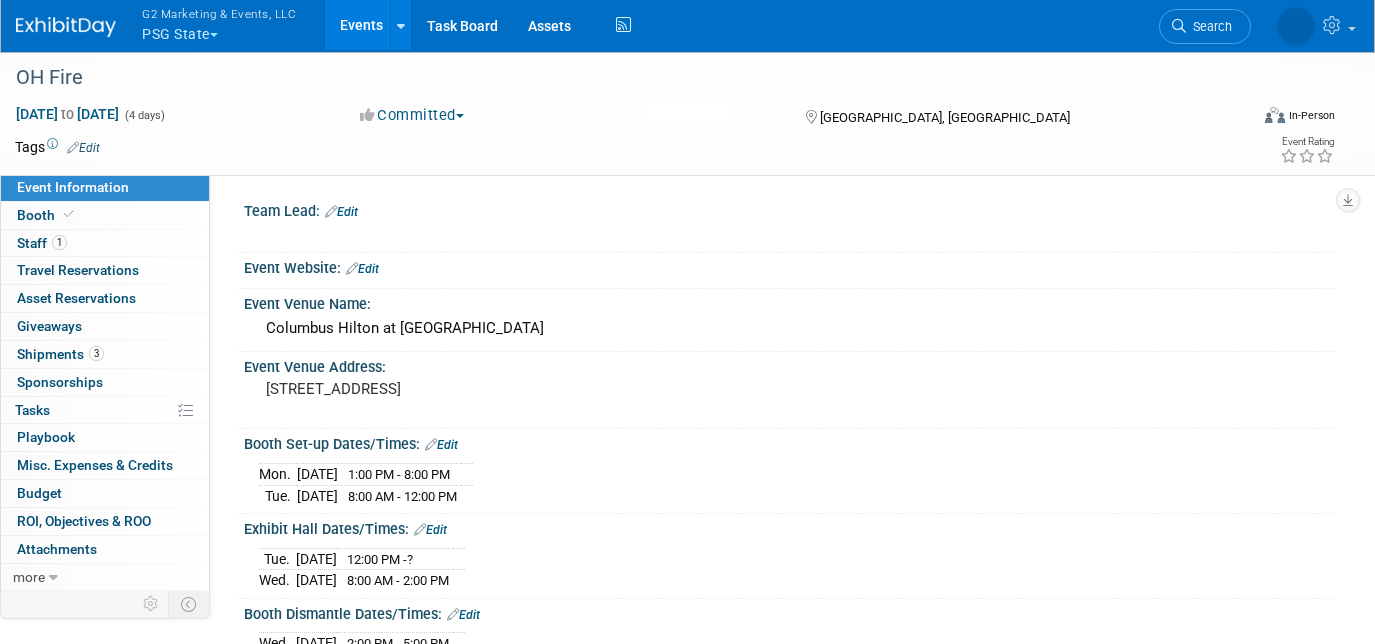scroll, scrollTop: 0, scrollLeft: 0, axis: both 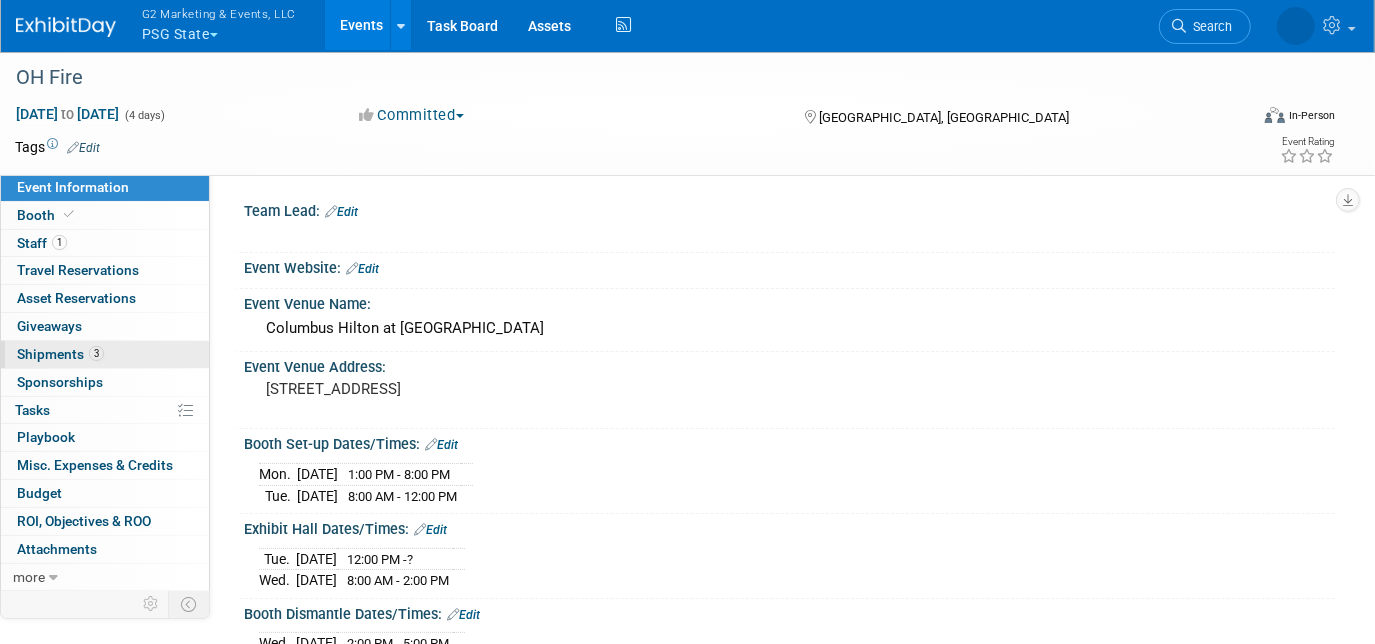 click on "Shipments 3" at bounding box center (60, 354) 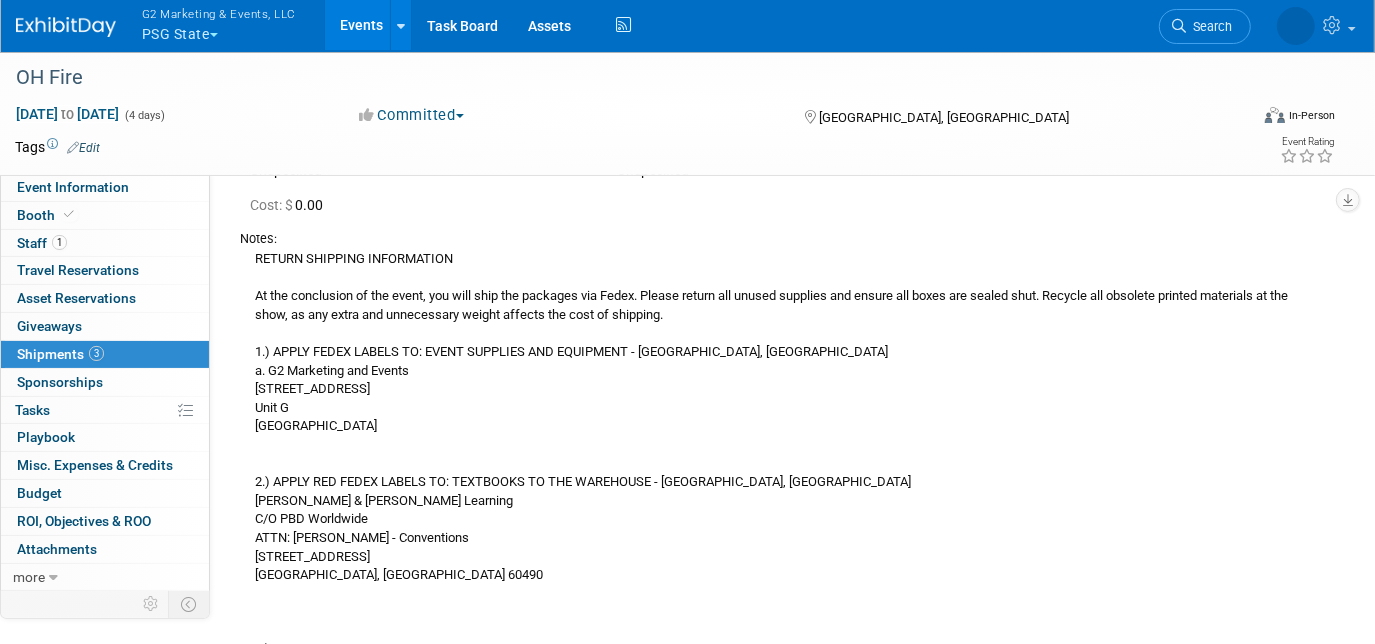 scroll, scrollTop: 744, scrollLeft: 0, axis: vertical 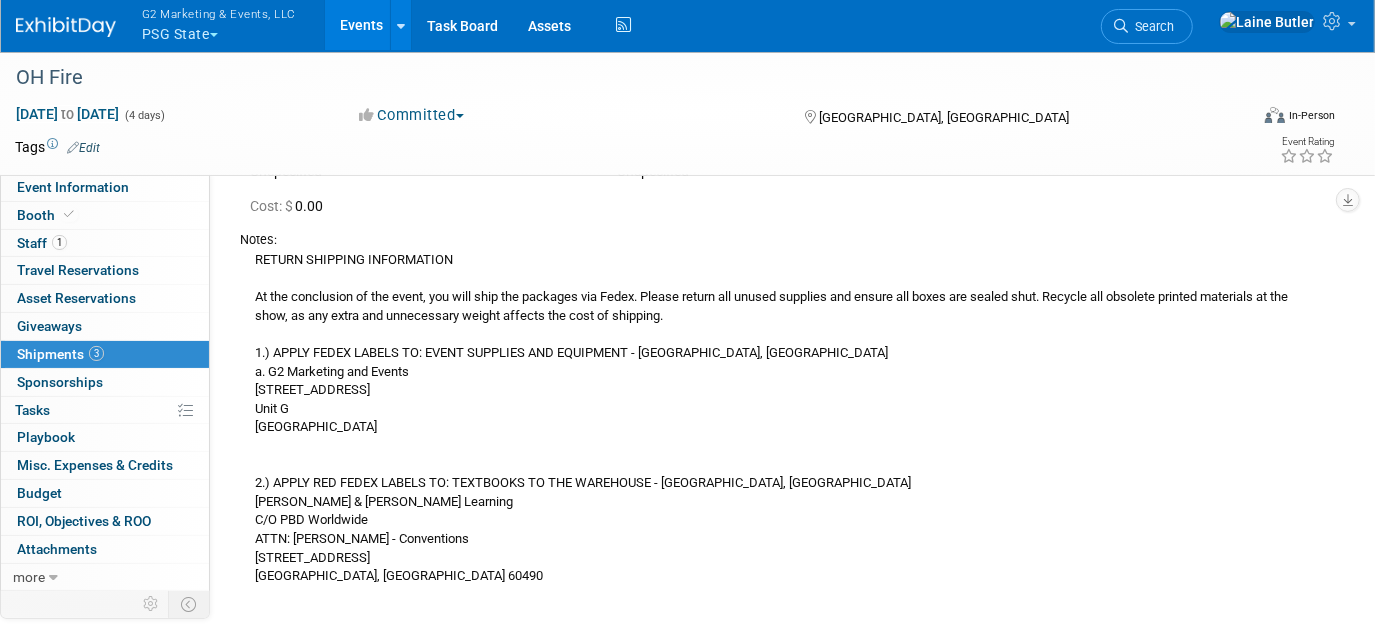 drag, startPoint x: 256, startPoint y: 252, endPoint x: 489, endPoint y: 570, distance: 394.22455 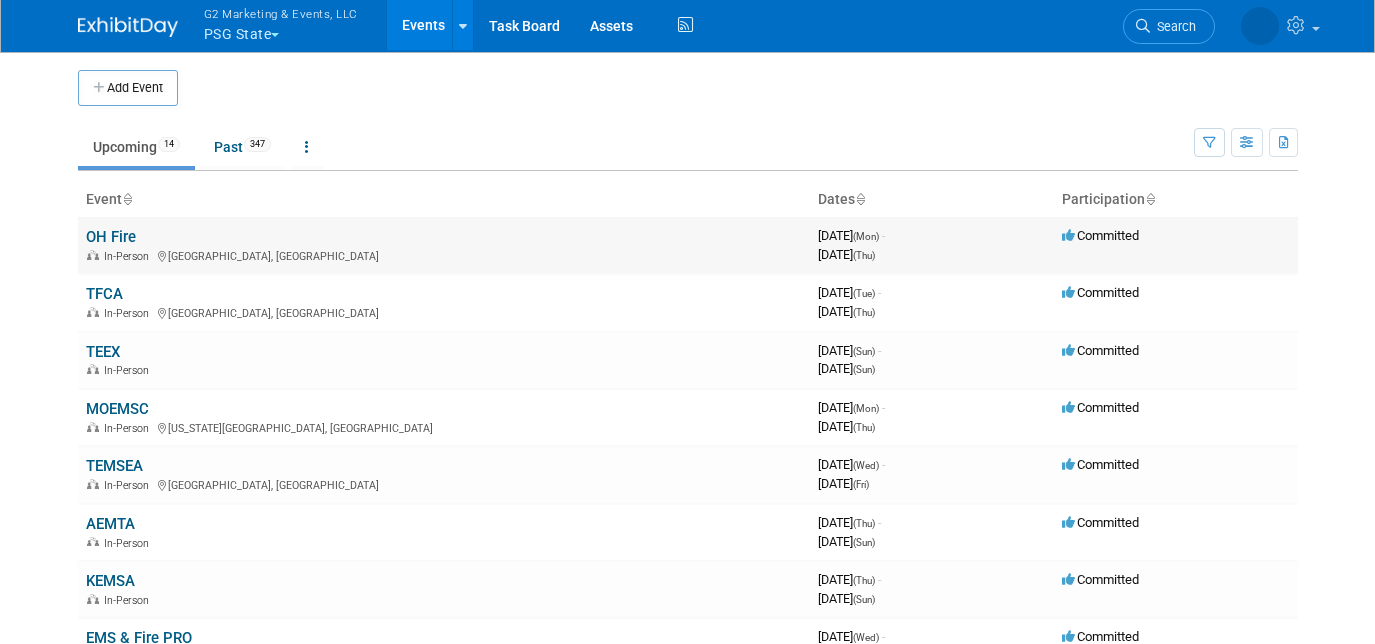 scroll, scrollTop: 0, scrollLeft: 0, axis: both 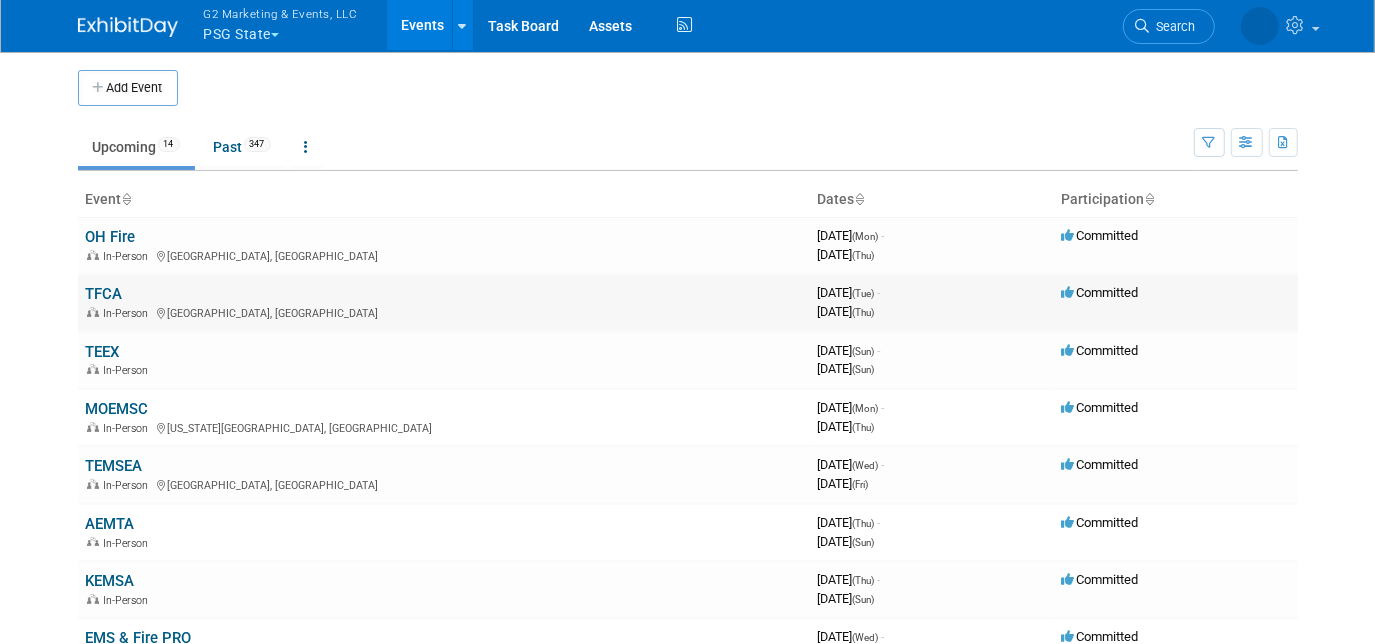 click on "In-Person" at bounding box center [129, 313] 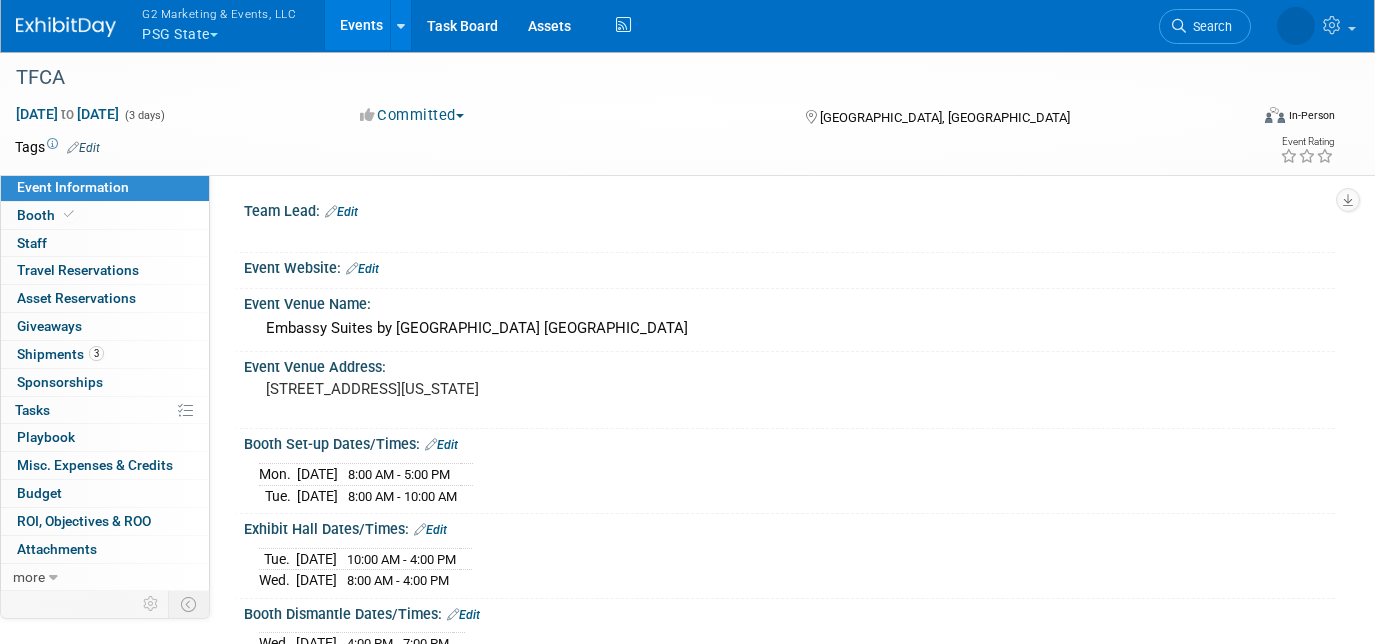 scroll, scrollTop: 0, scrollLeft: 0, axis: both 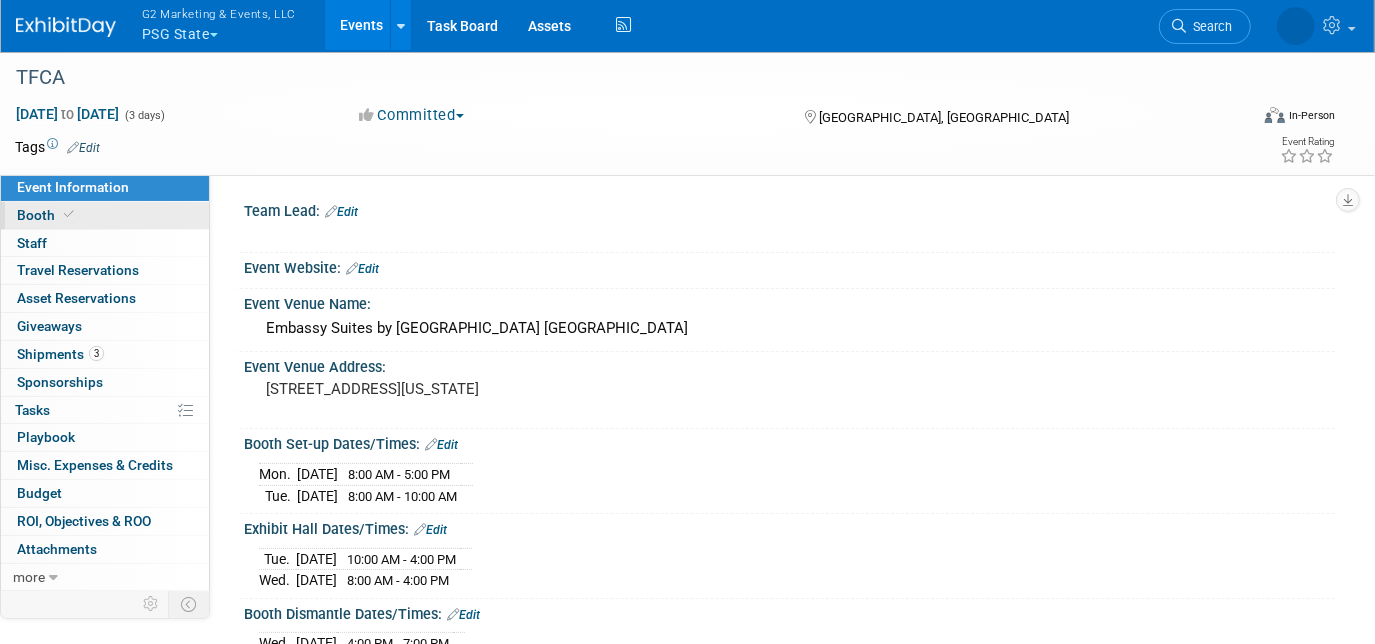 click on "Booth" at bounding box center (47, 215) 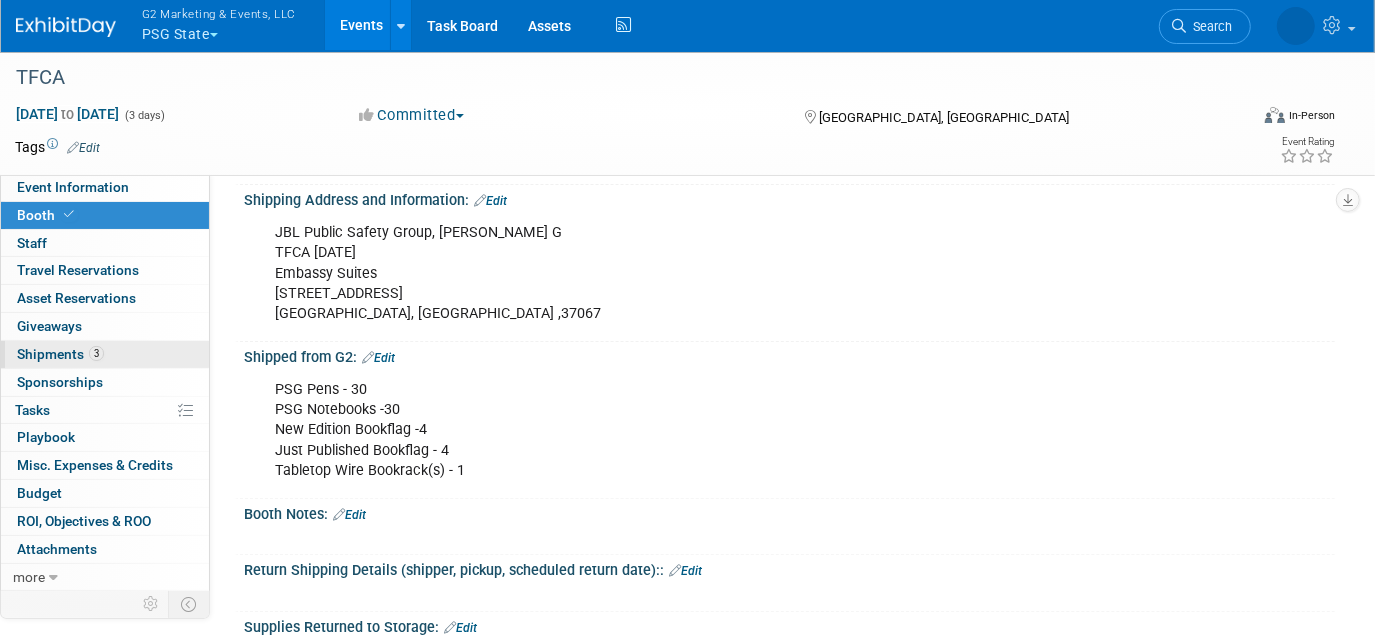 scroll, scrollTop: 243, scrollLeft: 0, axis: vertical 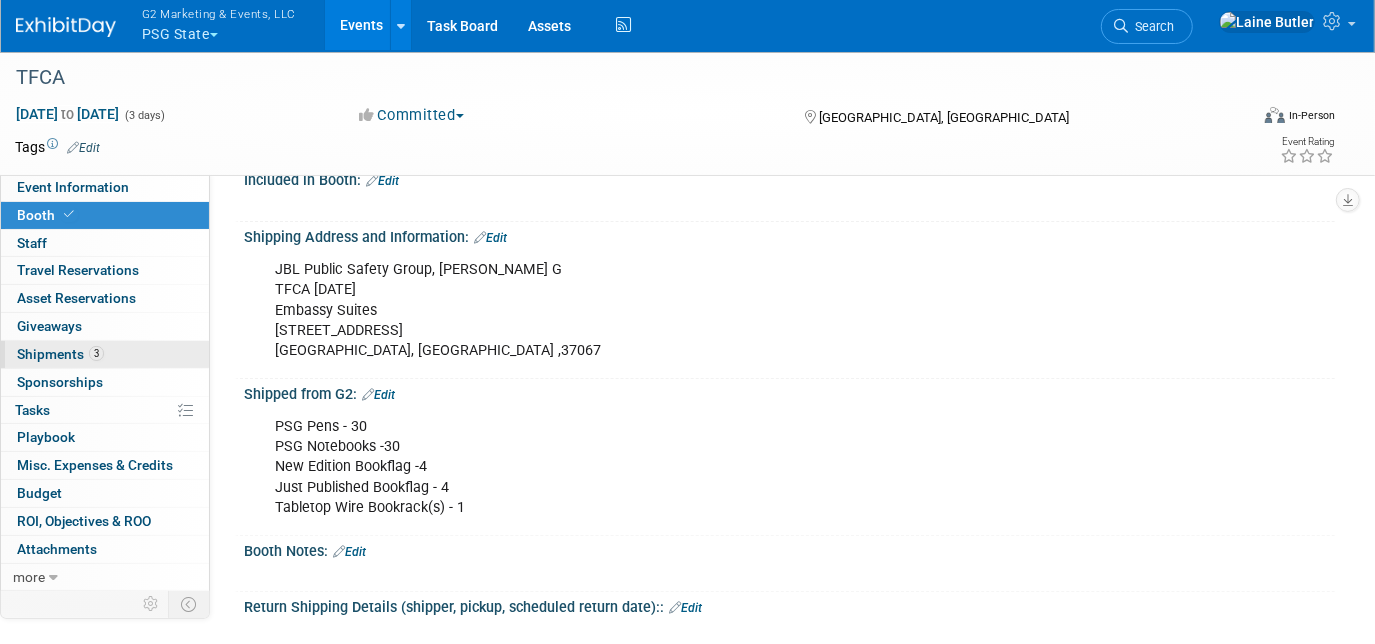 click on "3
Shipments 3" at bounding box center (105, 354) 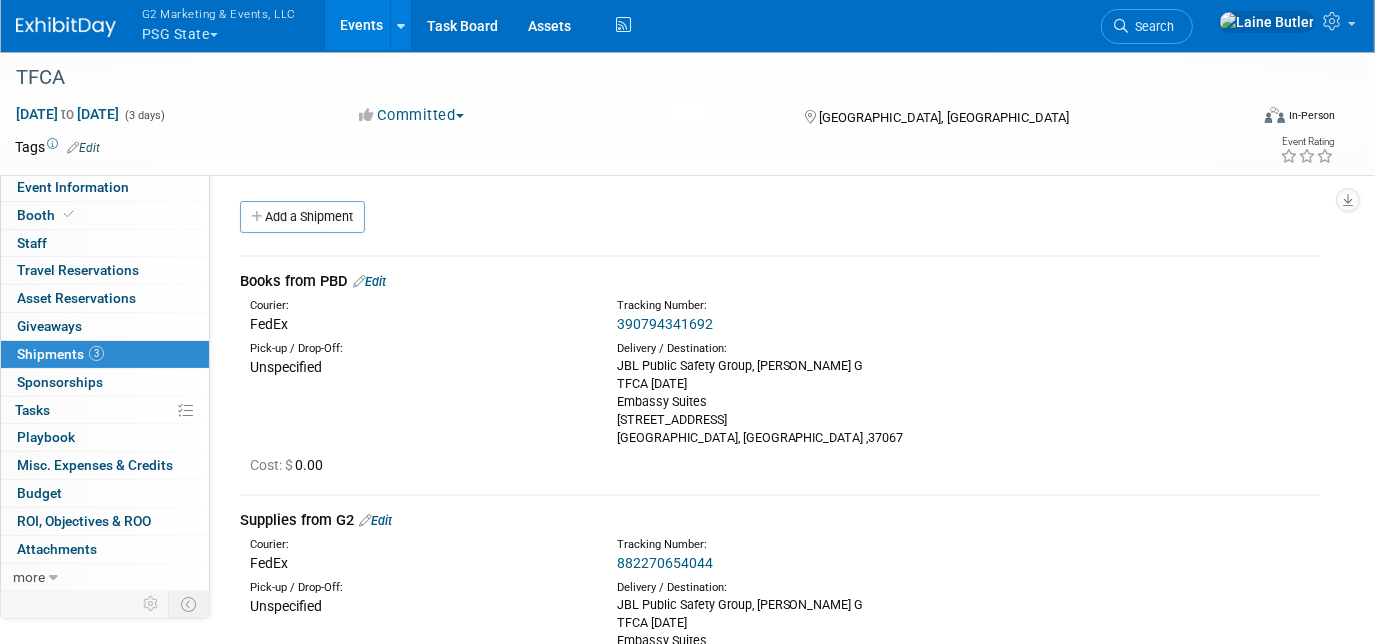 scroll, scrollTop: 438, scrollLeft: 0, axis: vertical 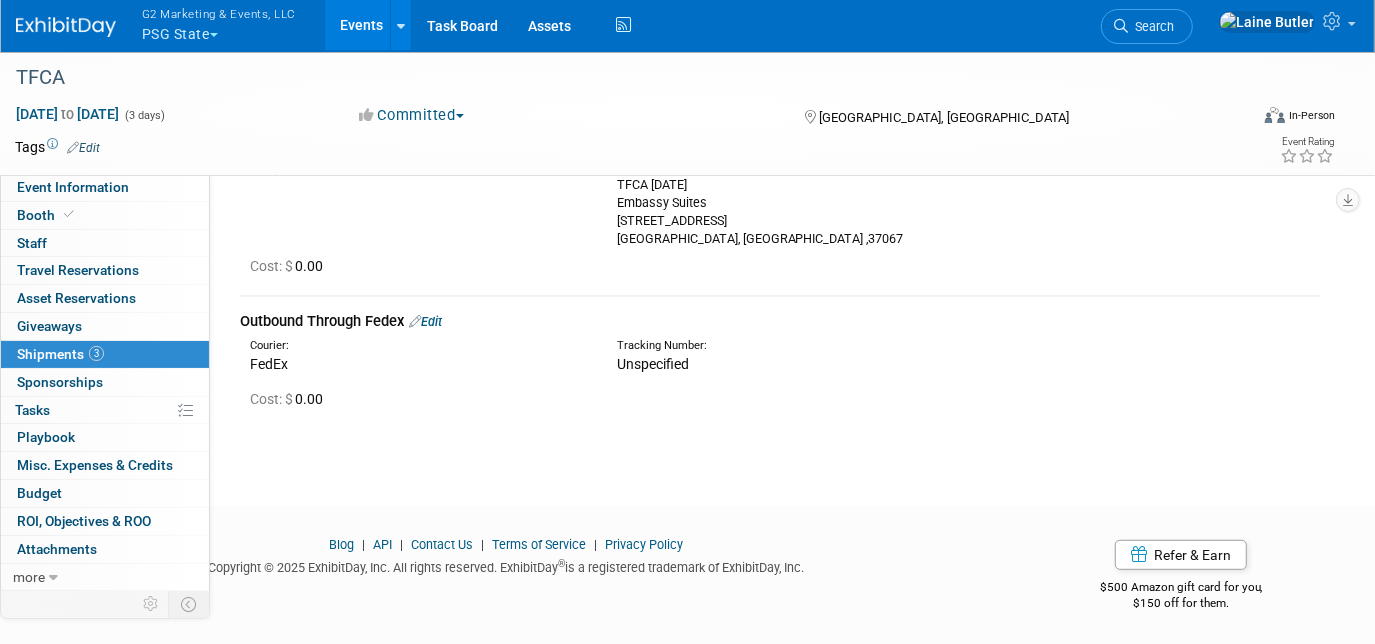 click on "Edit" at bounding box center [425, 321] 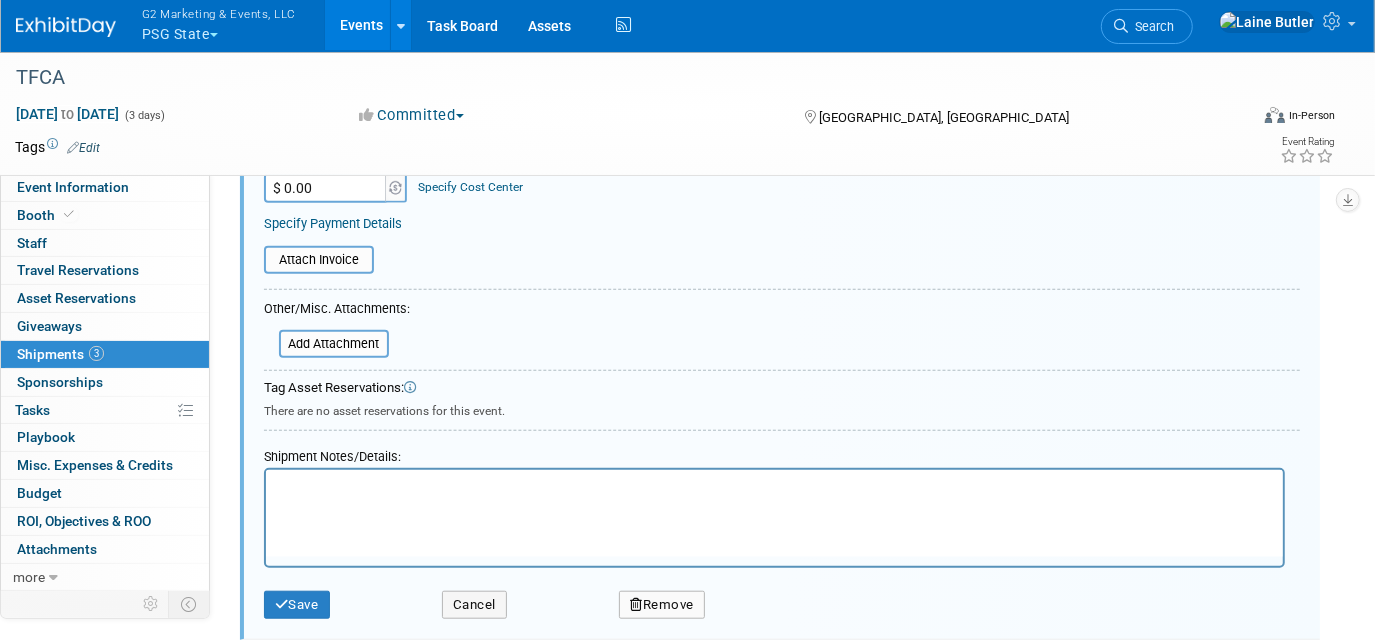 scroll, scrollTop: 1006, scrollLeft: 0, axis: vertical 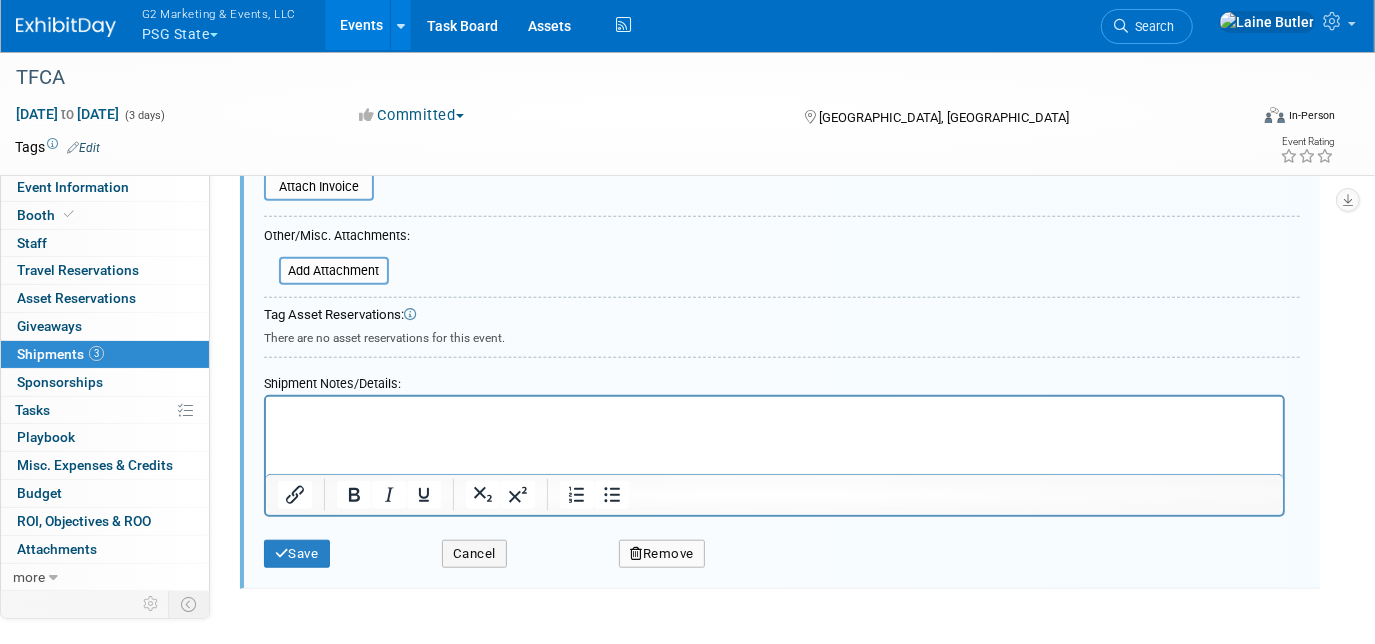 click at bounding box center [774, 414] 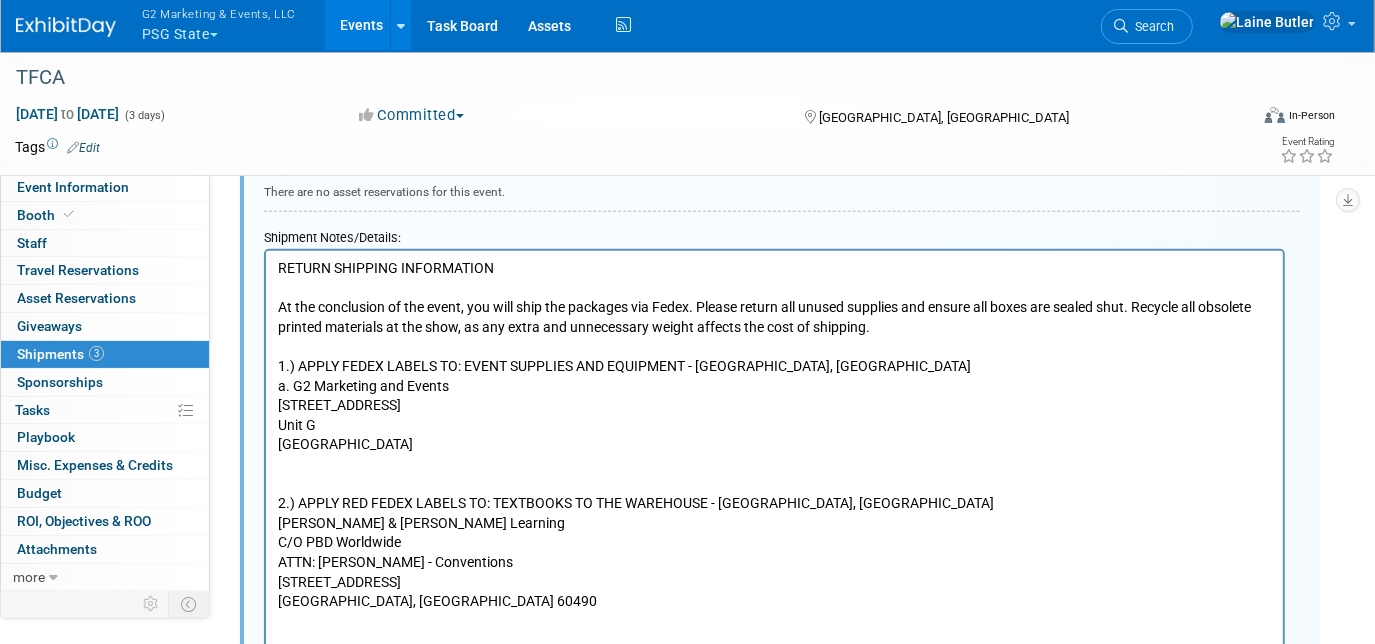 scroll, scrollTop: 1493, scrollLeft: 0, axis: vertical 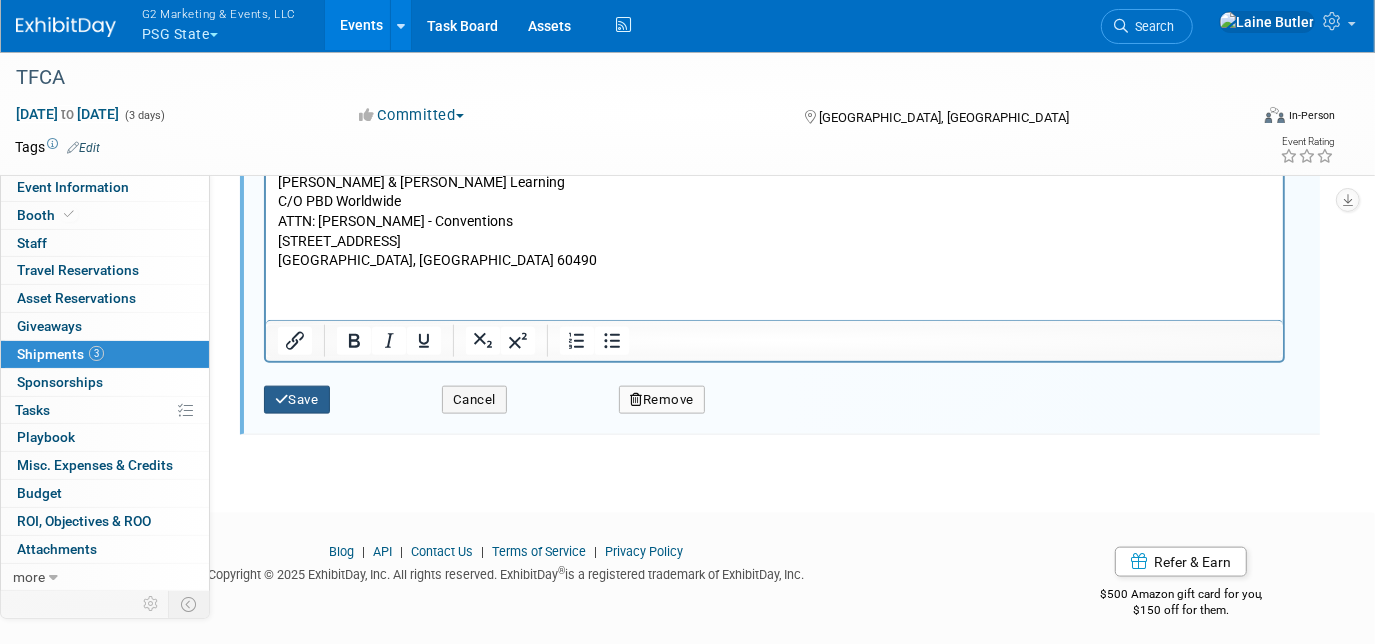 click on "Save" at bounding box center (297, 400) 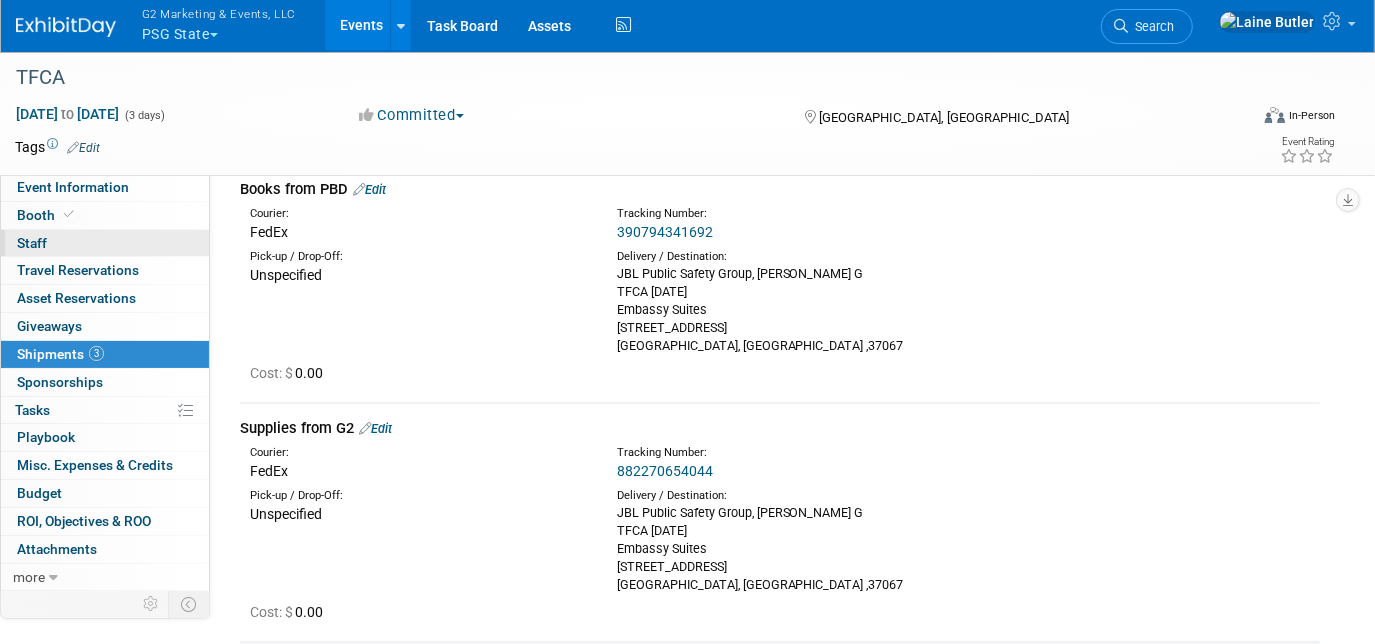 scroll, scrollTop: 91, scrollLeft: 0, axis: vertical 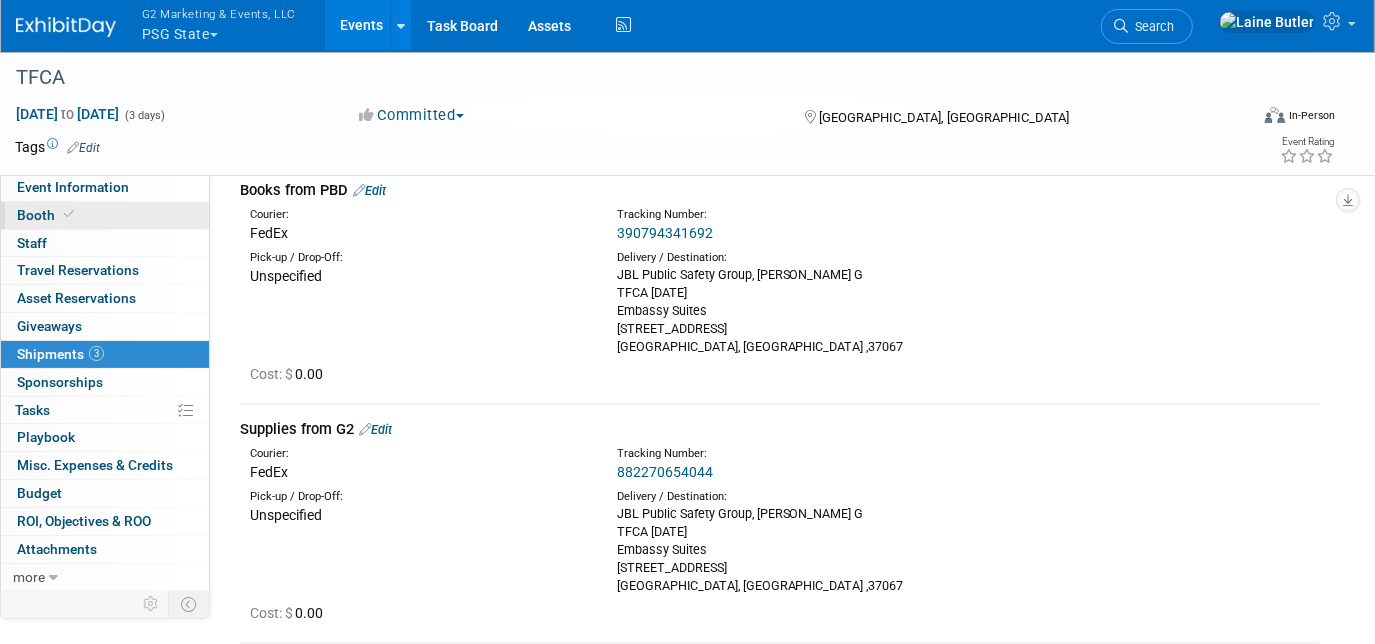 click on "Booth" at bounding box center (105, 215) 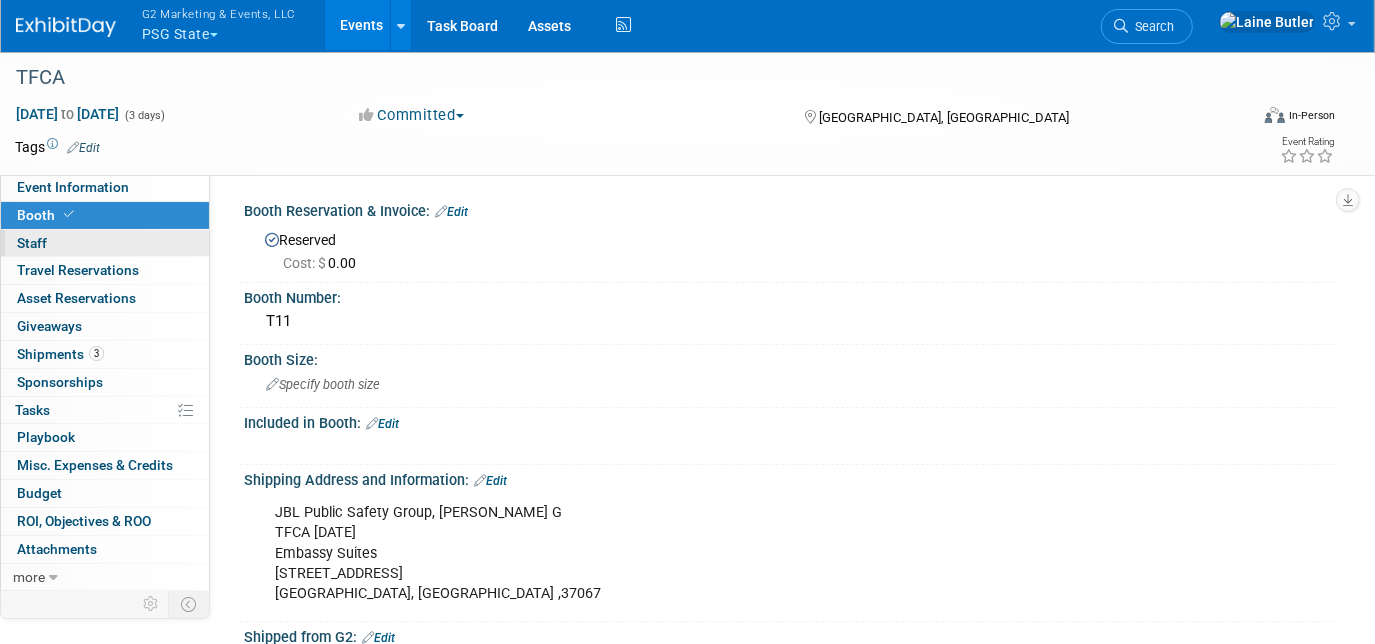 click on "0
Staff 0" at bounding box center (105, 243) 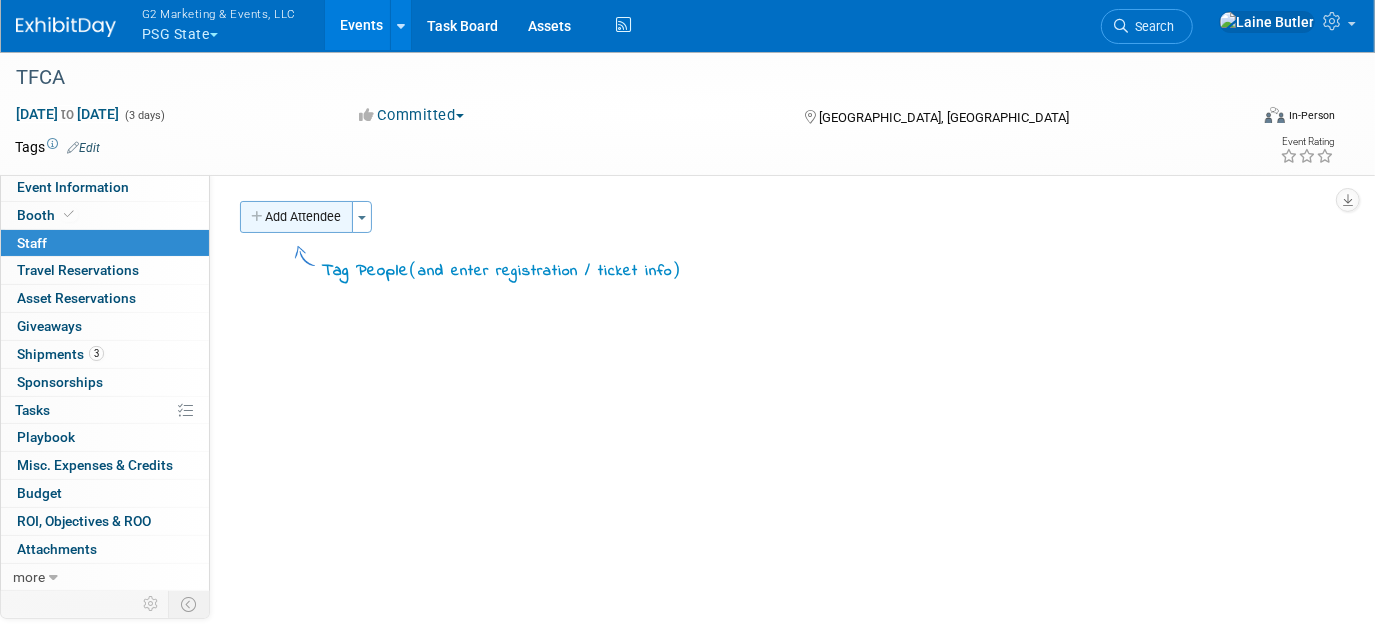 click on "Add Attendee" at bounding box center (296, 217) 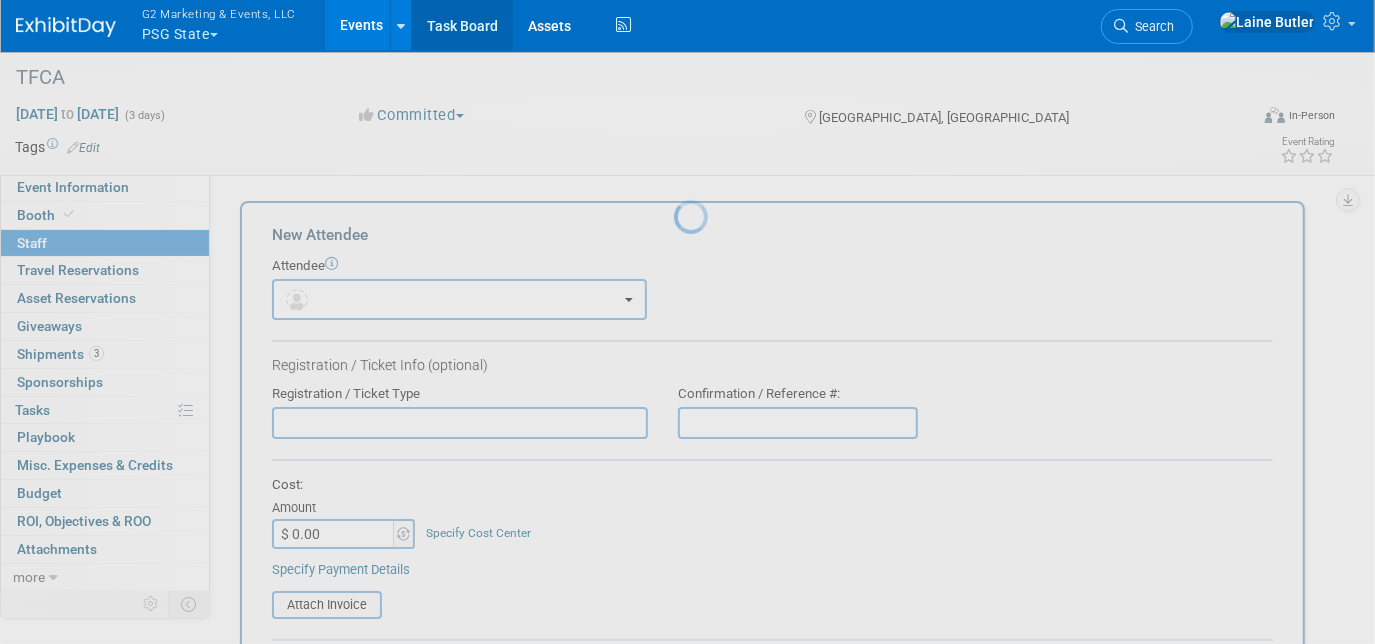 scroll, scrollTop: 0, scrollLeft: 0, axis: both 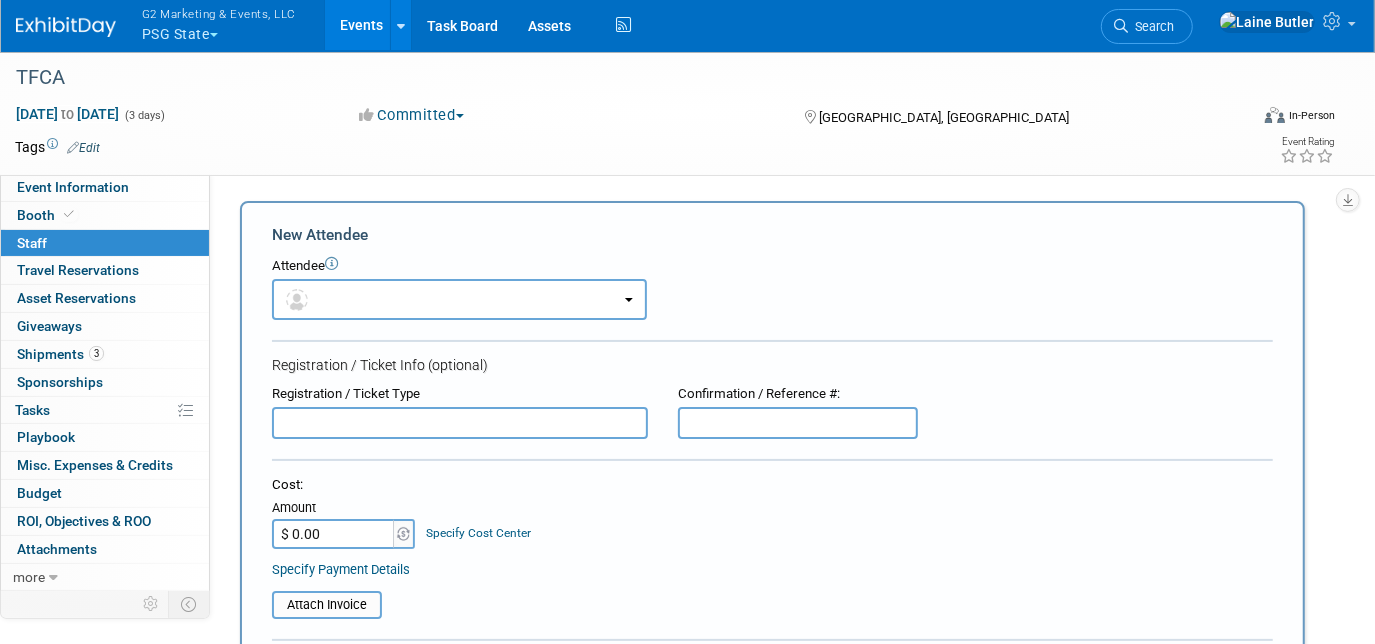click on "New Attendee
Attendee
<img src="https://www.exhibitday.com/Images/Unassigned-User-Icon.png" style="width: 22px; height: 22px; border-radius: 11px; margin-top: 2px; margin-bottom: 2px; margin-left: 0px;" />
X" at bounding box center (772, 591) 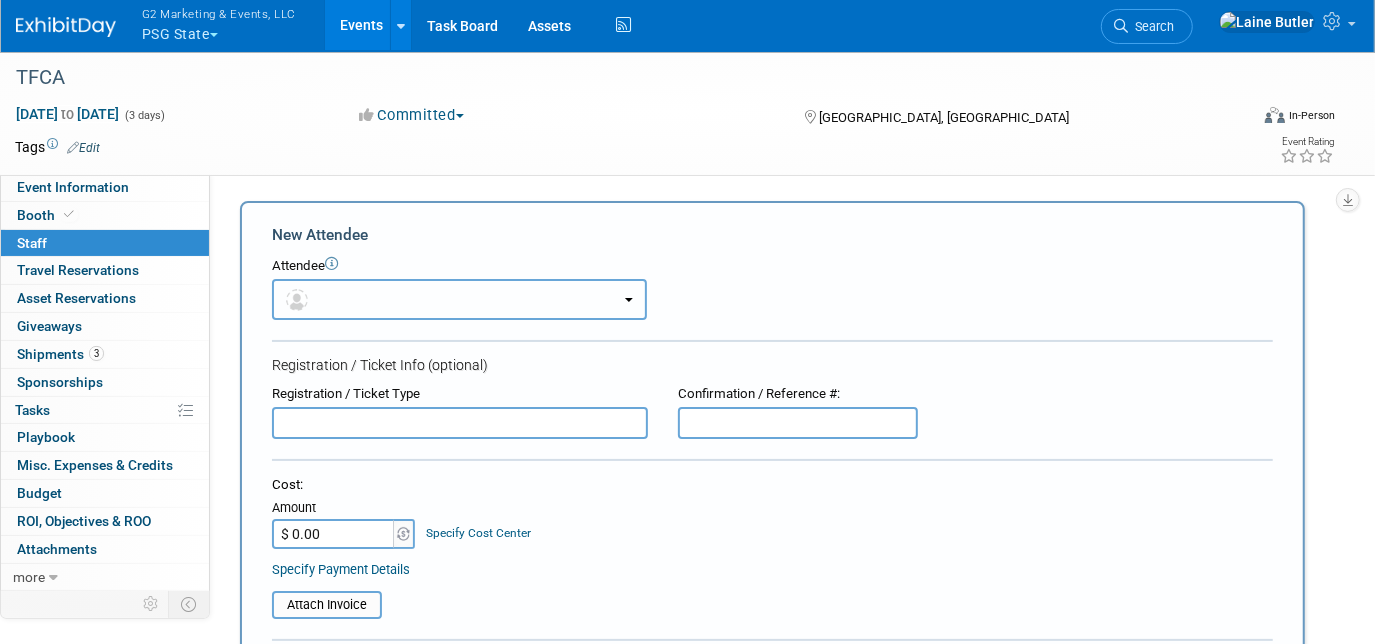 click at bounding box center [459, 299] 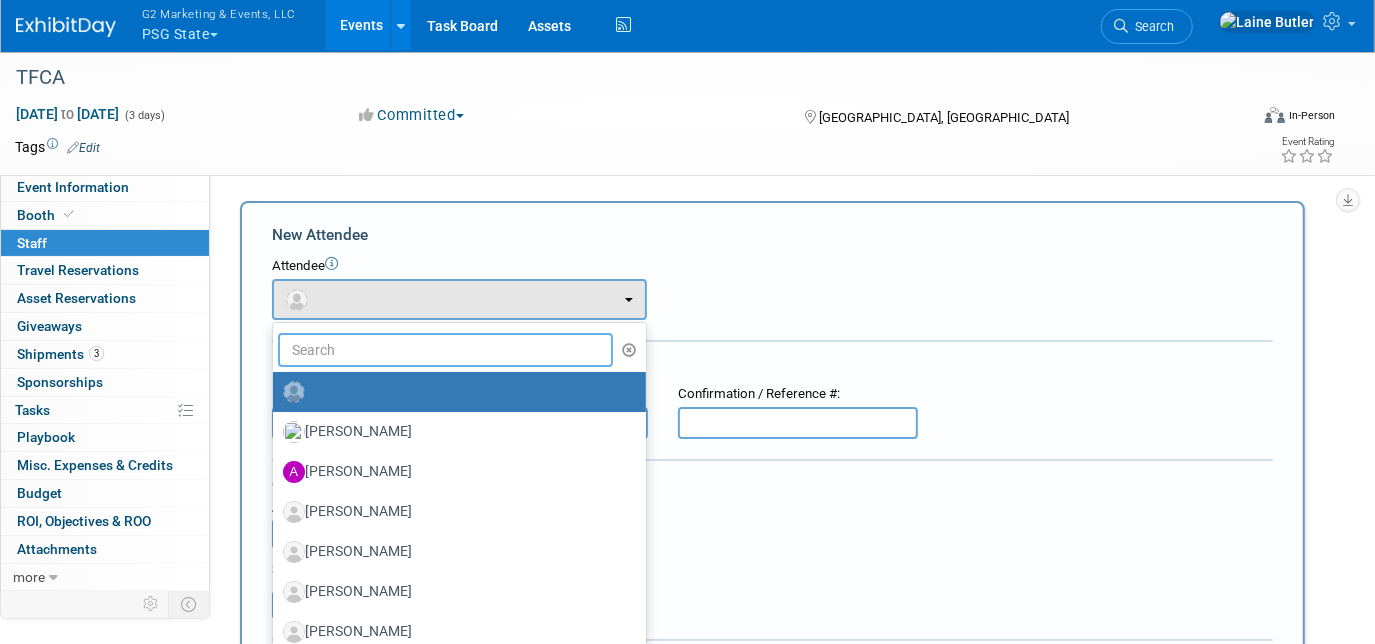 click at bounding box center [445, 350] 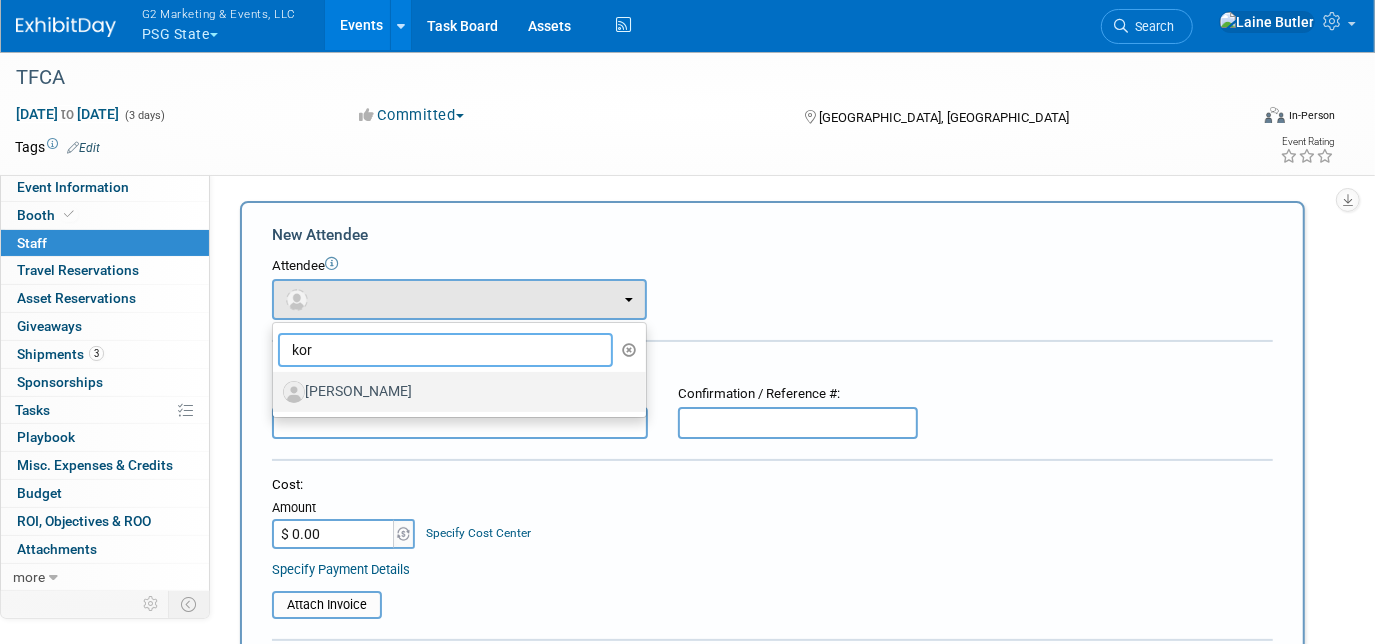 type on "kor" 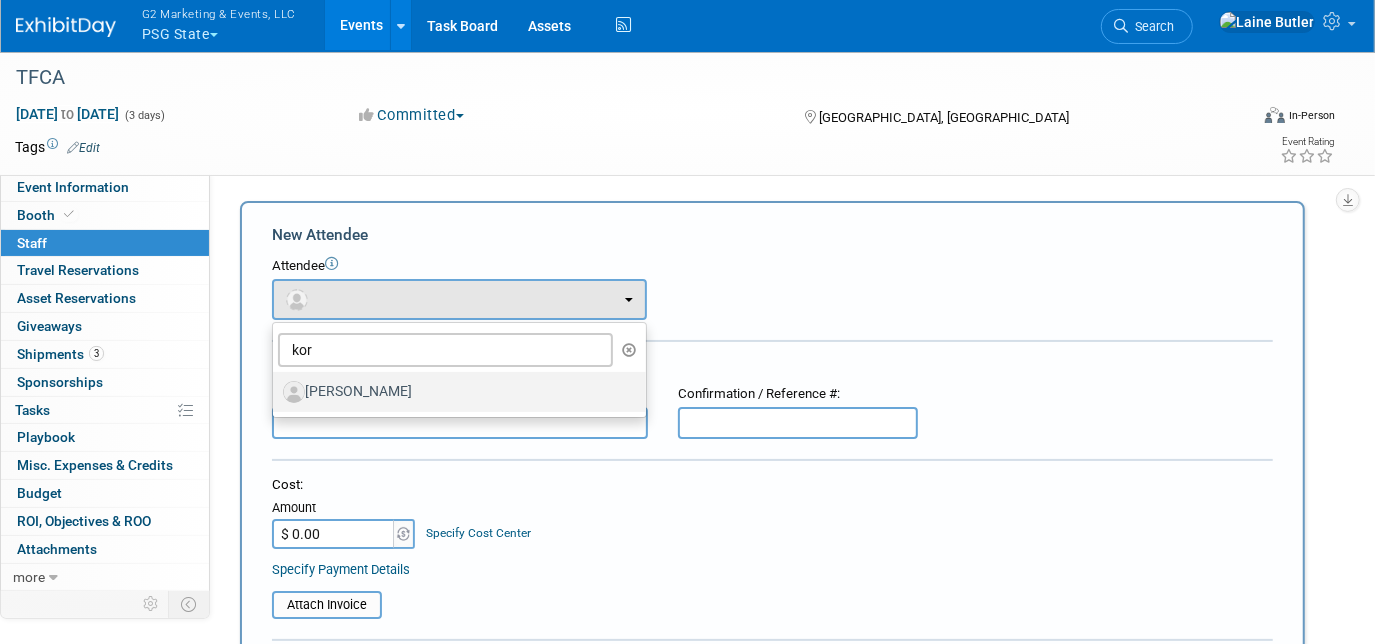 click on "Korie Gospodarski" at bounding box center (454, 392) 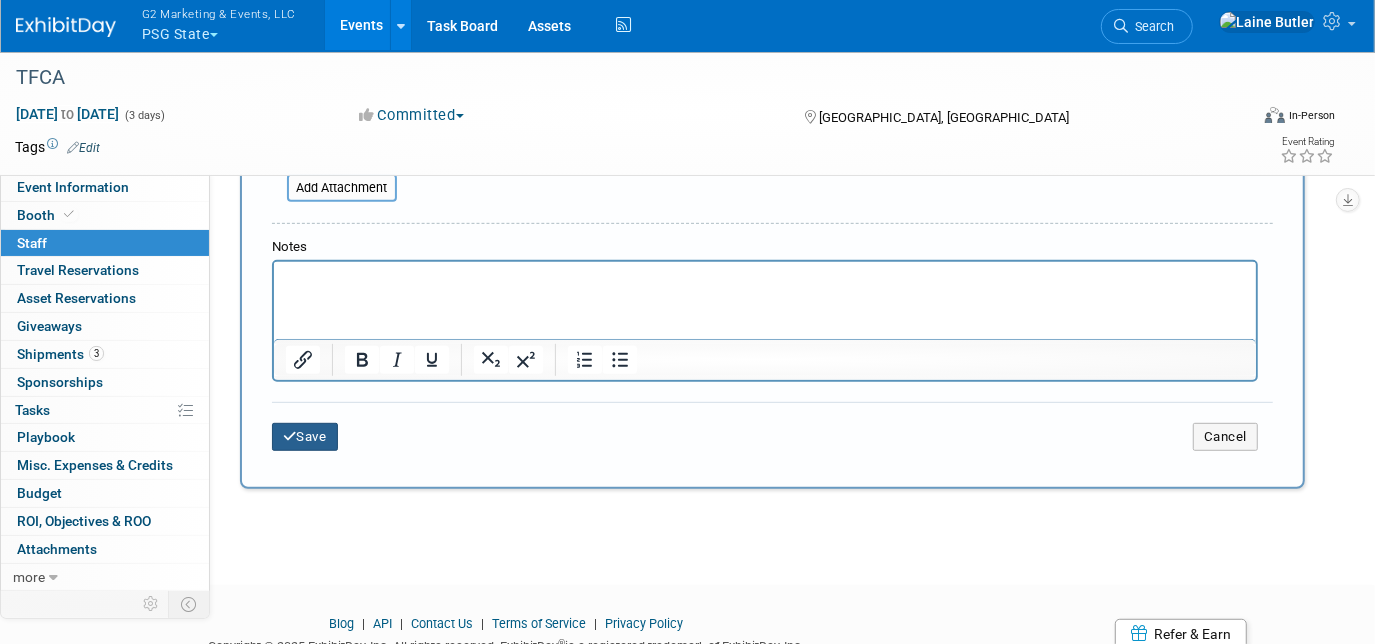 click on "Save" at bounding box center (305, 437) 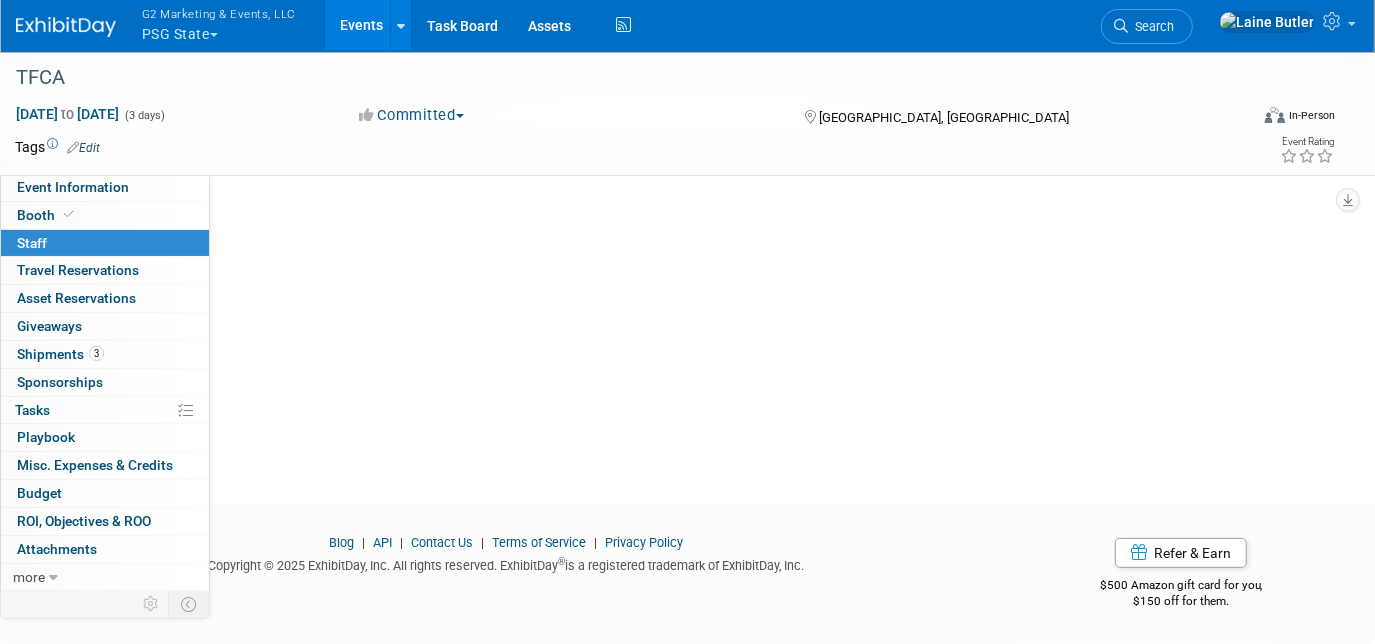 scroll, scrollTop: 0, scrollLeft: 0, axis: both 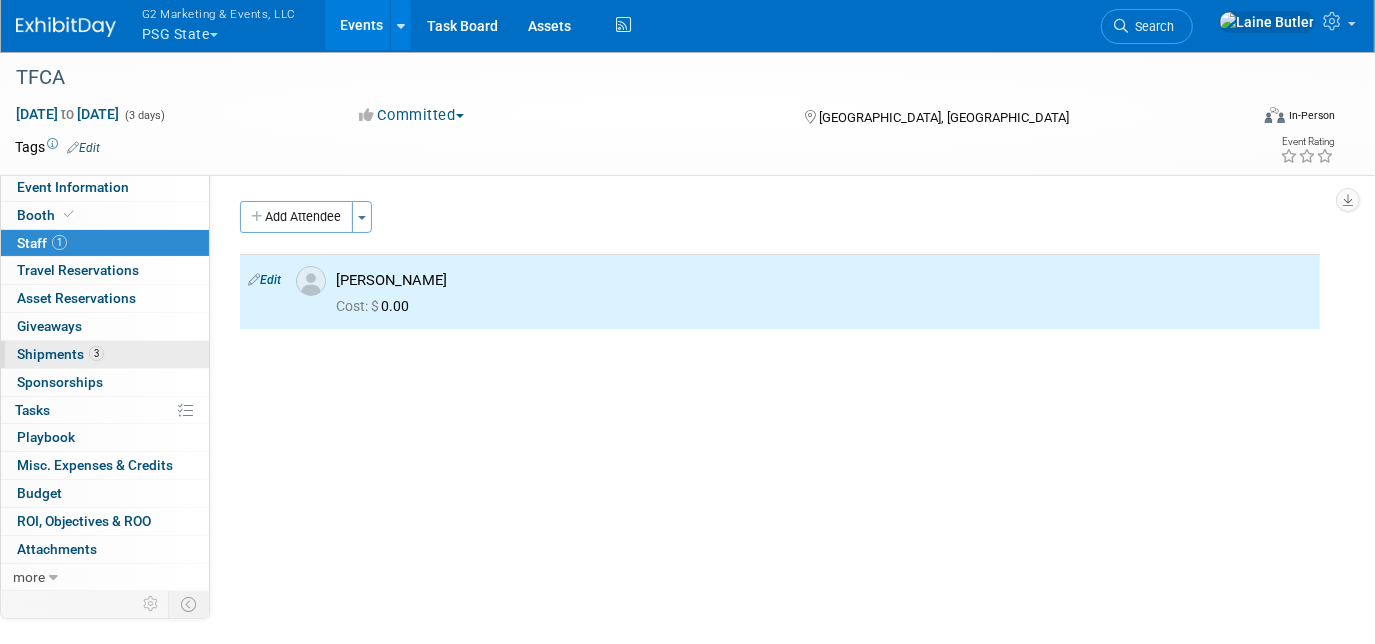 click on "Shipments 3" at bounding box center (60, 354) 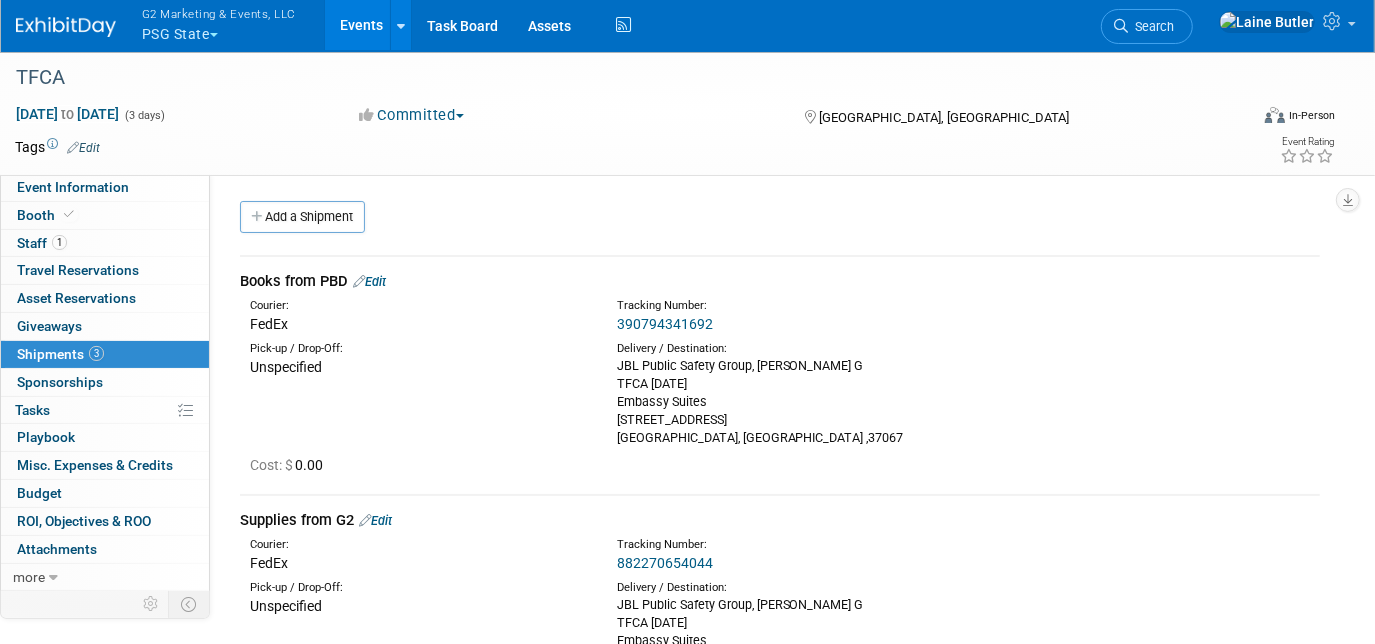 click on "390794341692" at bounding box center [665, 324] 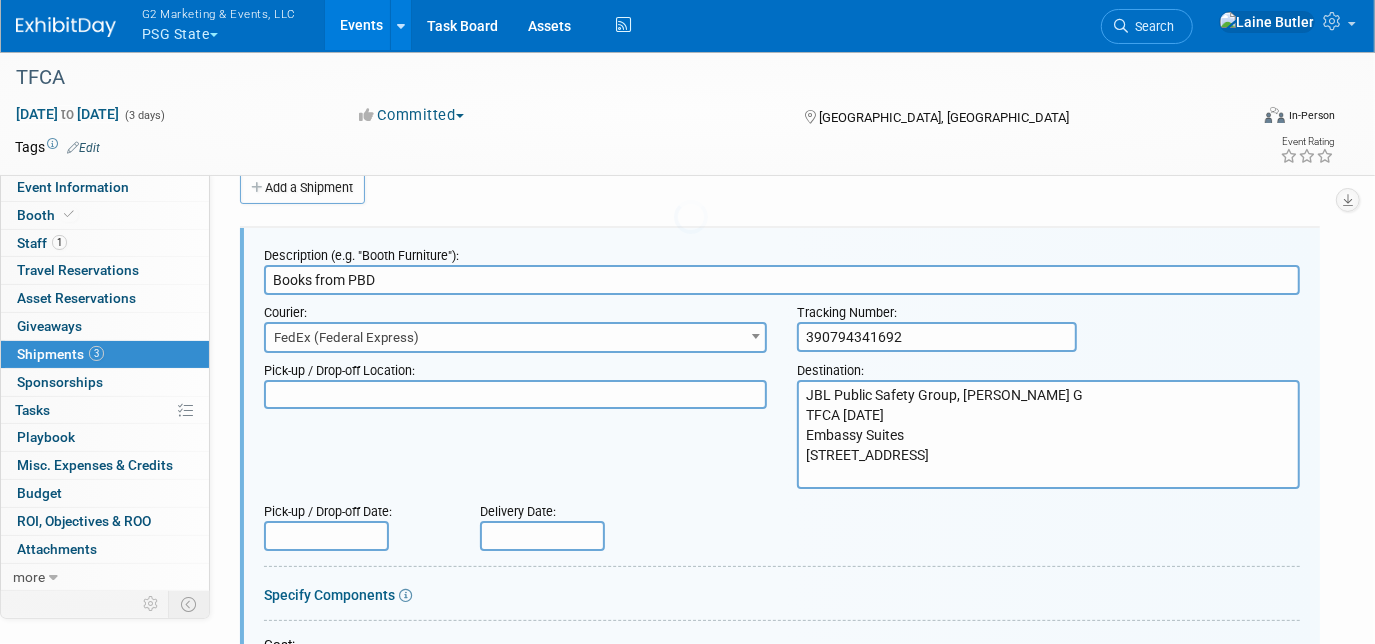 scroll, scrollTop: 0, scrollLeft: 0, axis: both 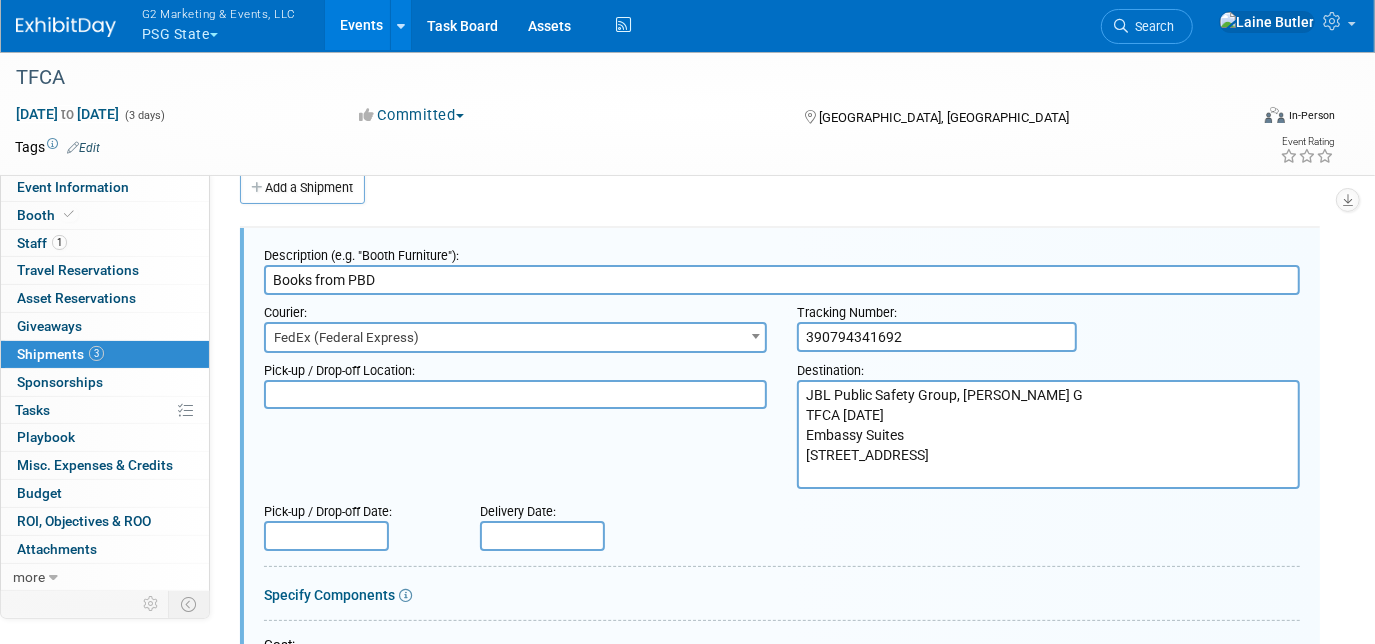 click at bounding box center (542, 536) 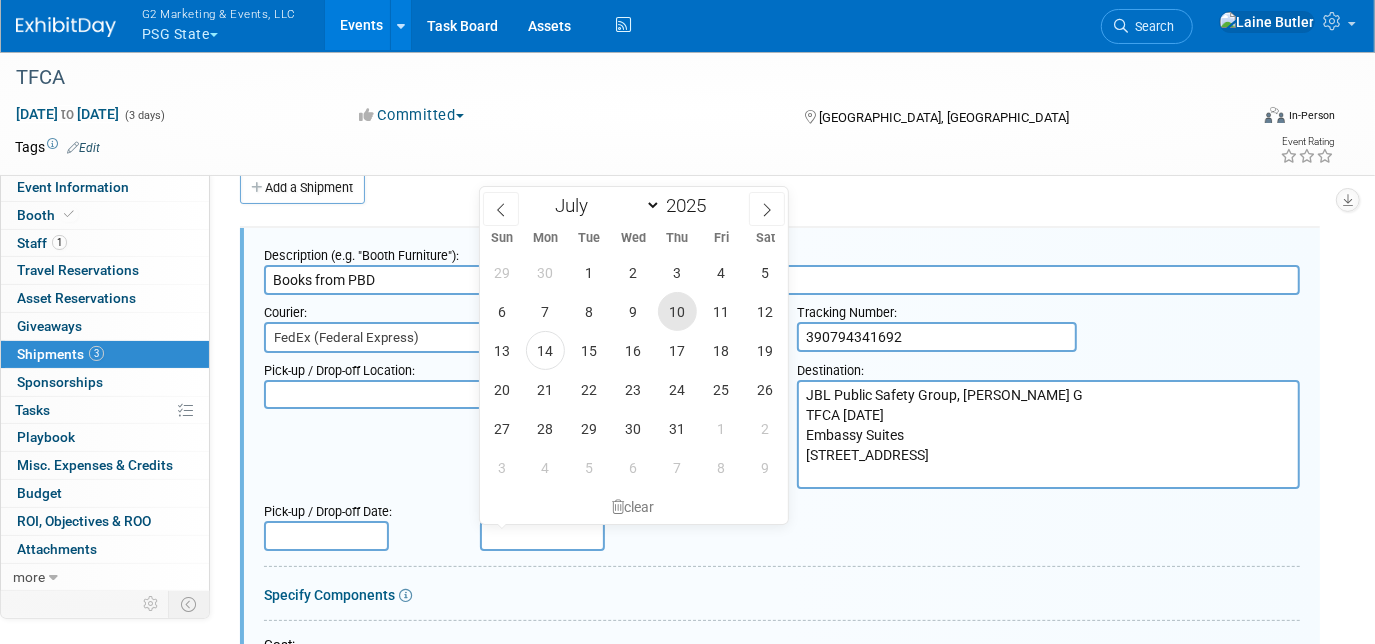 click on "10" at bounding box center (677, 311) 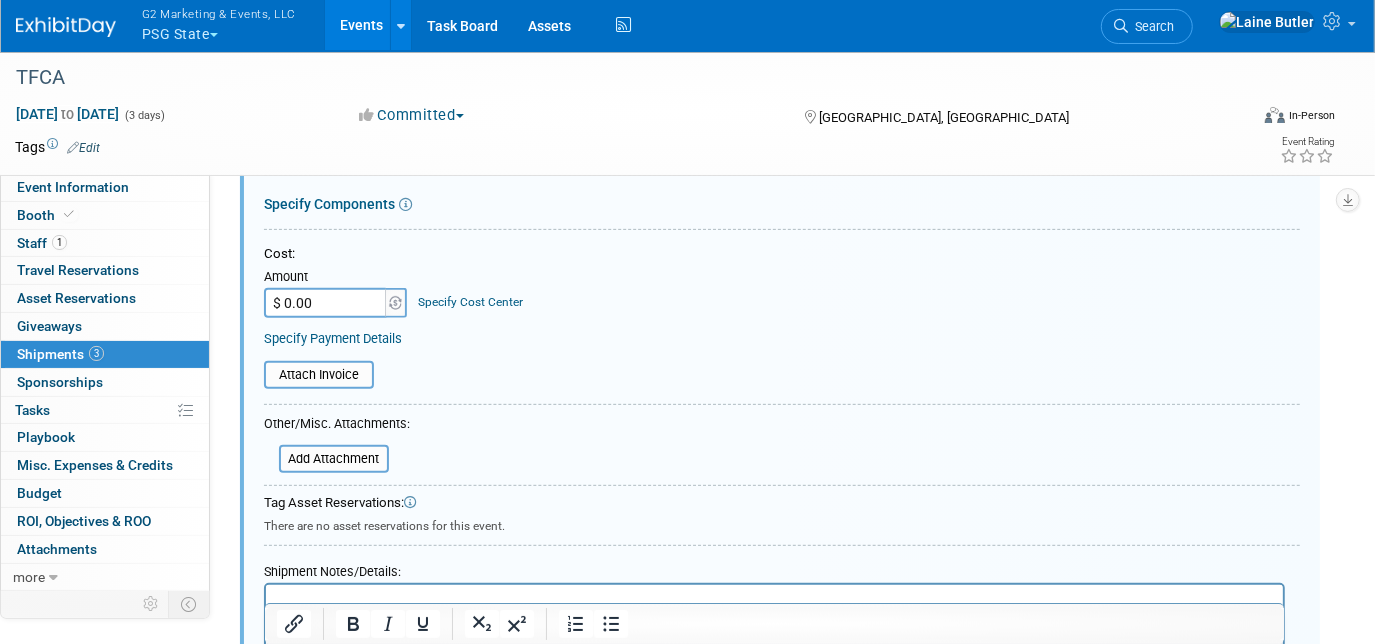 scroll, scrollTop: 613, scrollLeft: 0, axis: vertical 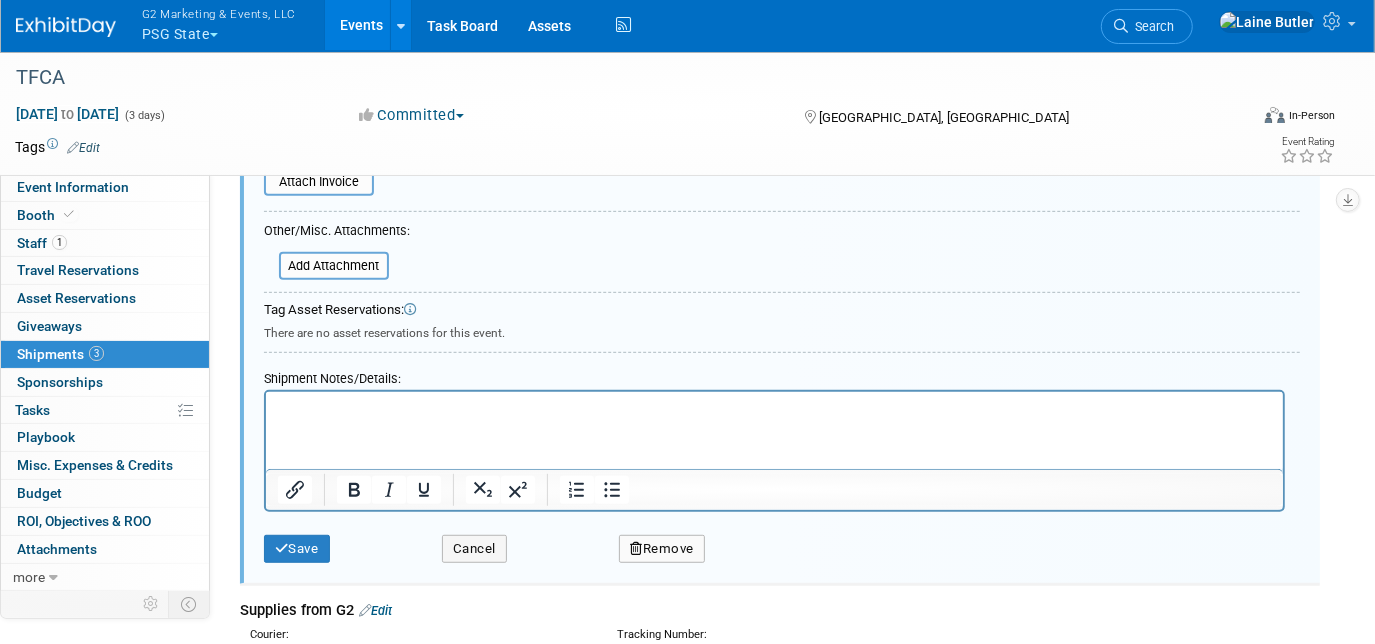 click at bounding box center (774, 410) 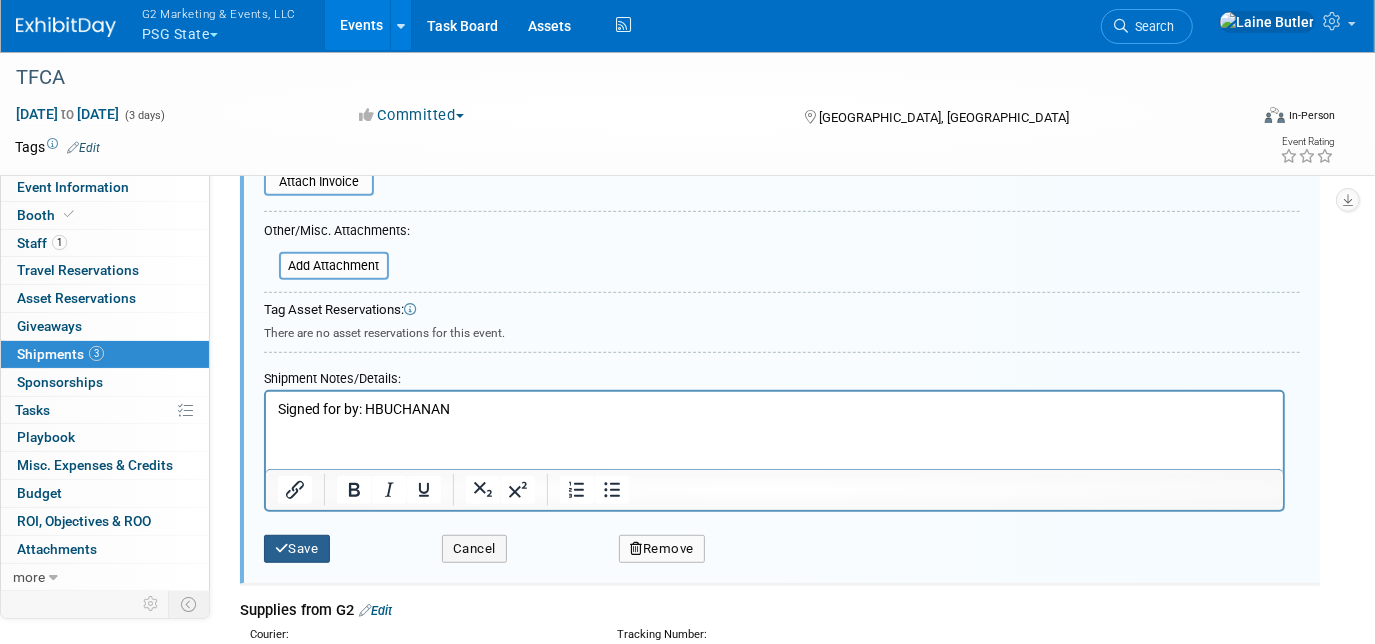 click on "Save" at bounding box center [297, 549] 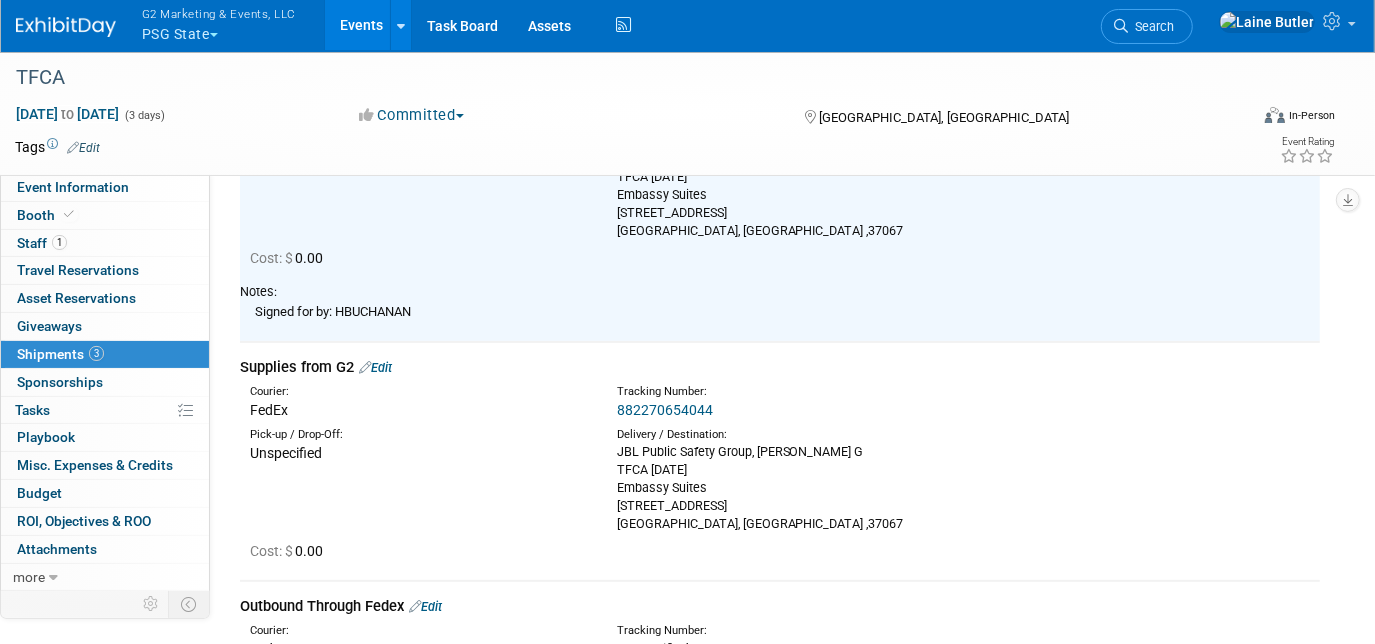 scroll, scrollTop: 229, scrollLeft: 0, axis: vertical 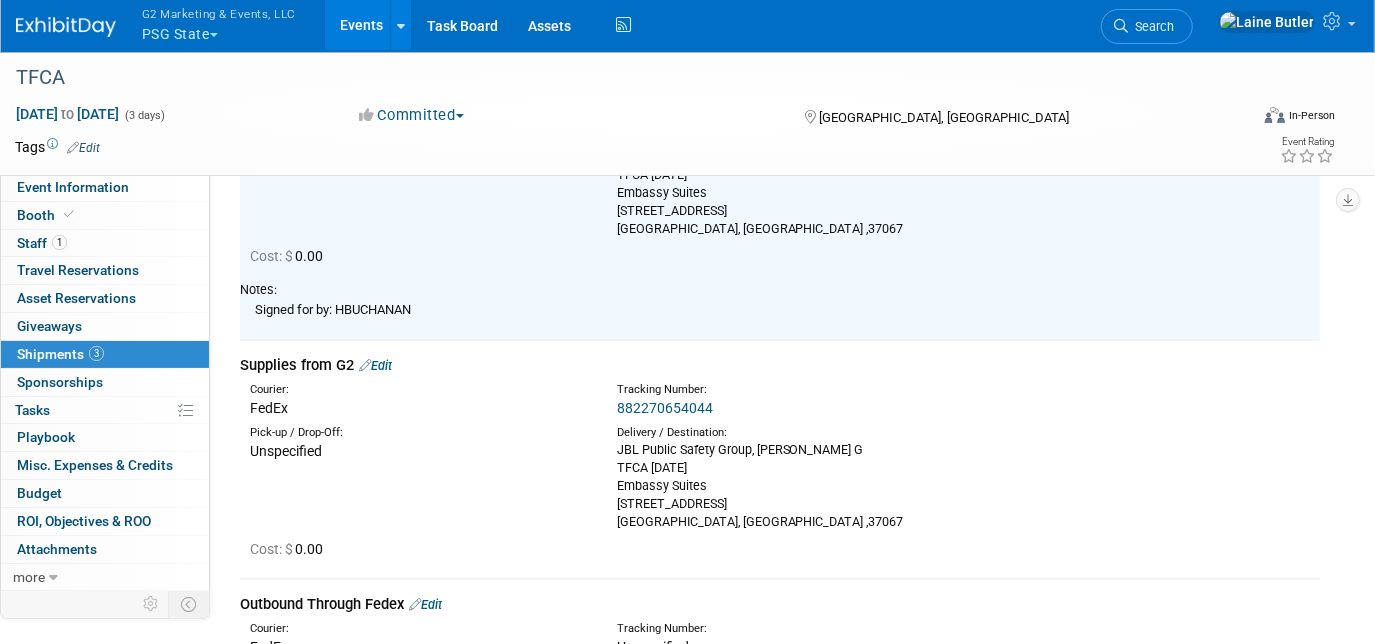 click on "882270654044" at bounding box center [665, 408] 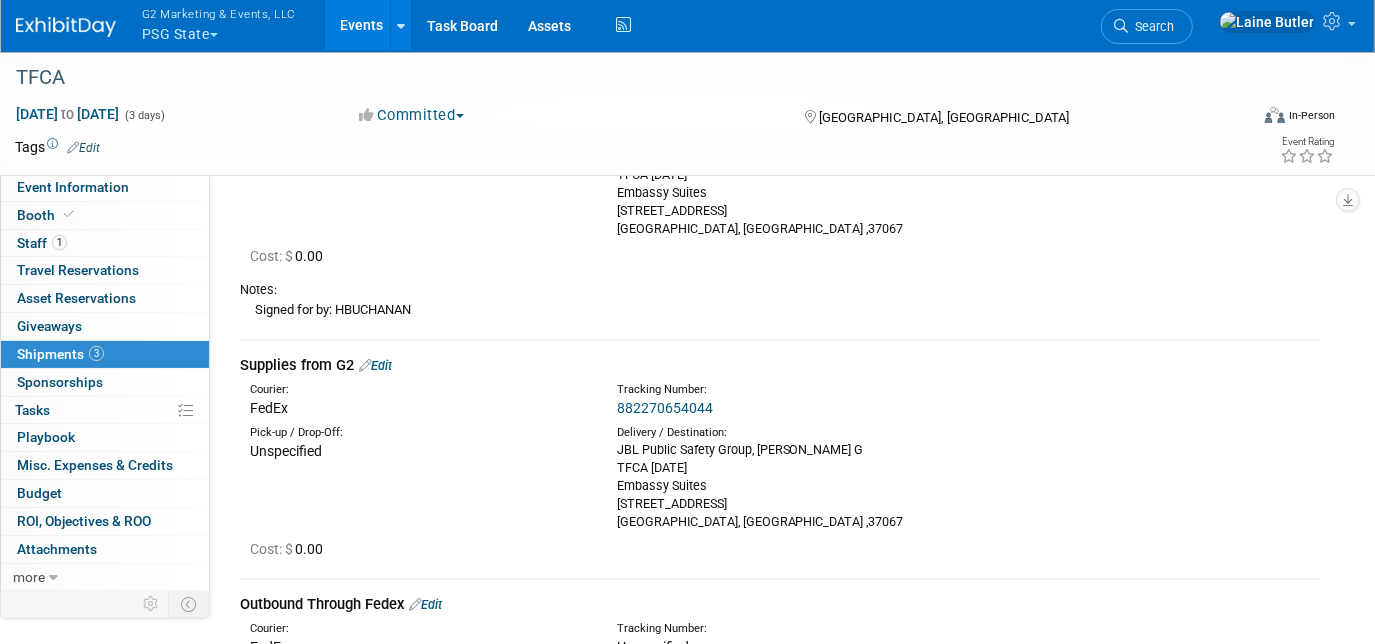 scroll, scrollTop: 397, scrollLeft: 0, axis: vertical 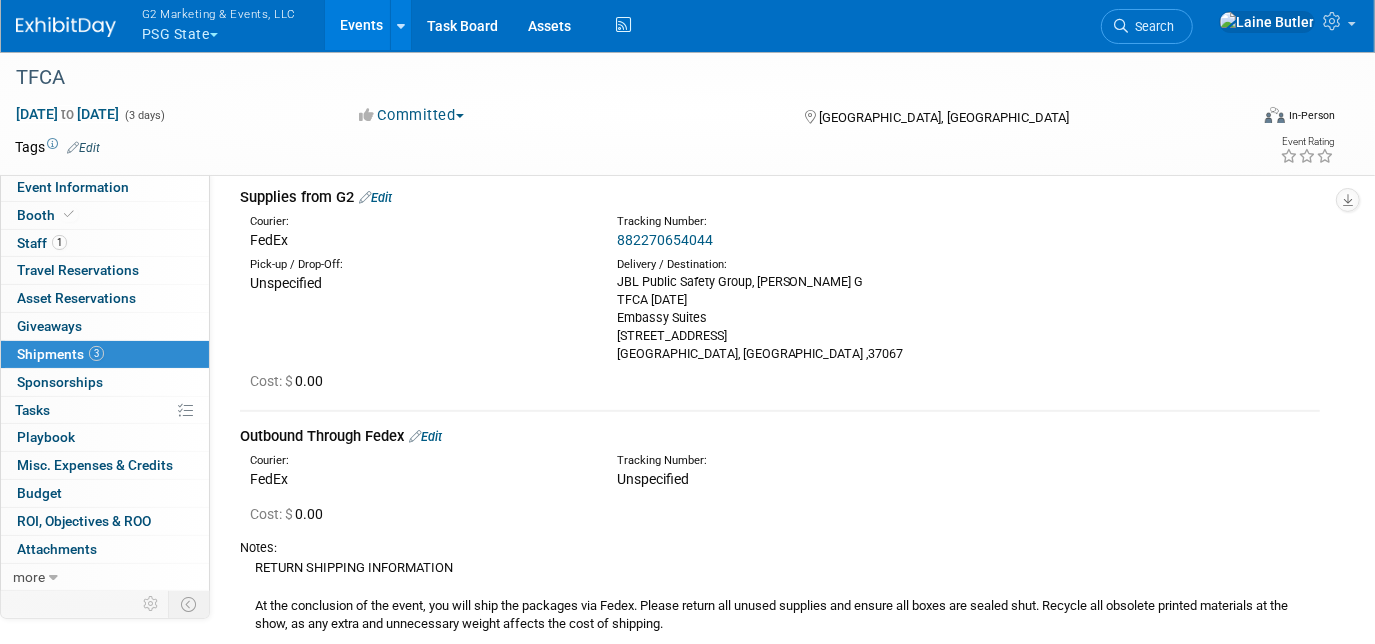 click on "Courier:
FedEx
Tracking Number:
882270654044" at bounding box center [780, 229] 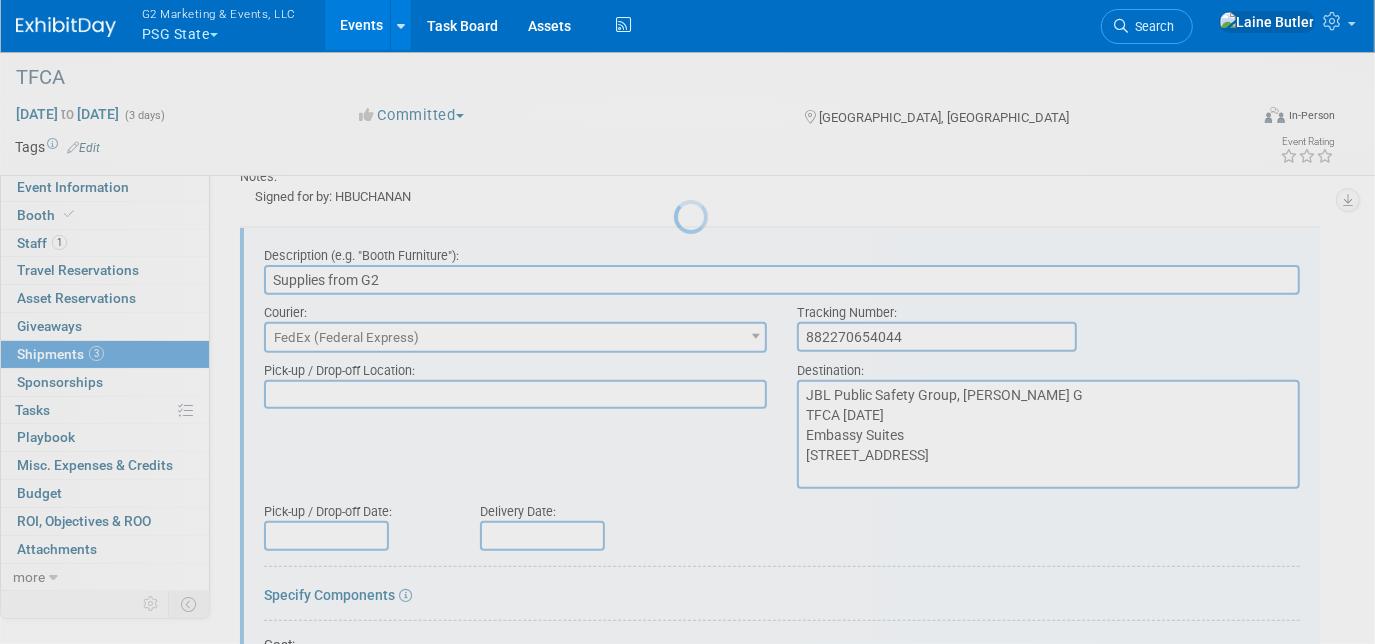 scroll, scrollTop: 0, scrollLeft: 0, axis: both 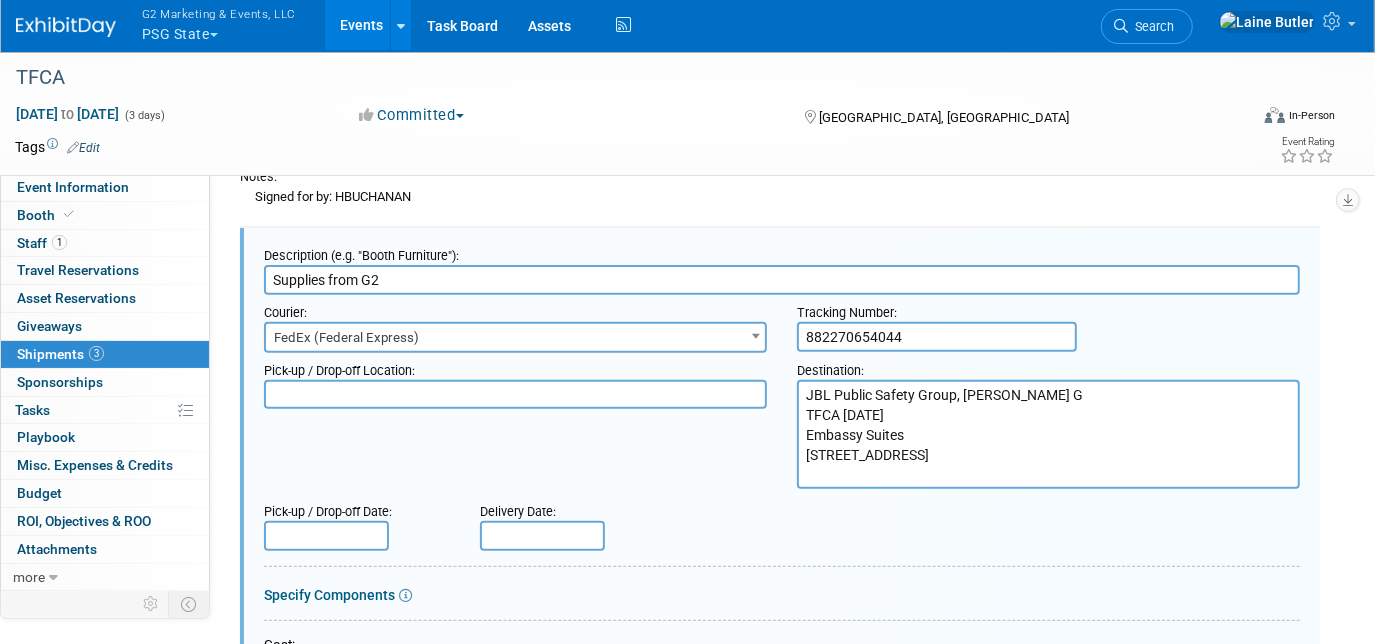 click on "Description (e.g. "Booth Furniture"):
Supplies from G2
Courier:
007EX
17 Post Service (17PostService)
2GO (Negros Navigation)
360 Lion Express
4-72 Entregando (Colombia Postal Service)
4PX
A Duie Pyle" at bounding box center (782, 686) 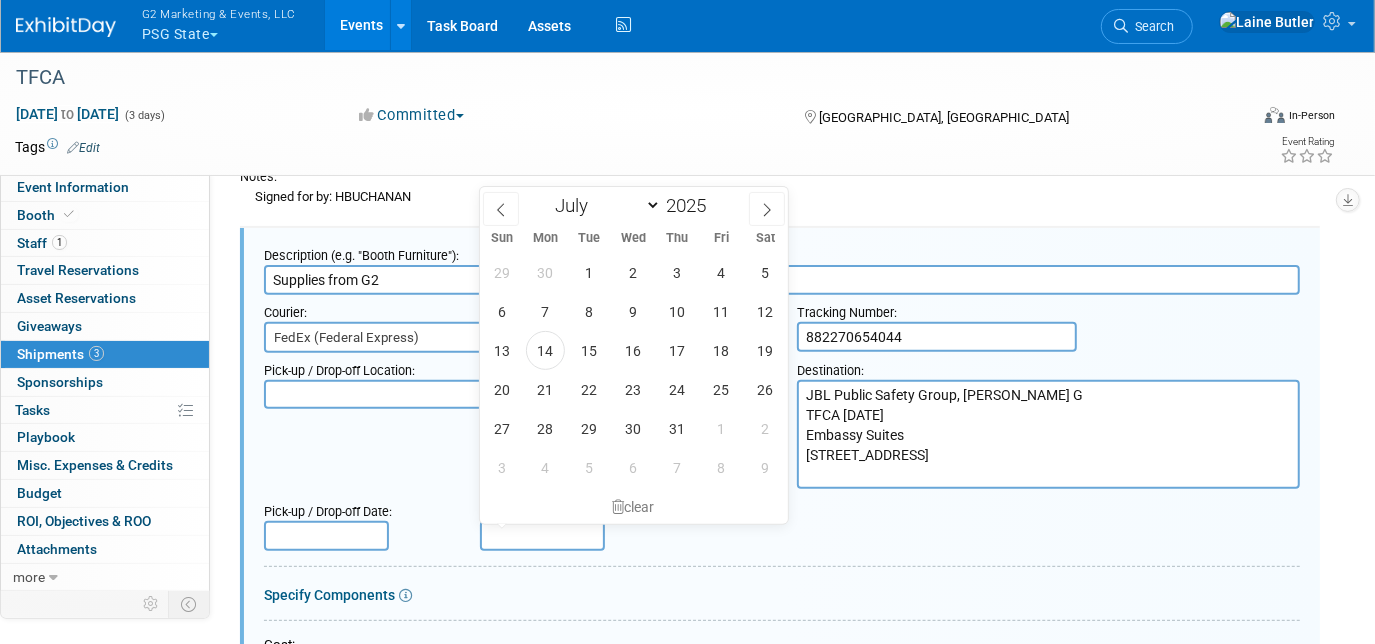 click at bounding box center (542, 536) 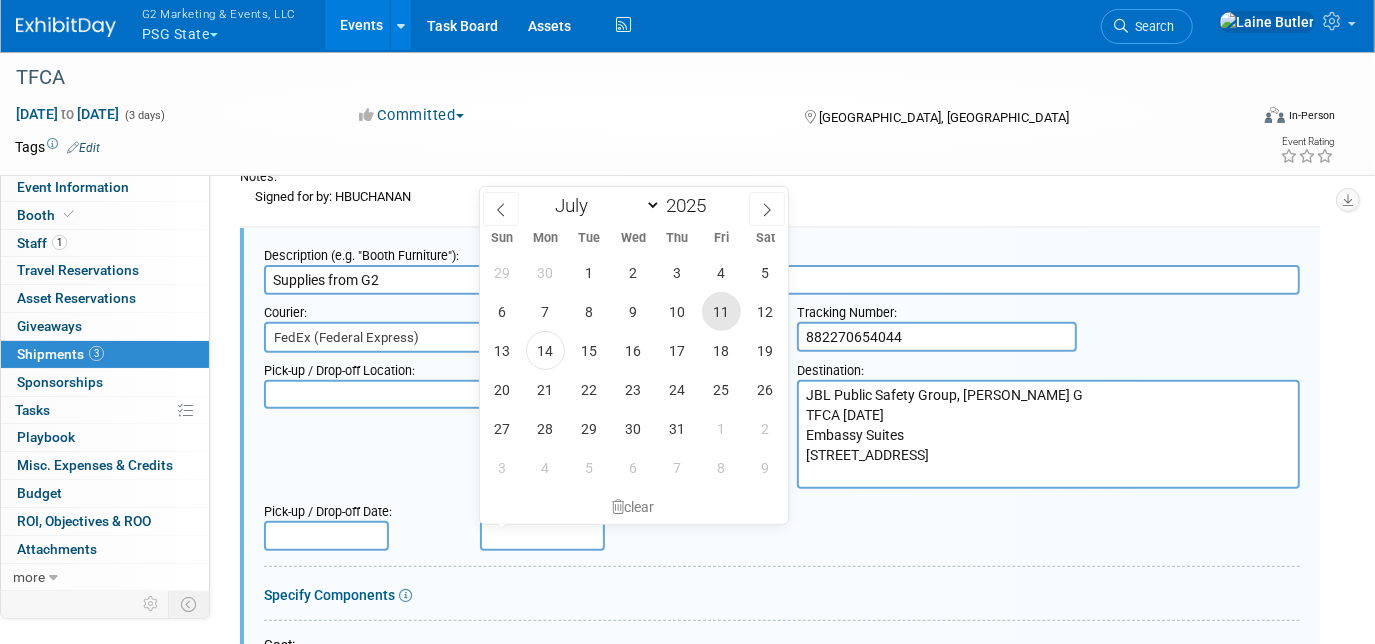 click on "11" at bounding box center (721, 311) 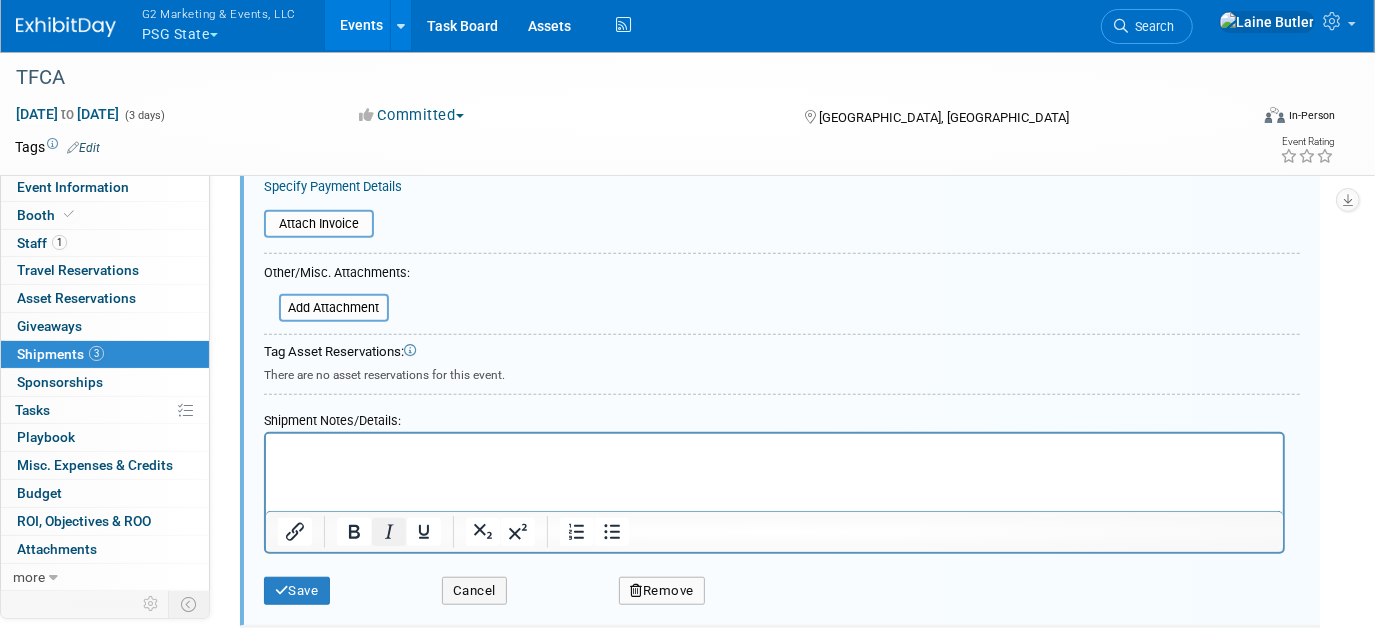 scroll, scrollTop: 888, scrollLeft: 0, axis: vertical 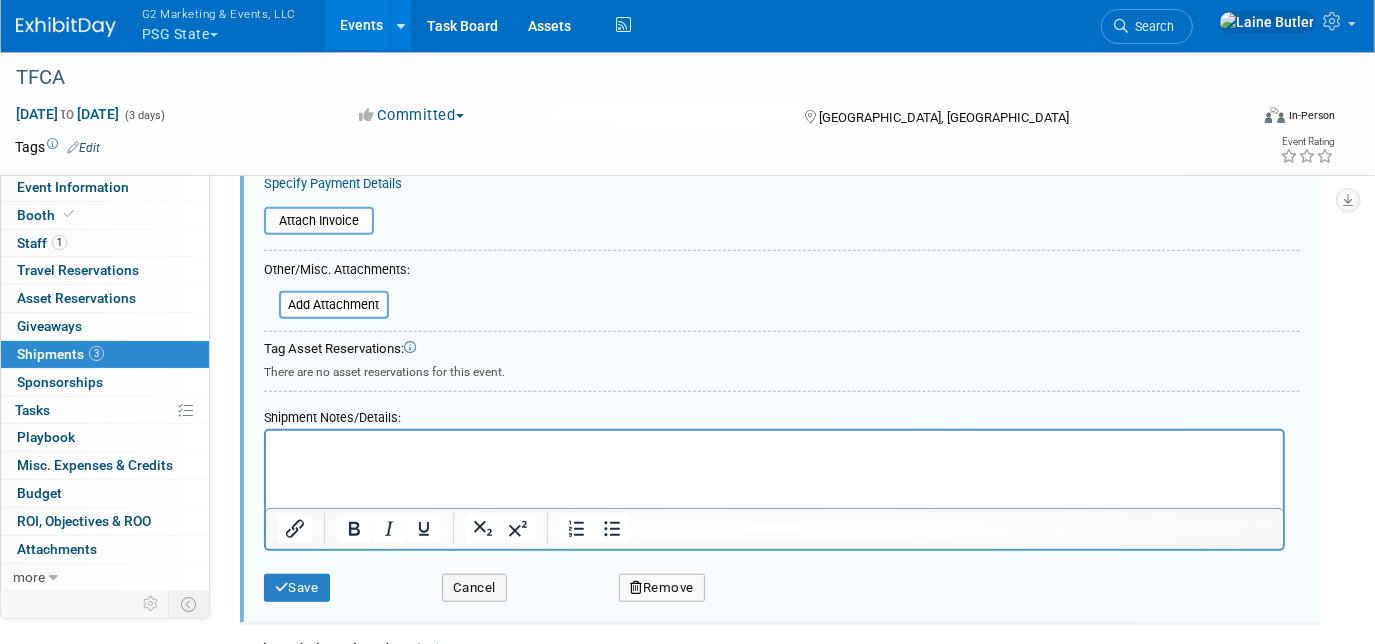 click at bounding box center (774, 490) 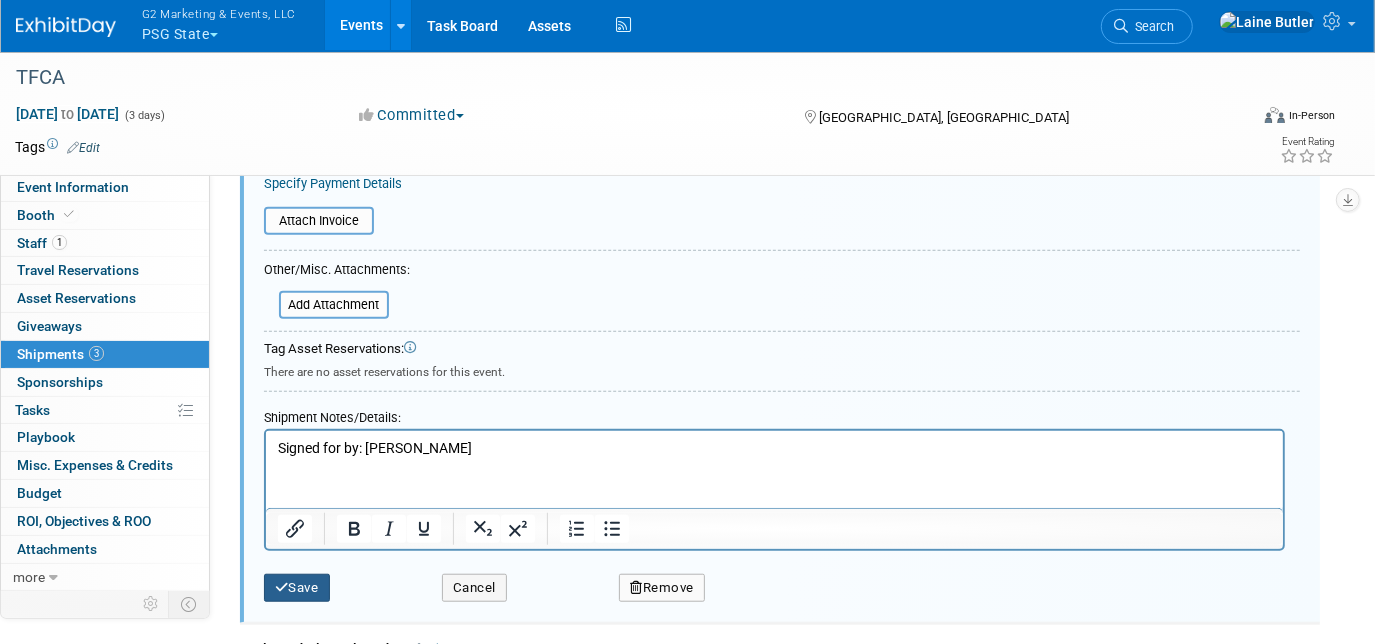 click on "Save" at bounding box center [297, 588] 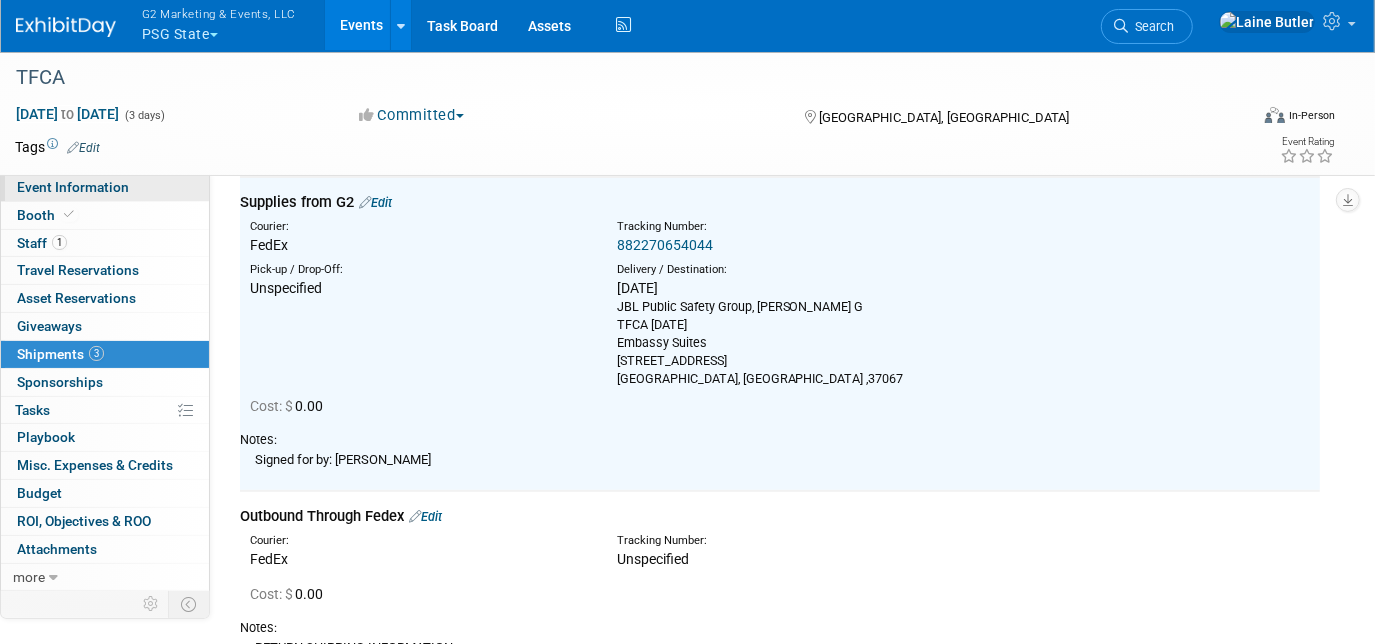 scroll, scrollTop: 390, scrollLeft: 0, axis: vertical 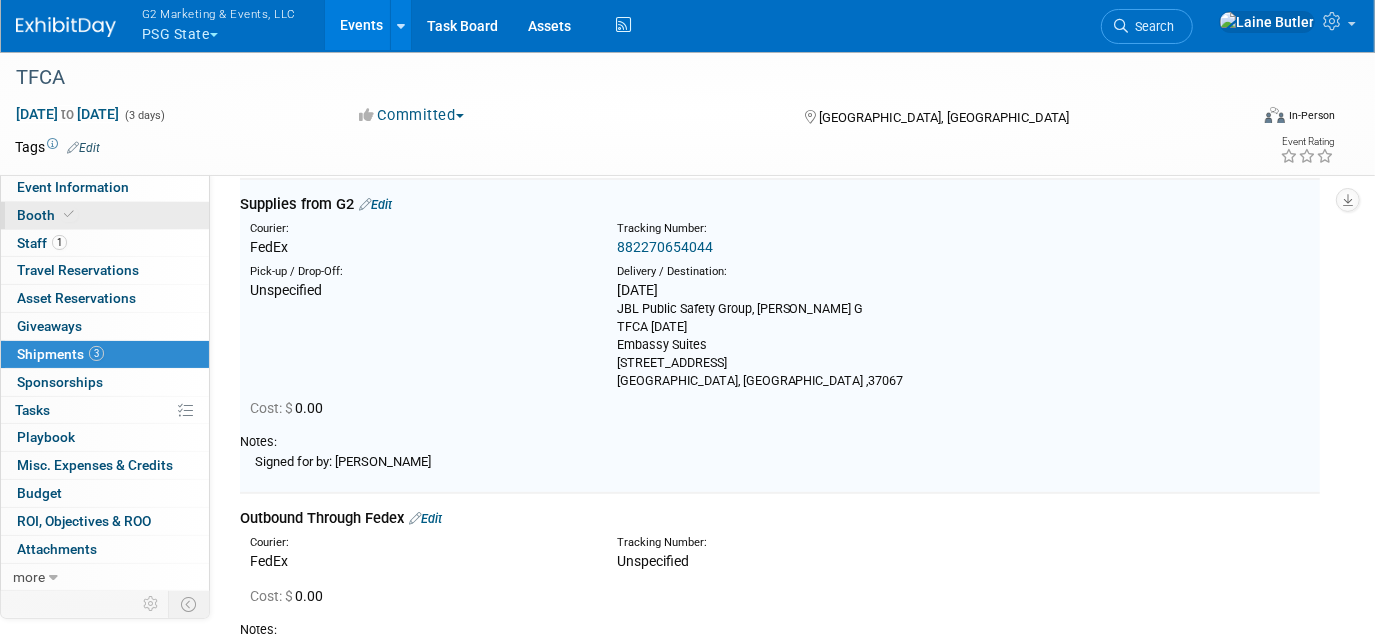 click on "Booth" at bounding box center (105, 215) 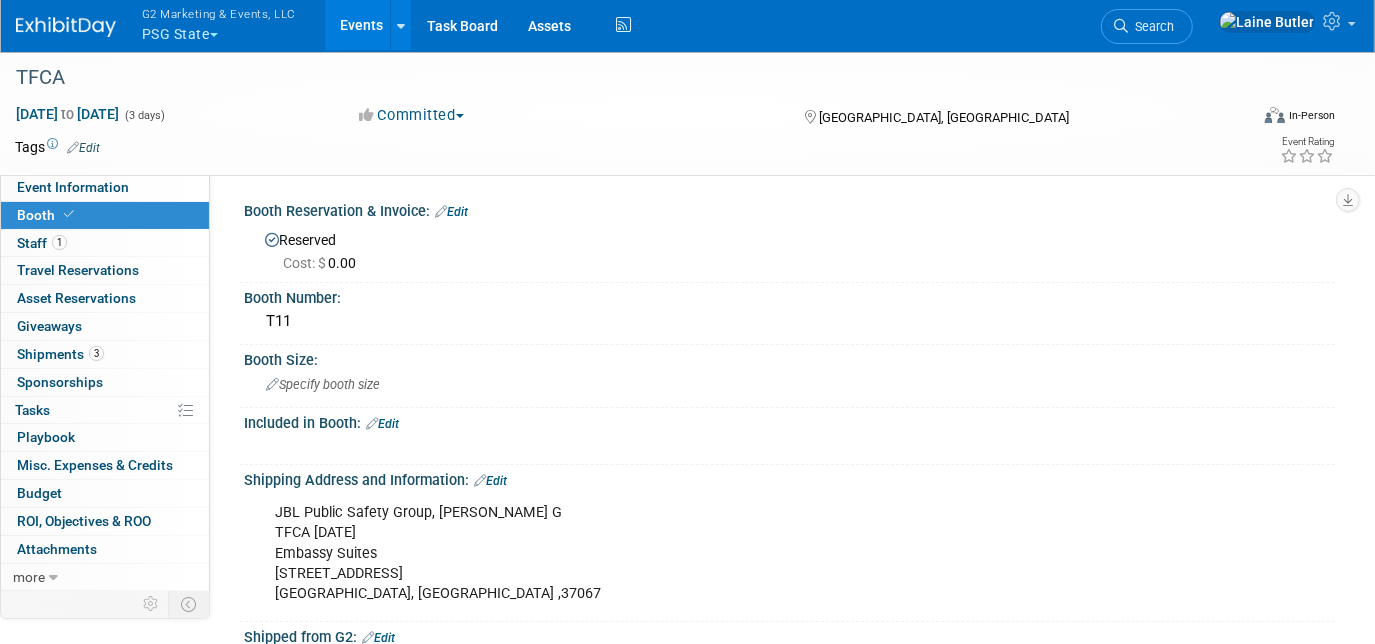 scroll, scrollTop: 90, scrollLeft: 0, axis: vertical 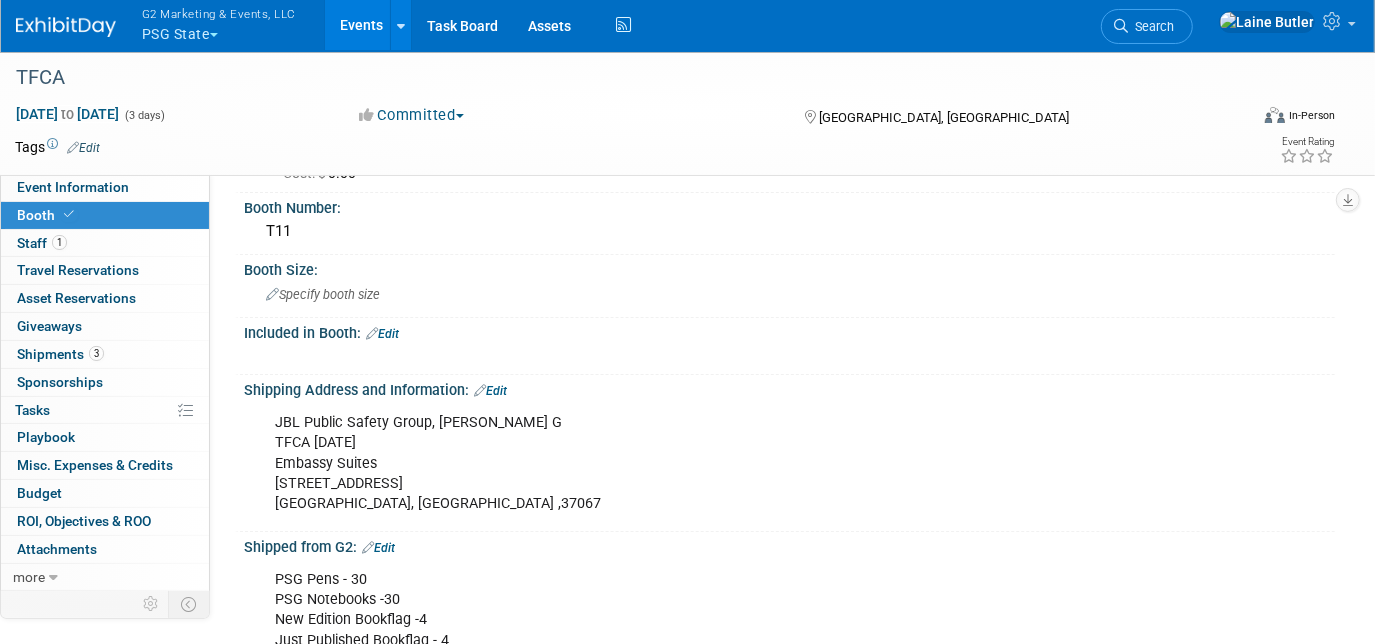 click on "Edit" at bounding box center [382, 334] 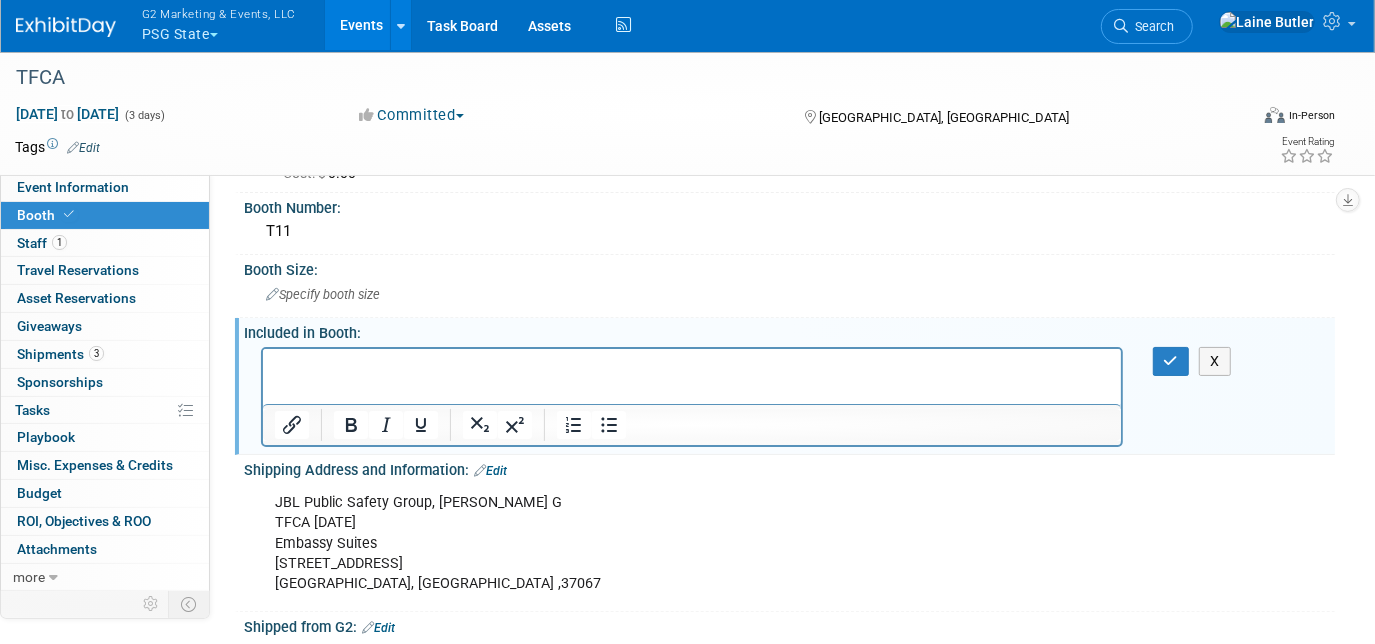scroll, scrollTop: 0, scrollLeft: 0, axis: both 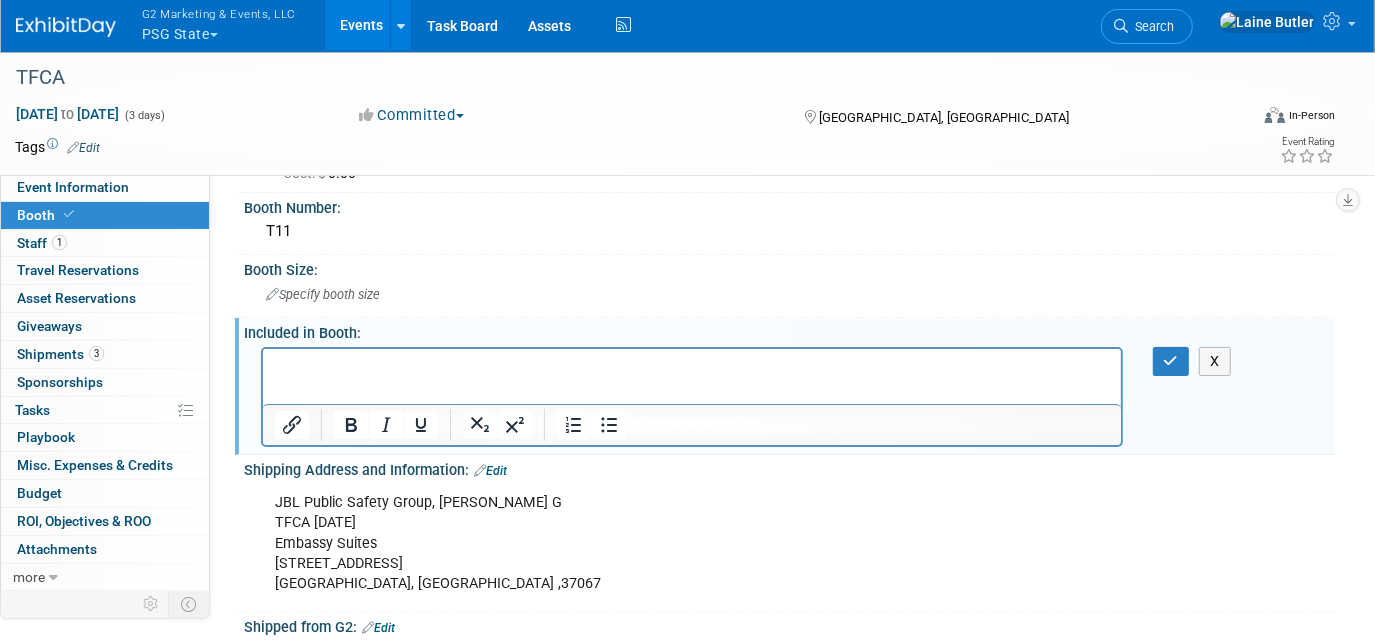 paste 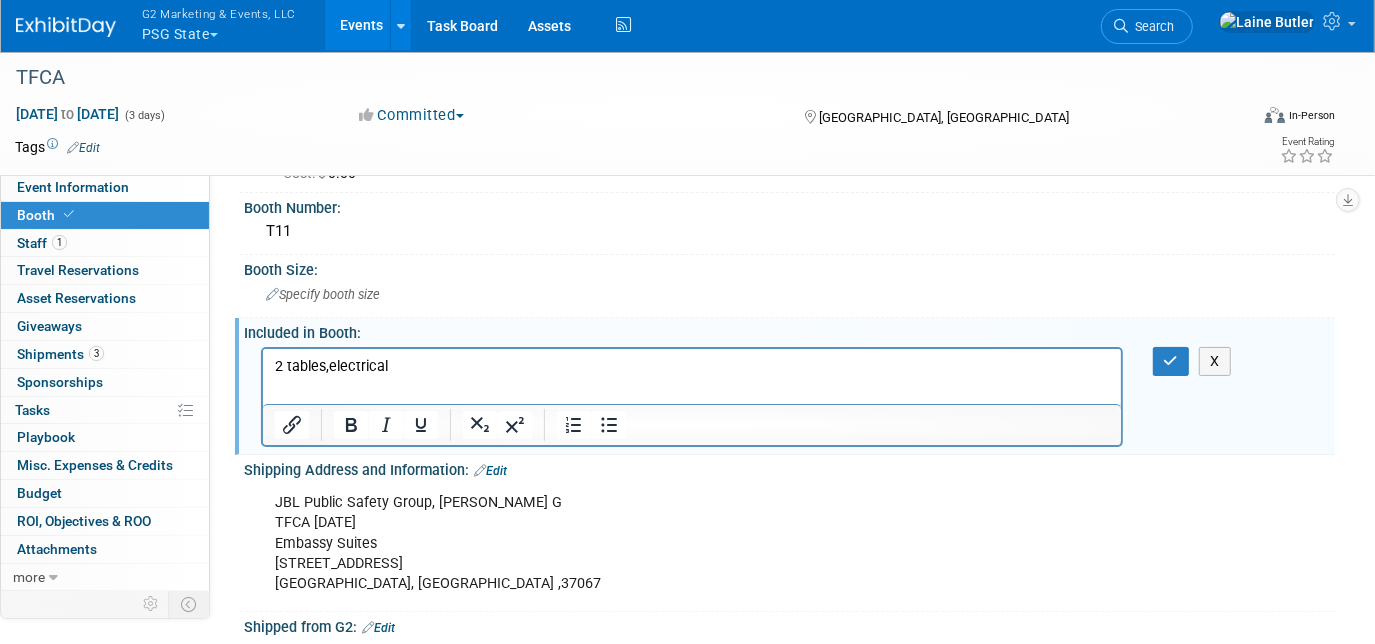 click on "2 tables,electrical" at bounding box center (691, 366) 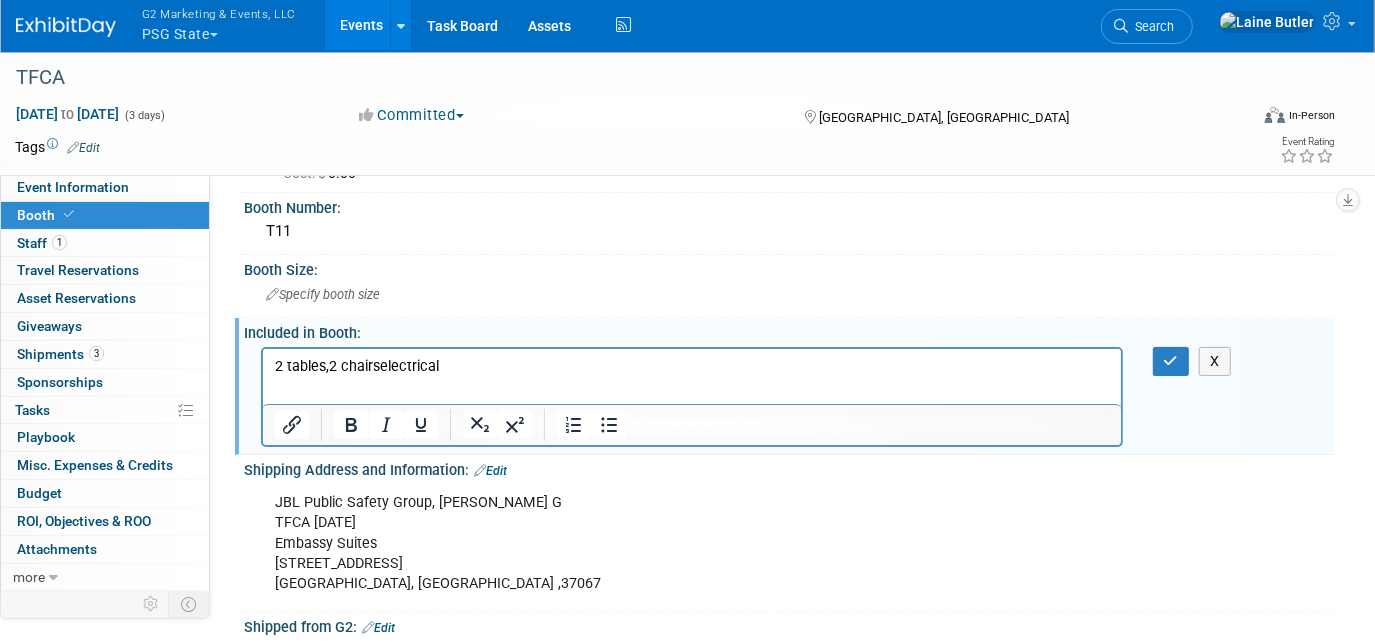 click on "2 tables,2 chairselectrical" at bounding box center [691, 366] 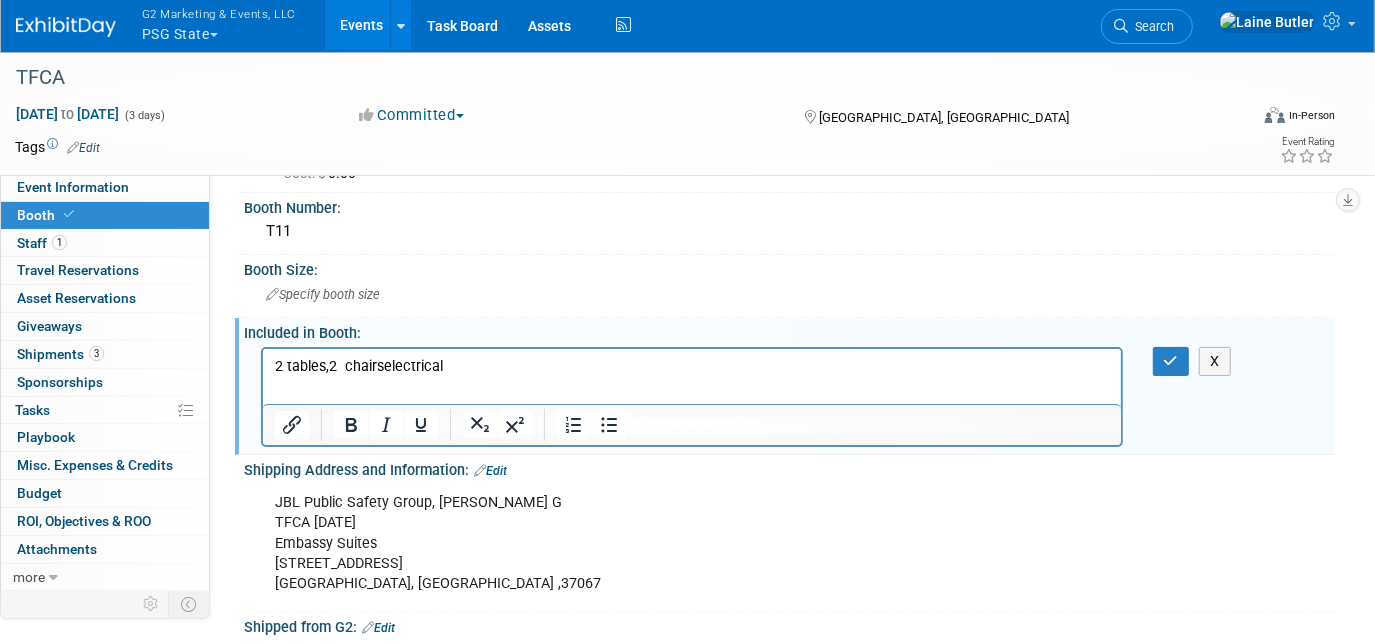 click on "2 tables,2  chairselectrical" at bounding box center (691, 366) 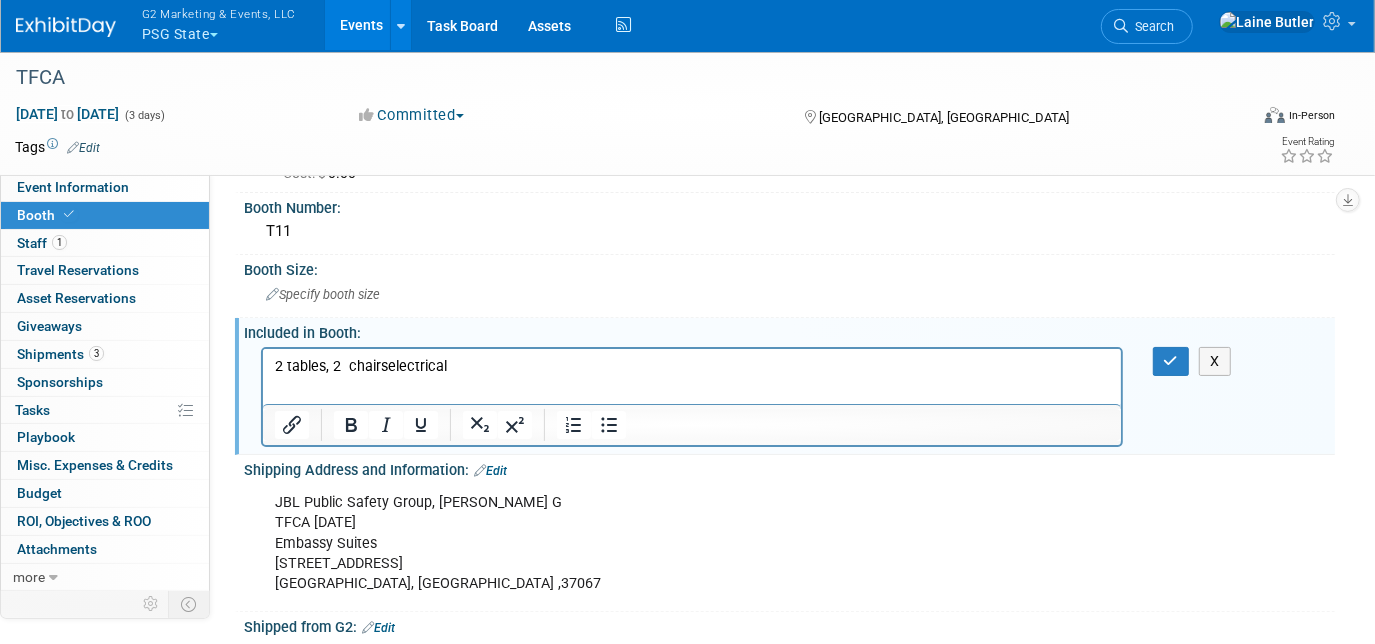 click on "2 tables, 2  chairselectrical" at bounding box center (691, 366) 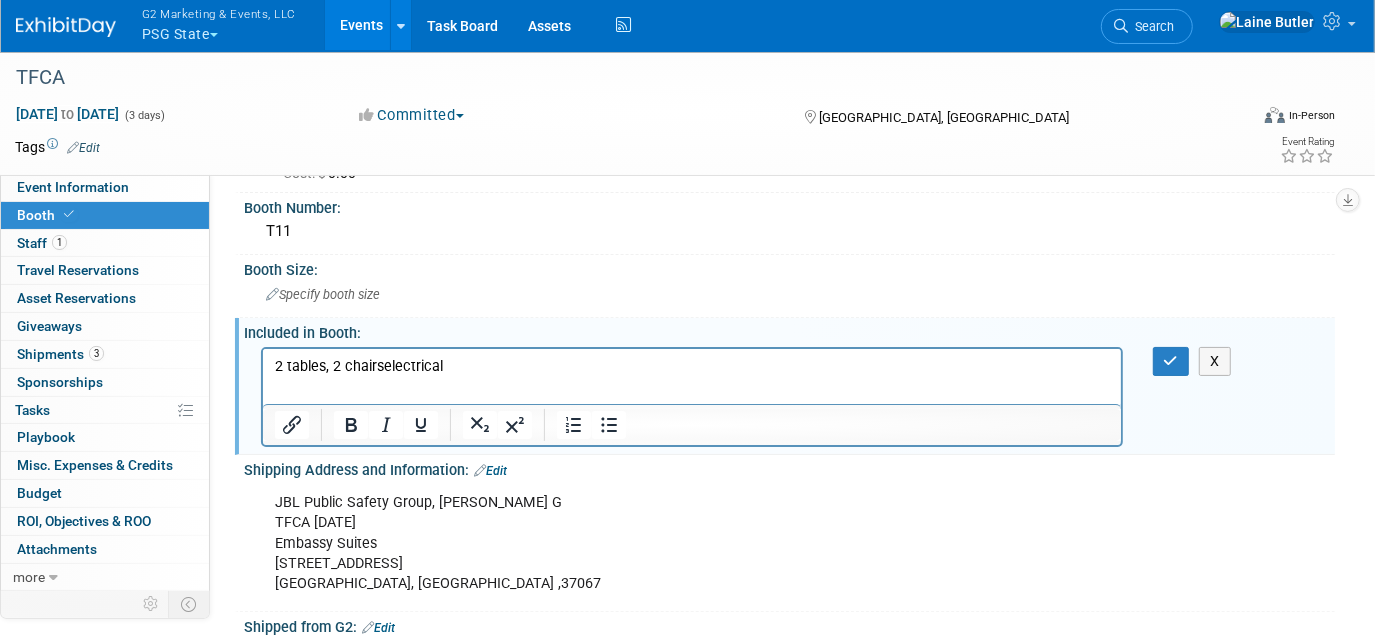click on "2 tables, 2 chairselectrical" at bounding box center [691, 366] 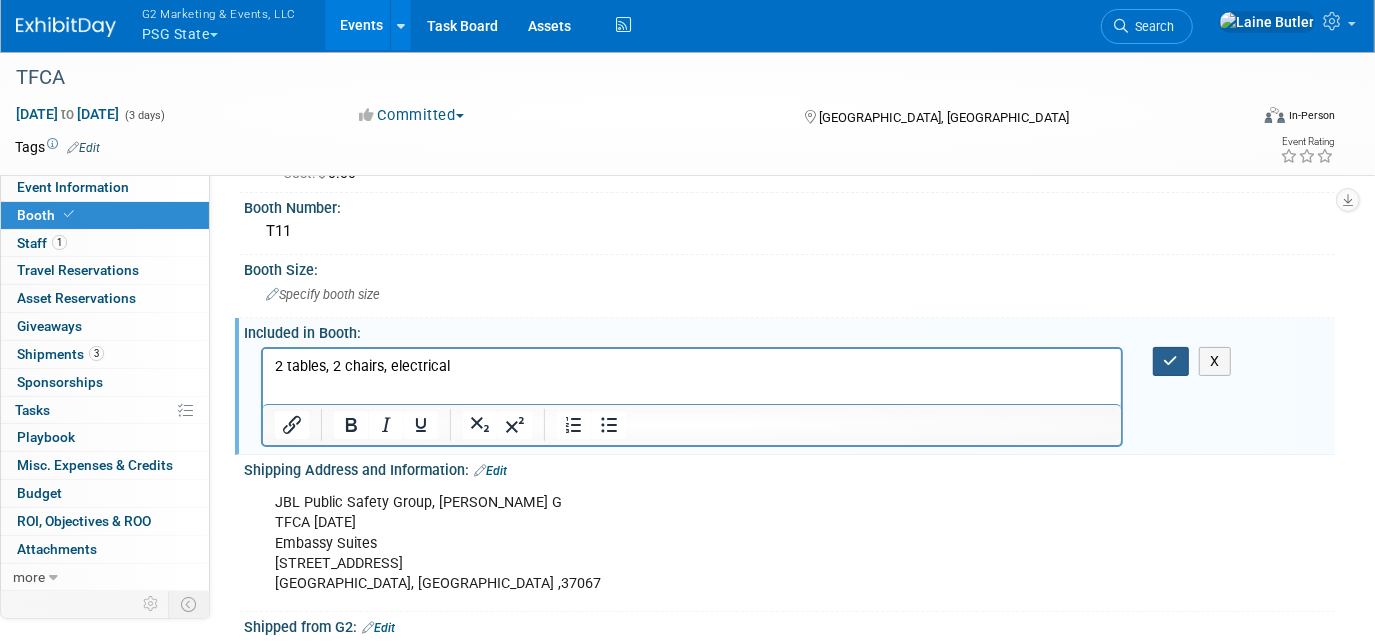 click at bounding box center (1171, 361) 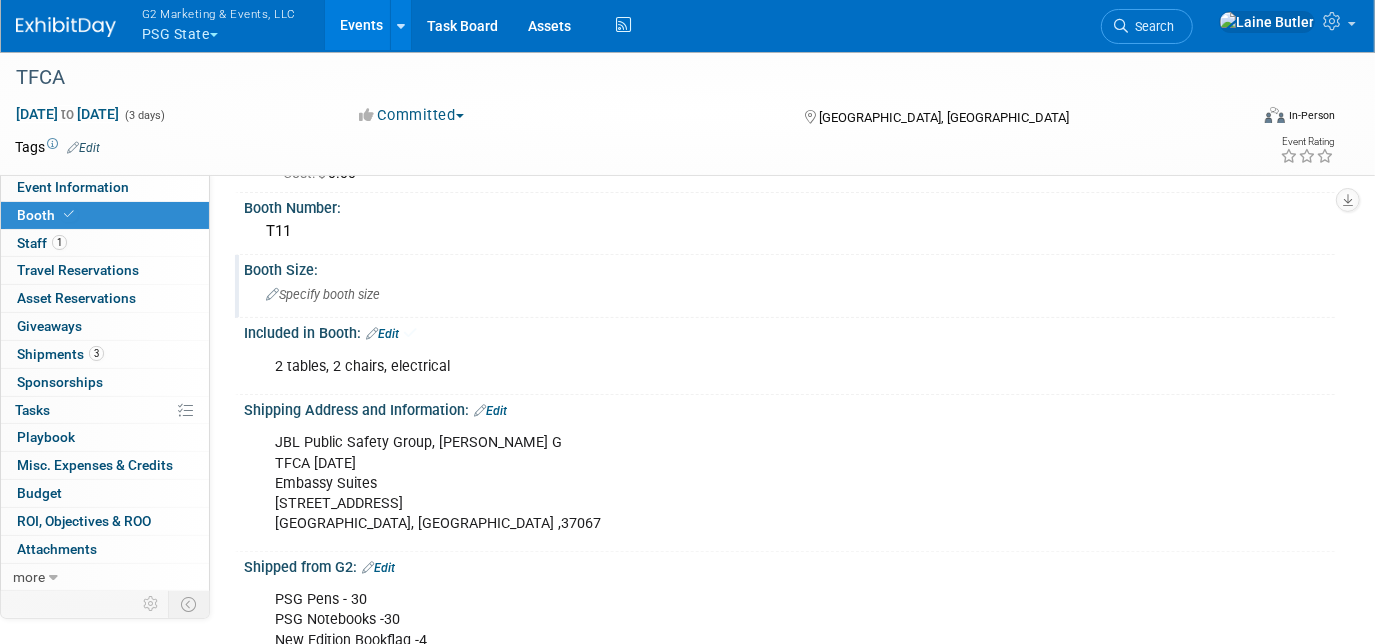 click on "Specify booth size" at bounding box center [789, 294] 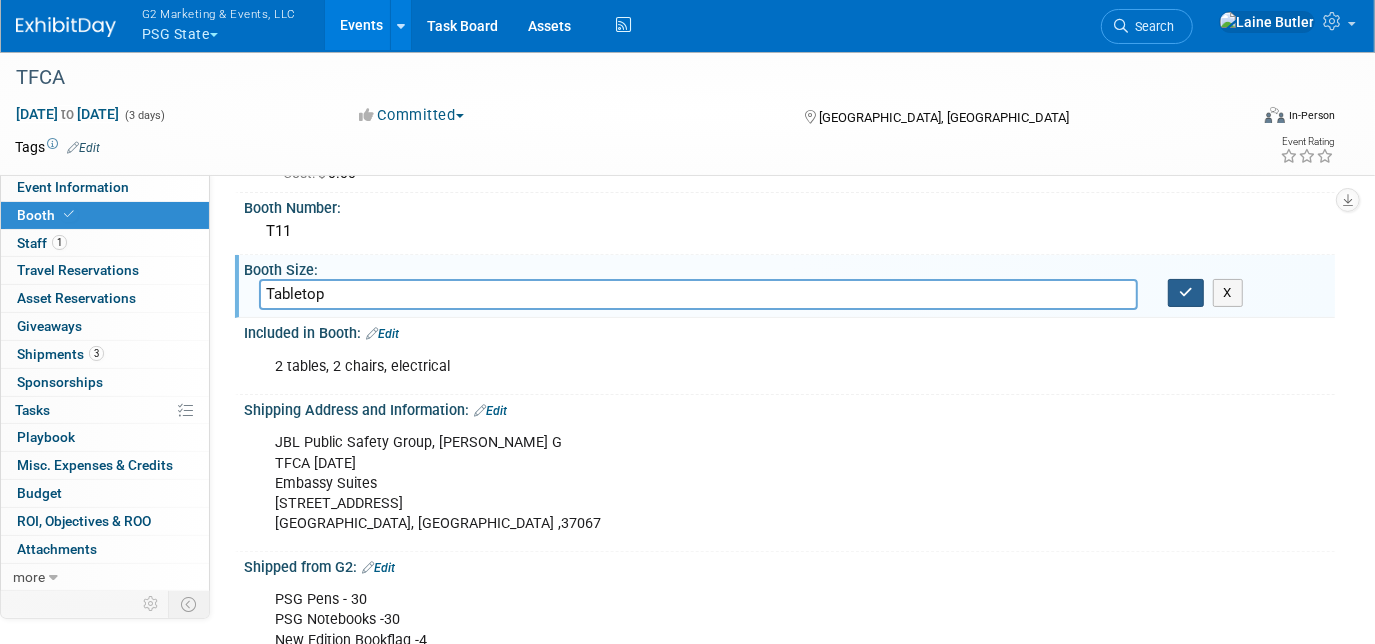 type on "Tabletop" 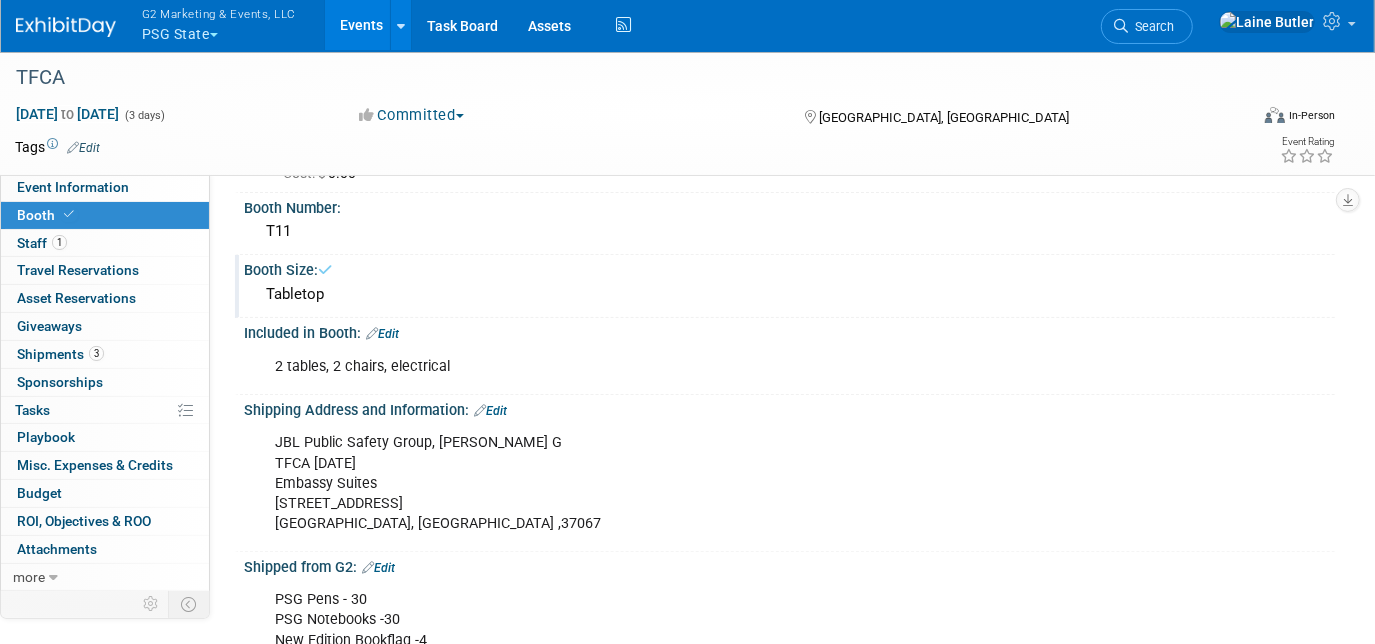 scroll, scrollTop: 0, scrollLeft: 0, axis: both 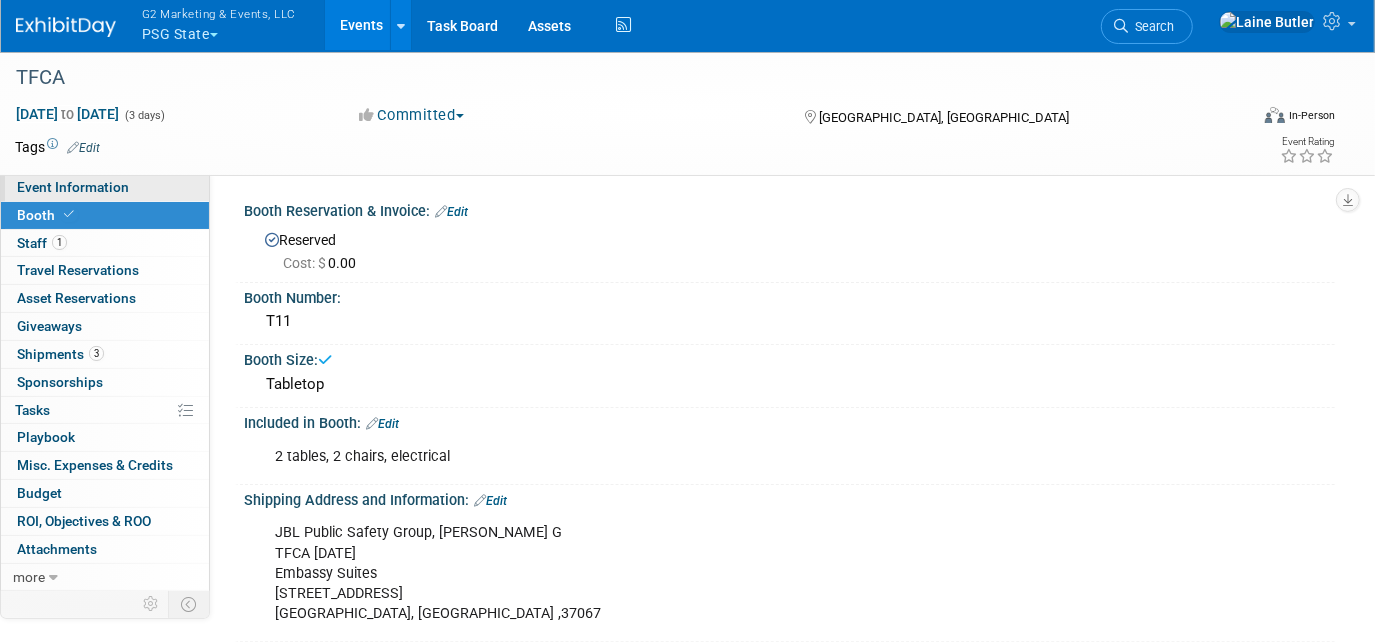 click on "Event Information" at bounding box center (105, 187) 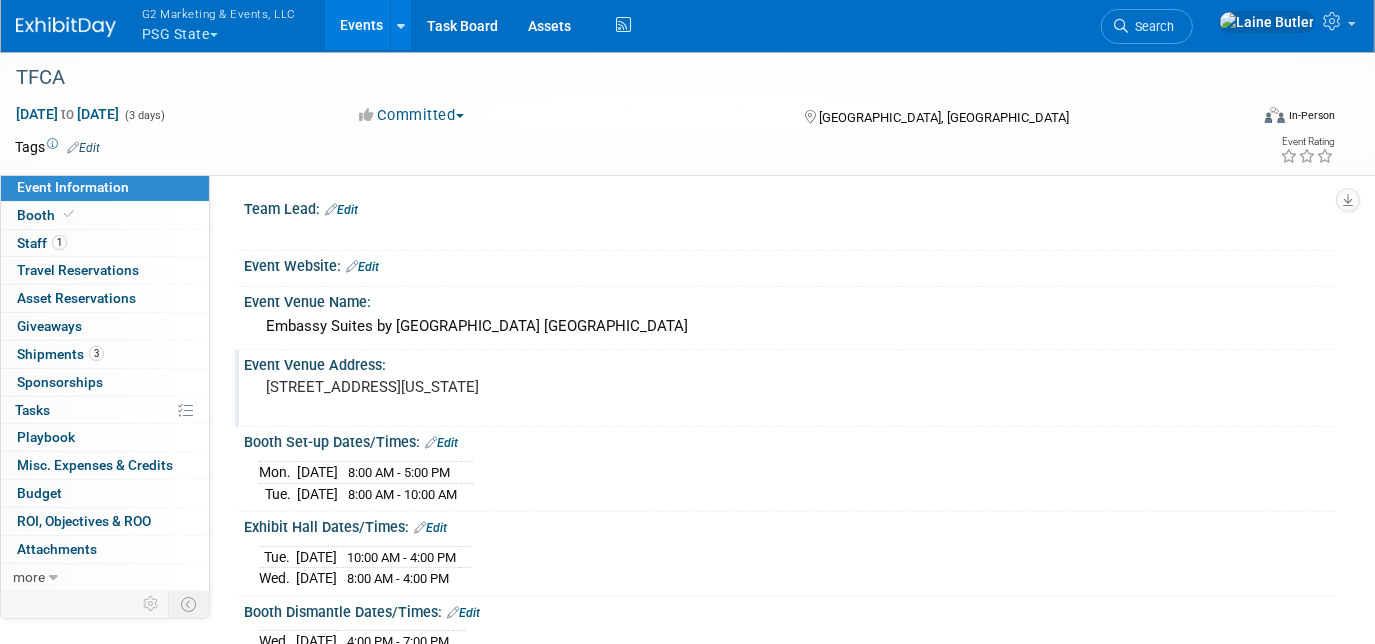 scroll, scrollTop: 2, scrollLeft: 0, axis: vertical 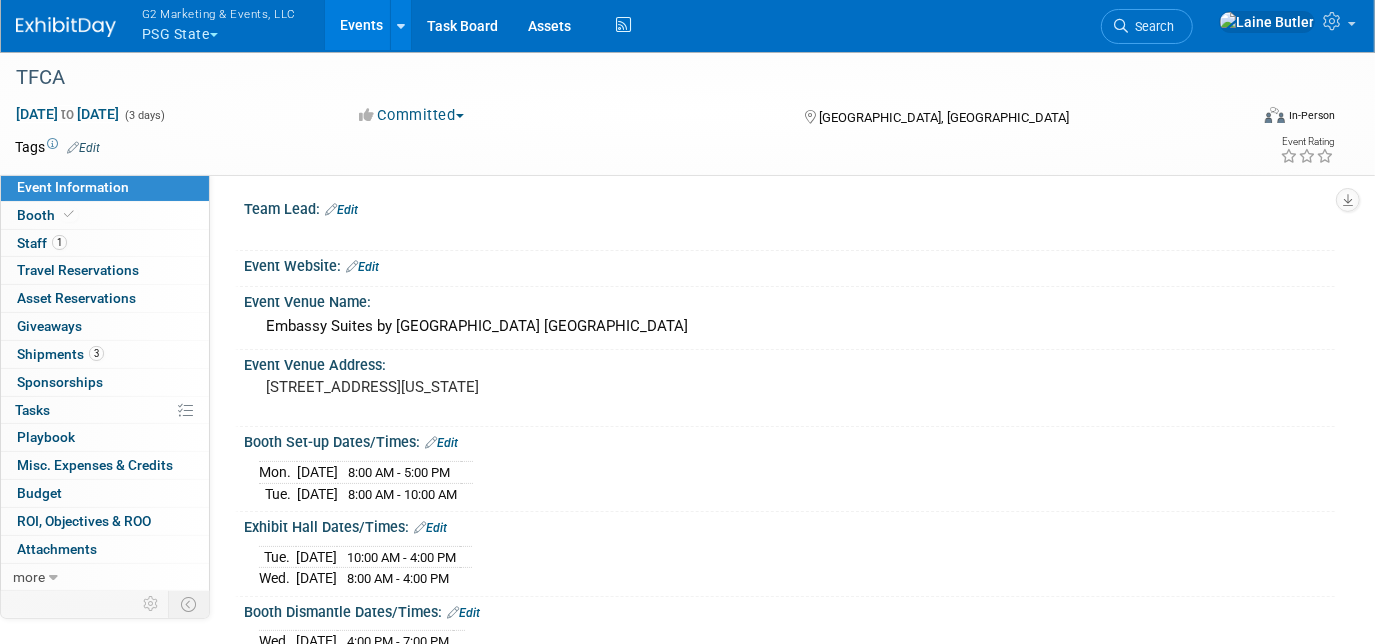 click on "Edit" at bounding box center (341, 210) 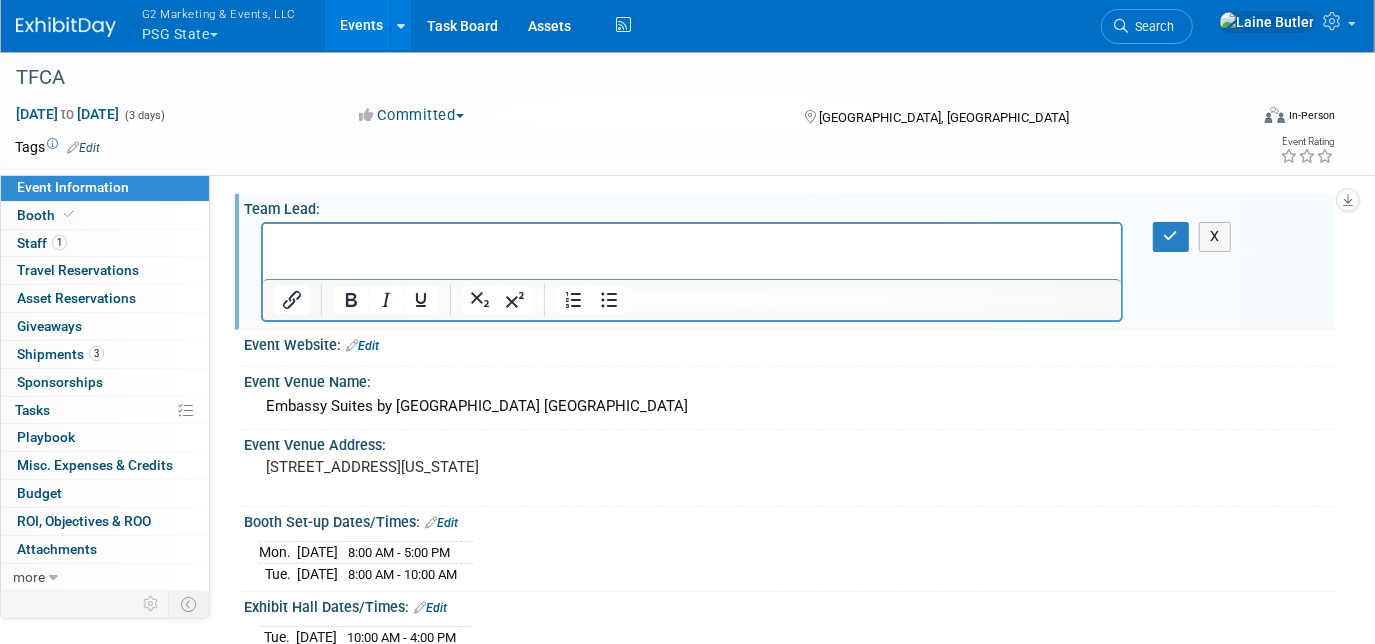 scroll, scrollTop: 0, scrollLeft: 0, axis: both 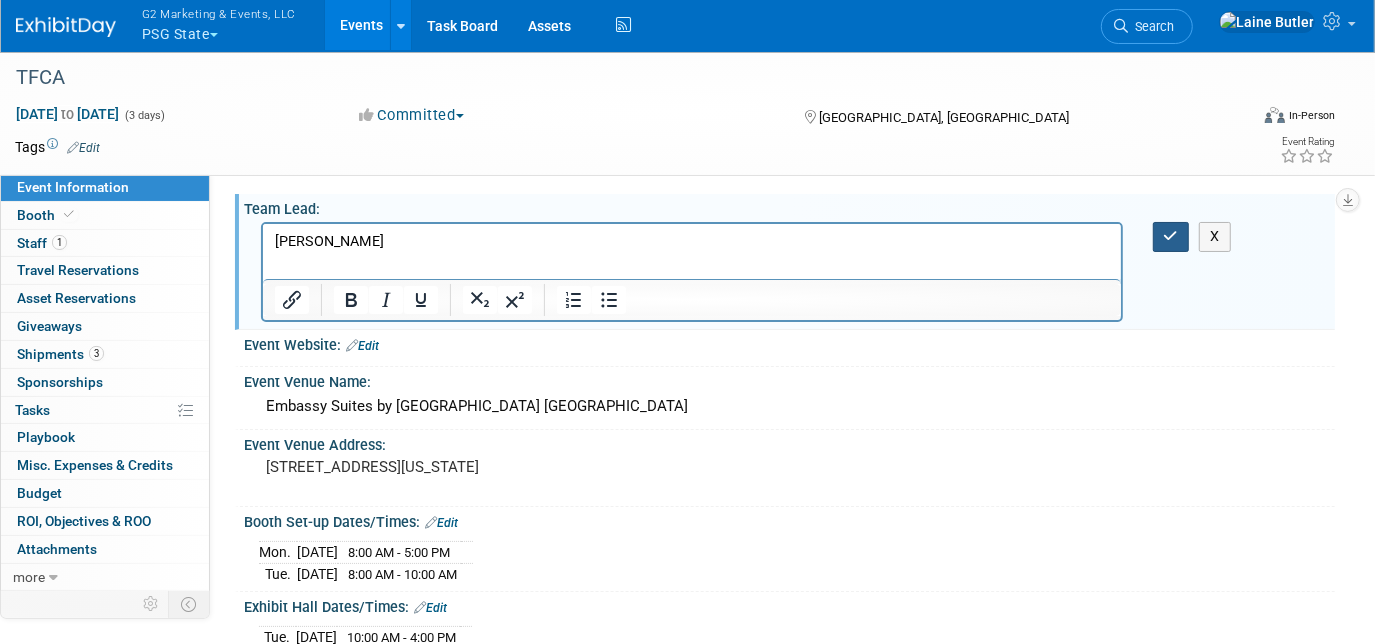 click at bounding box center (1171, 236) 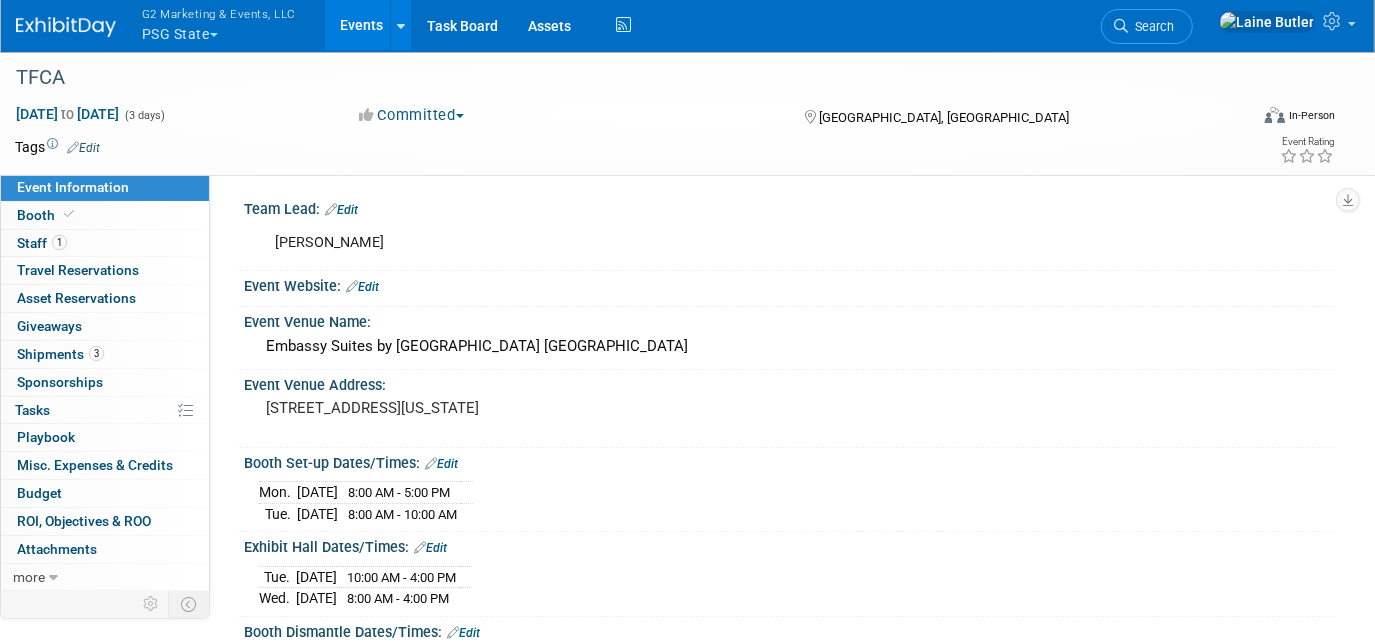 click on "Edit" at bounding box center [362, 287] 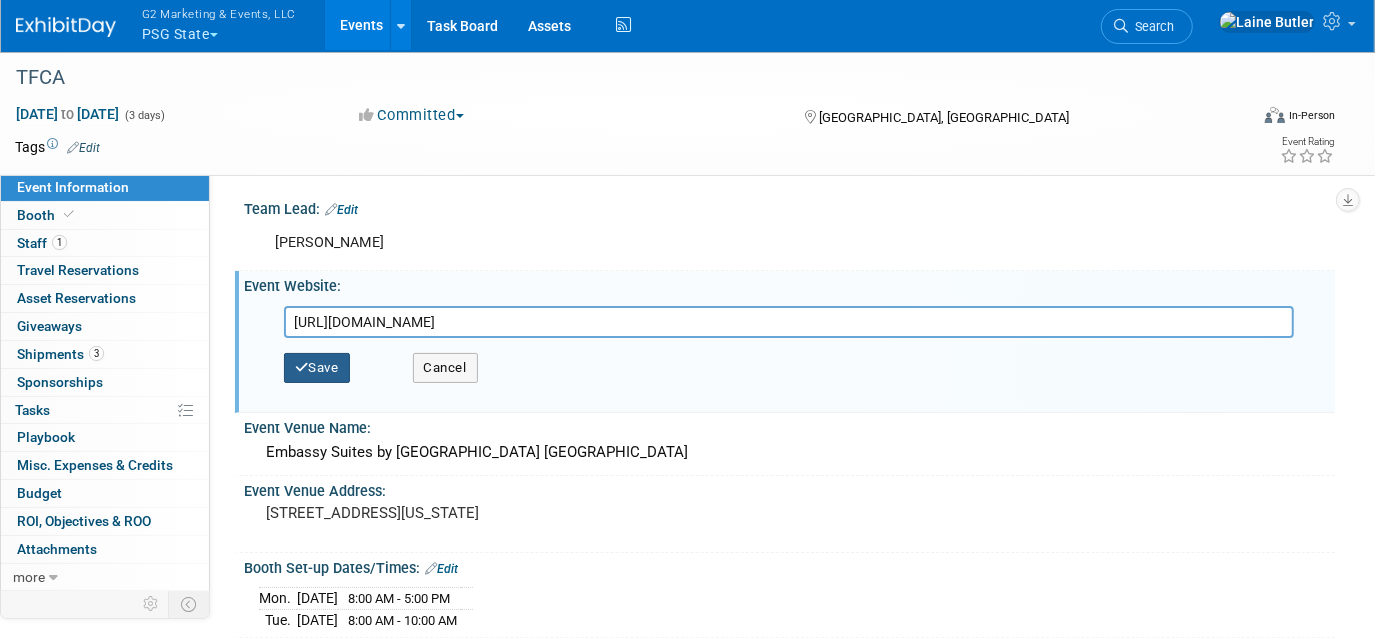type on "https://www.tnfirechiefs.com/conferences" 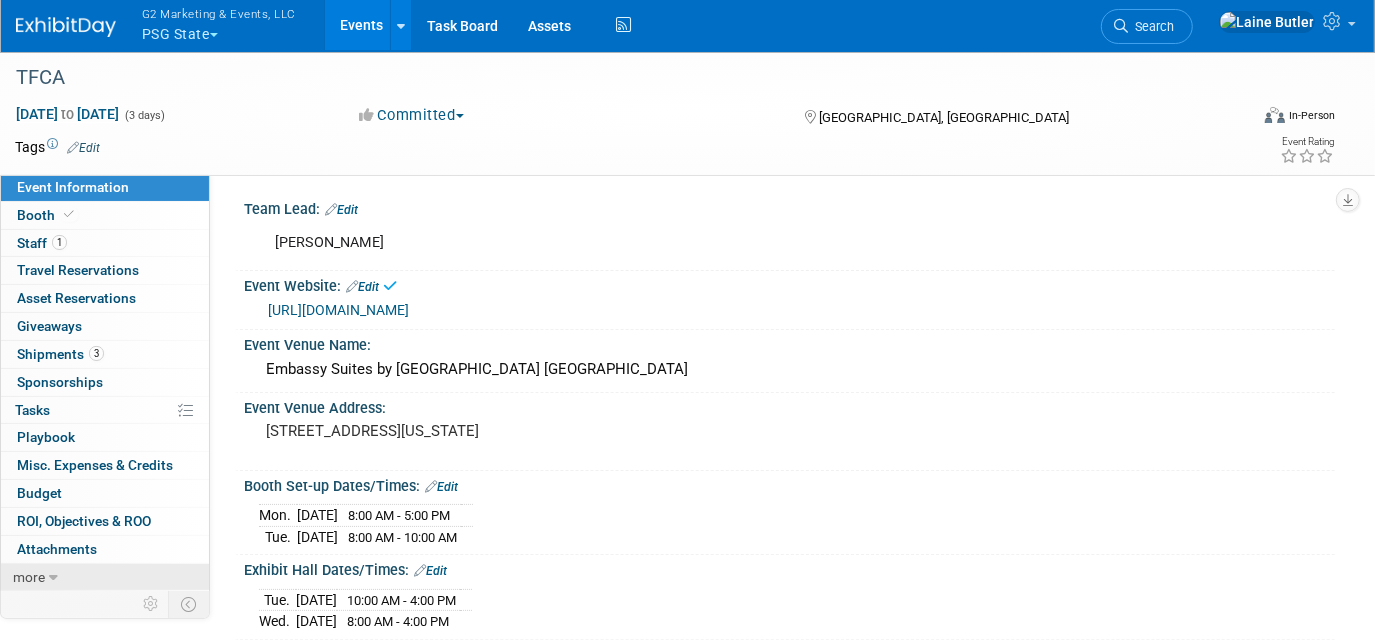 click on "more" at bounding box center [29, 577] 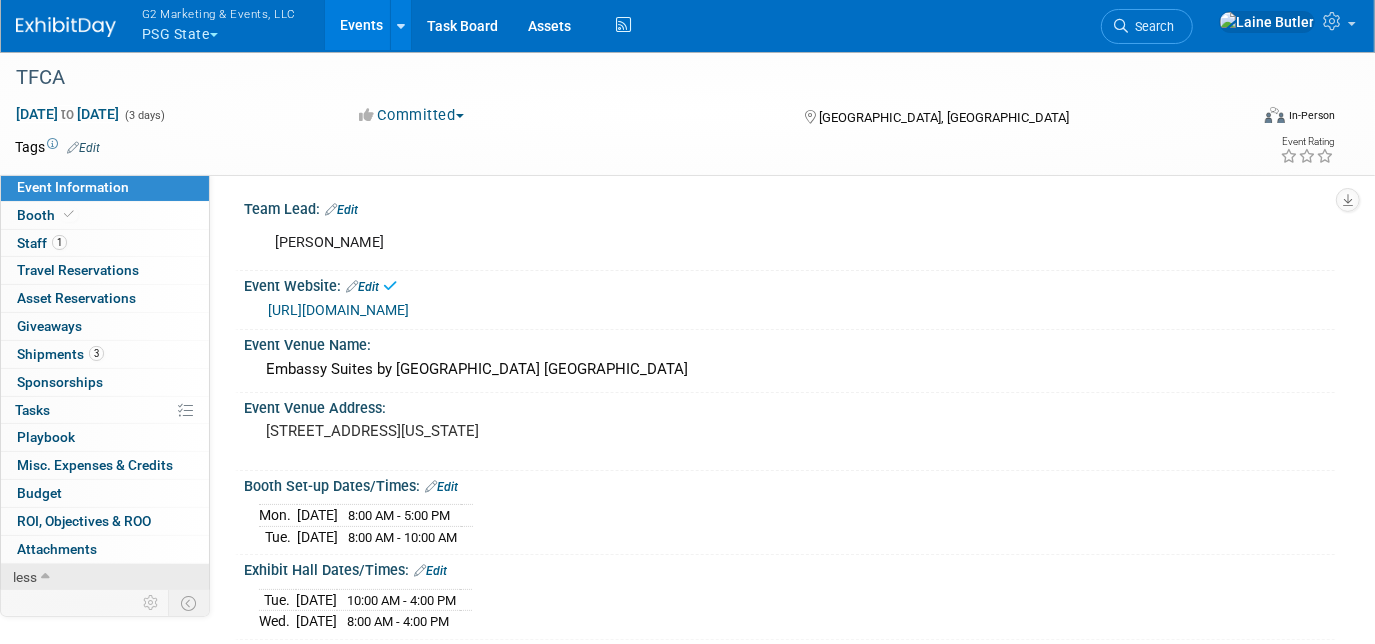 scroll, scrollTop: 135, scrollLeft: 0, axis: vertical 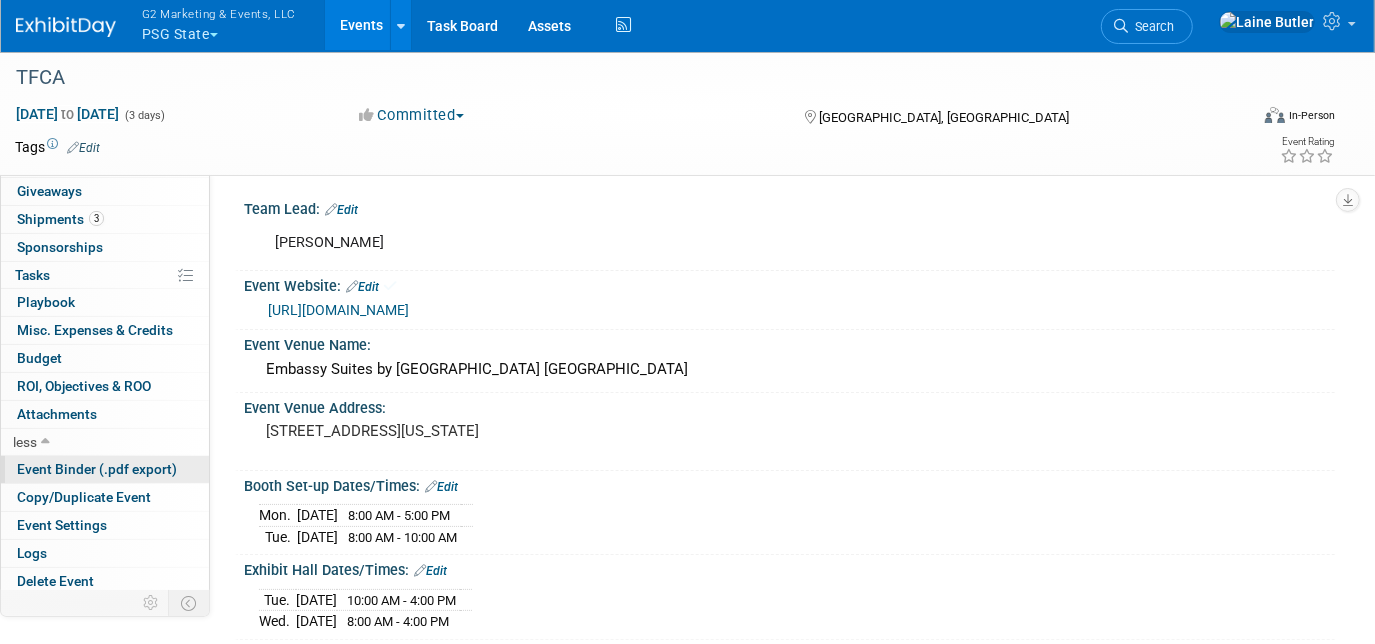 click on "Event Binder (.pdf export)" at bounding box center [97, 469] 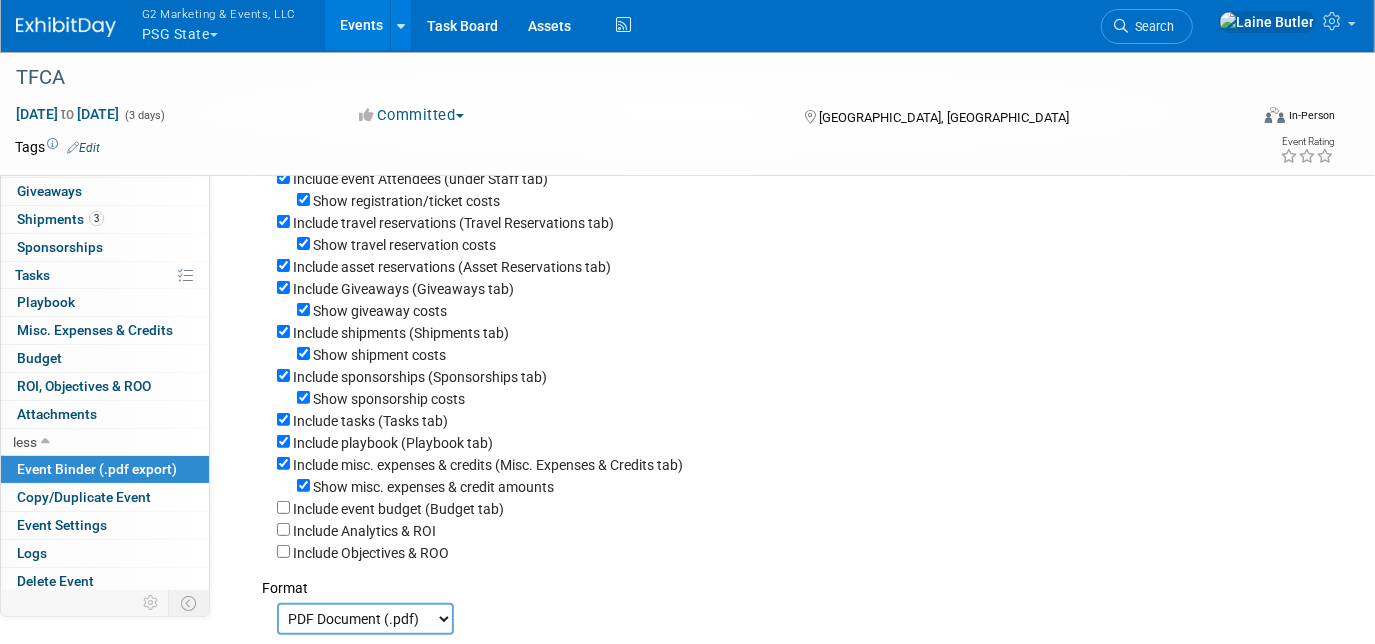 scroll, scrollTop: 231, scrollLeft: 0, axis: vertical 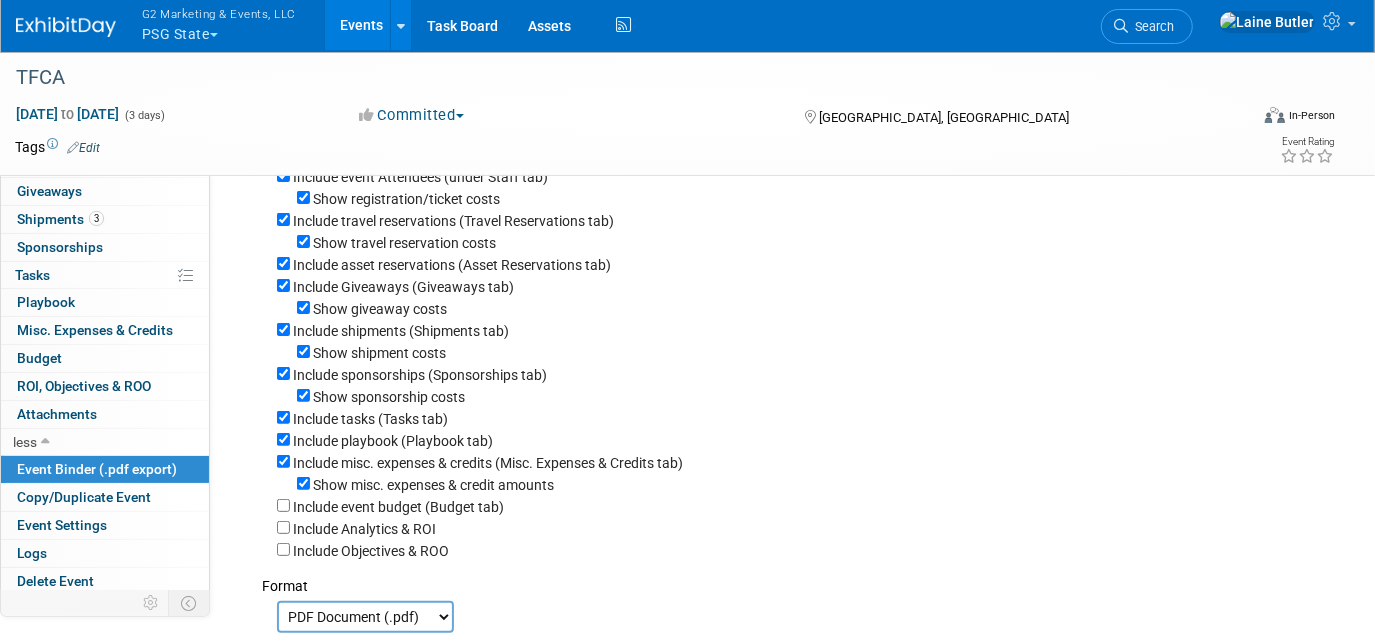 click on "Show misc. expenses & credit amounts" at bounding box center (798, 484) 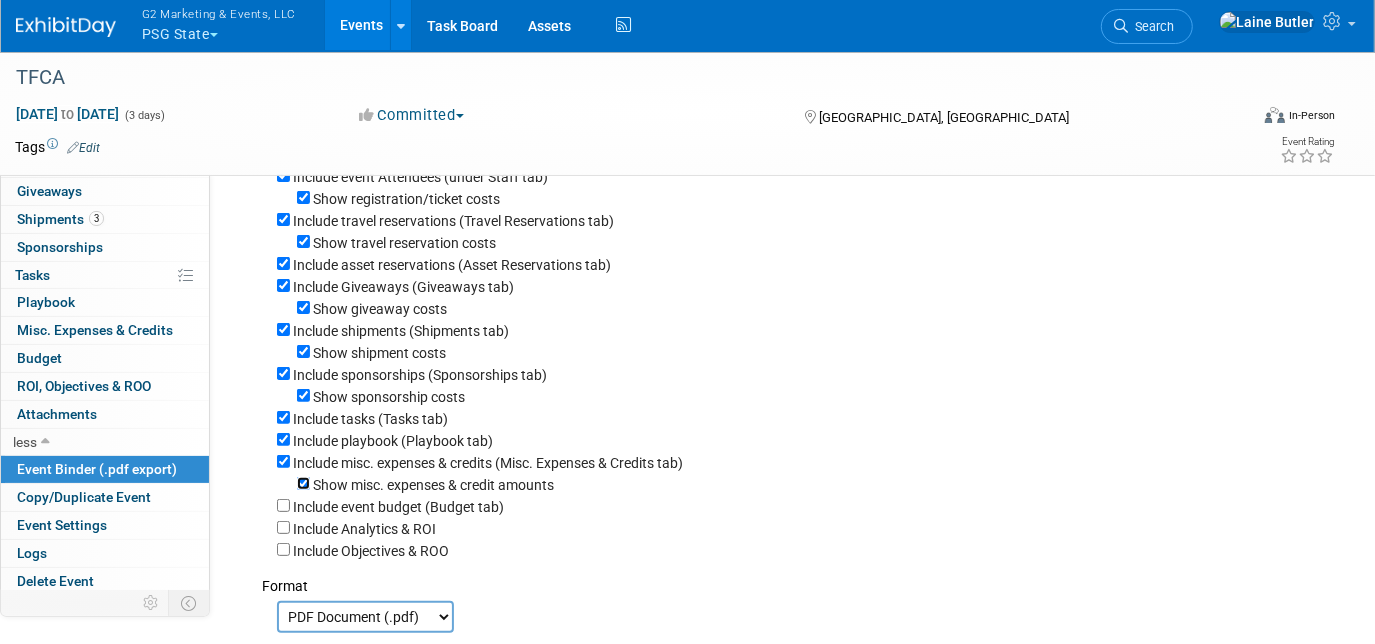 click on "Show misc. expenses & credit amounts" at bounding box center [303, 483] 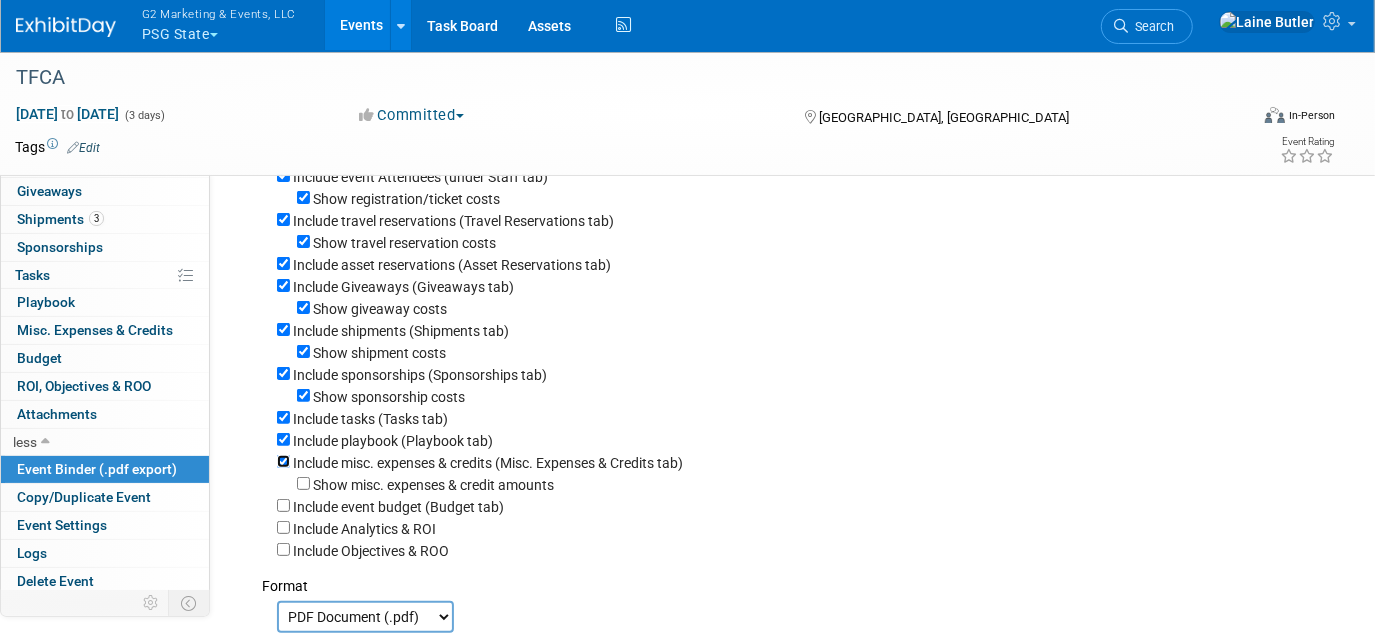 click on "Include misc. expenses & credits (Misc. Expenses & Credits tab)" at bounding box center (283, 461) 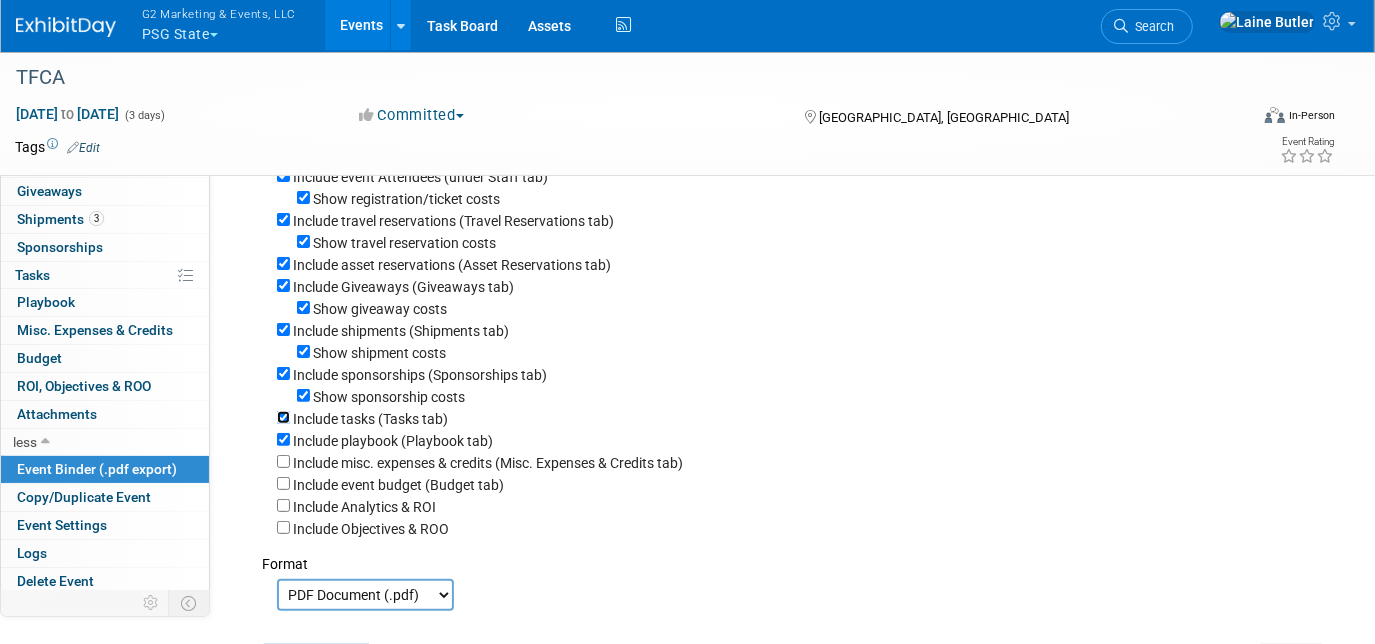 click on "Include tasks (Tasks tab)" at bounding box center [283, 417] 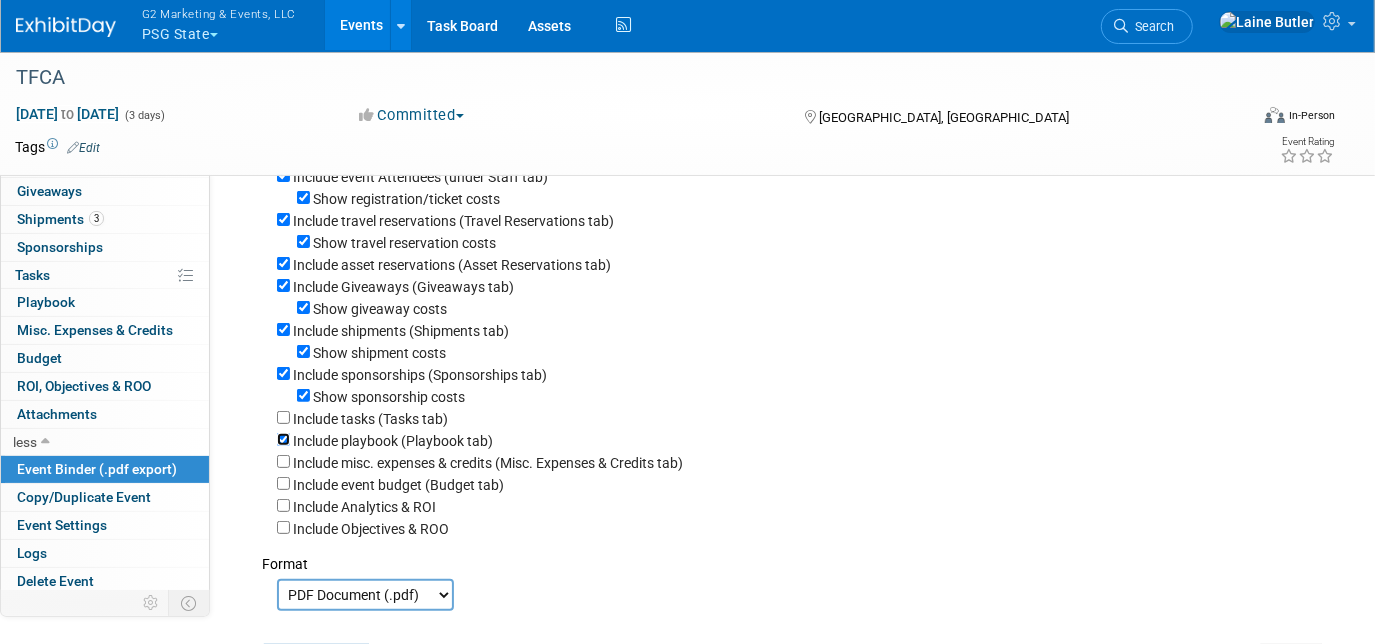 click on "Include playbook (Playbook tab)" at bounding box center (283, 439) 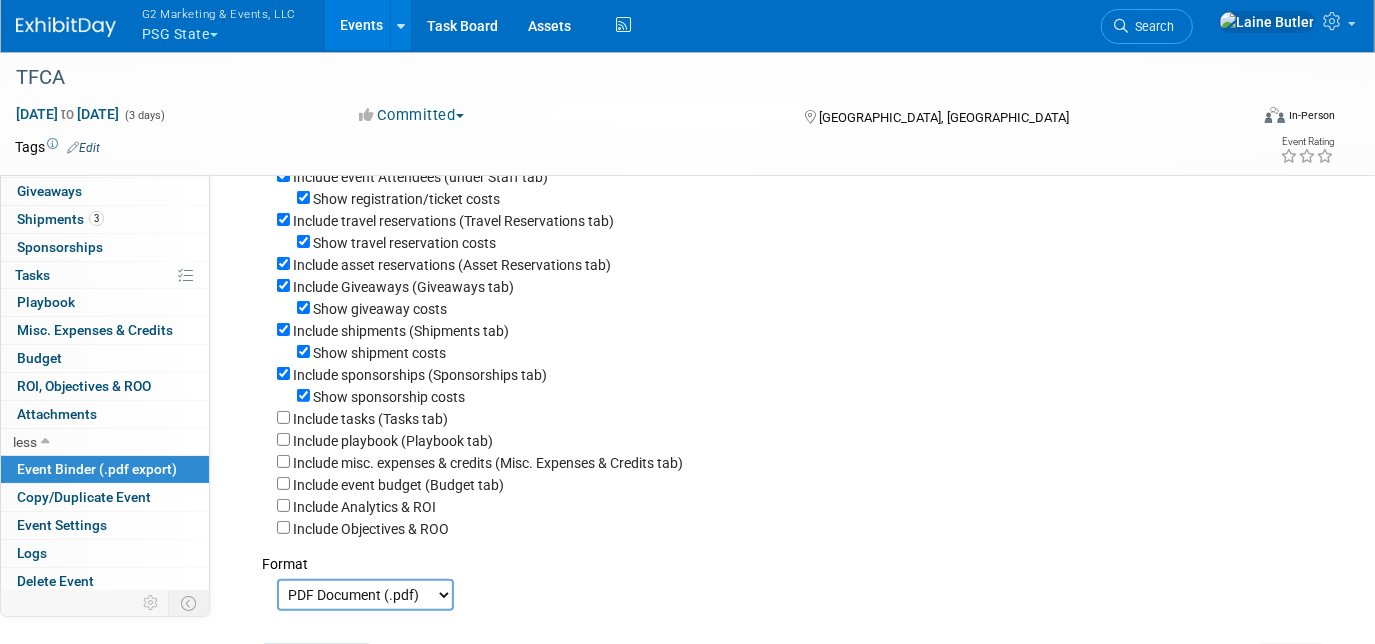 click on "Show sponsorship costs" at bounding box center [798, 396] 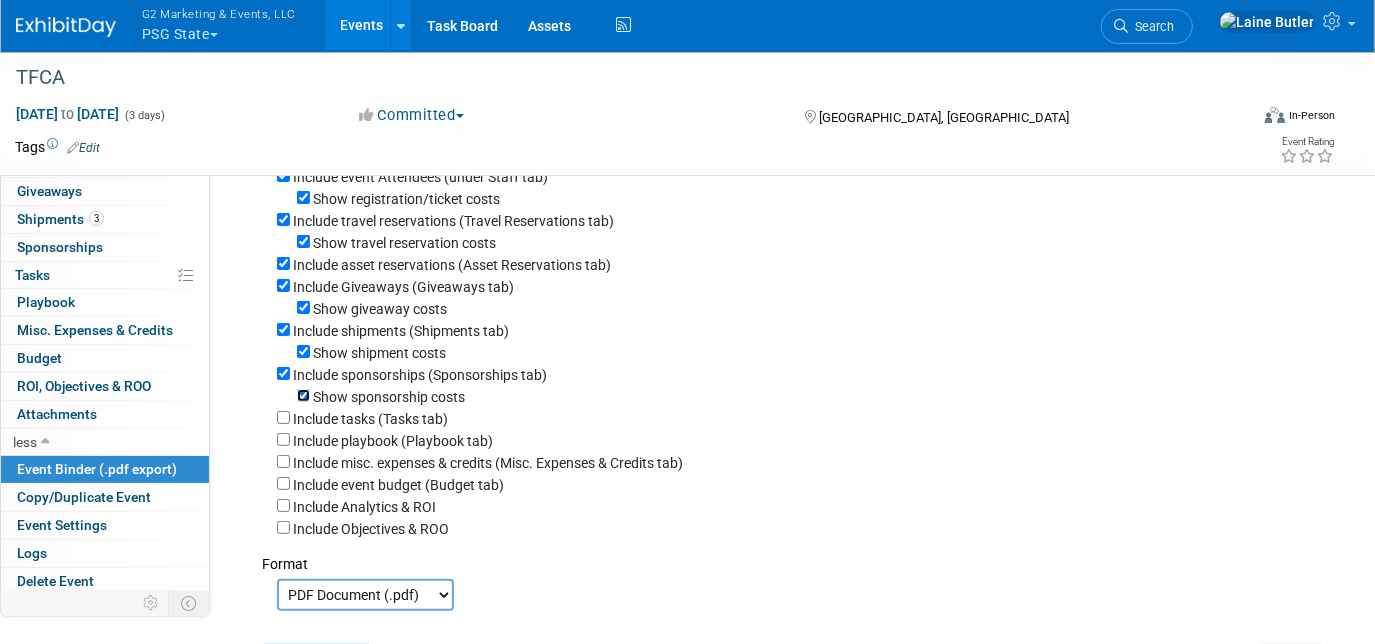 click on "Show sponsorship costs" at bounding box center [303, 395] 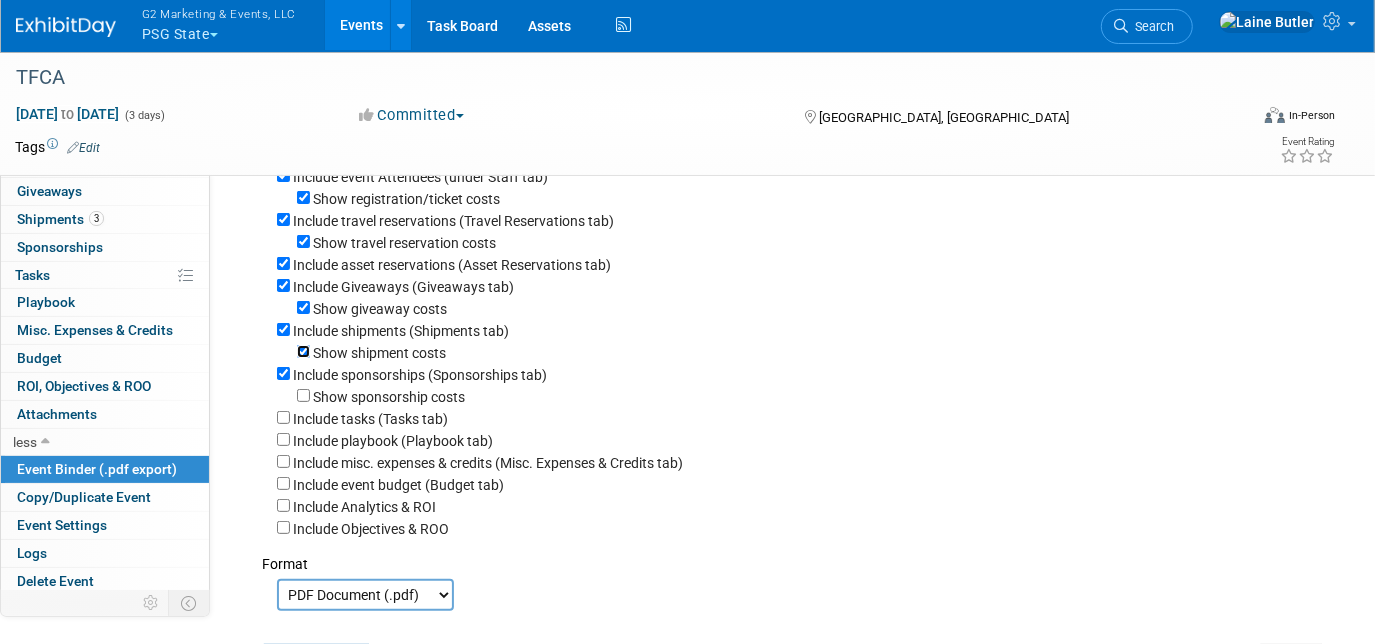 click on "Show shipment costs" at bounding box center (303, 351) 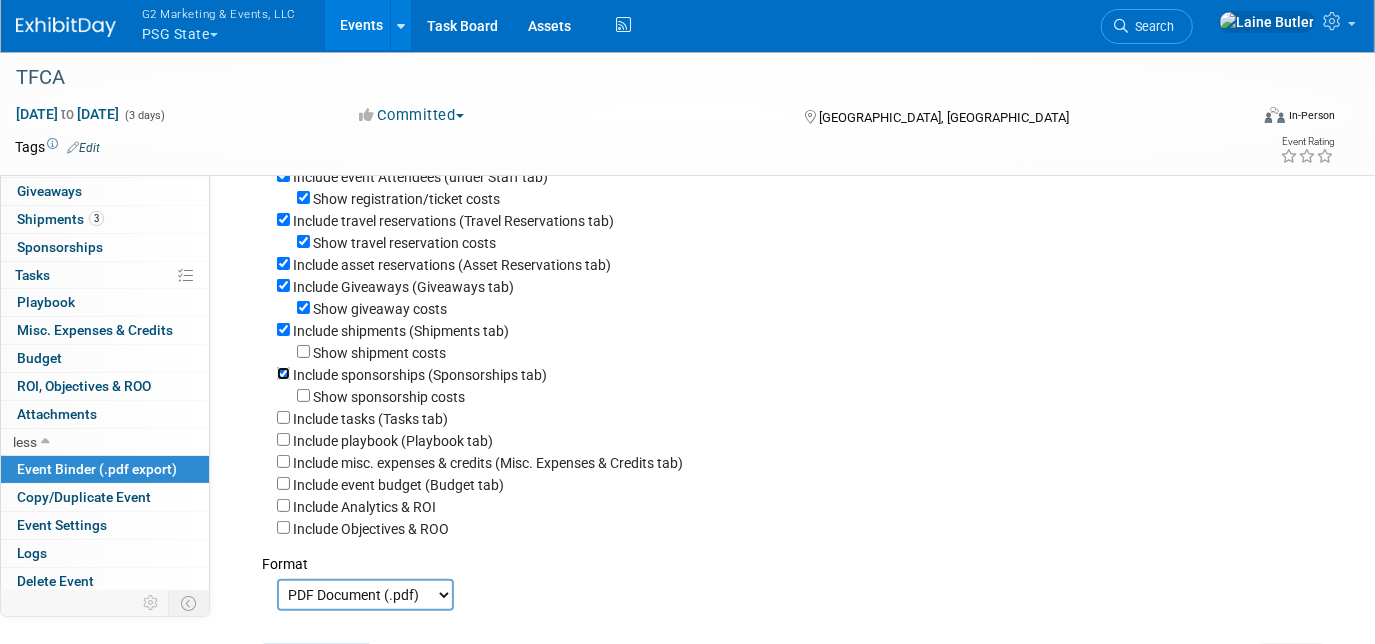 click on "Include sponsorships (Sponsorships tab)" at bounding box center [283, 373] 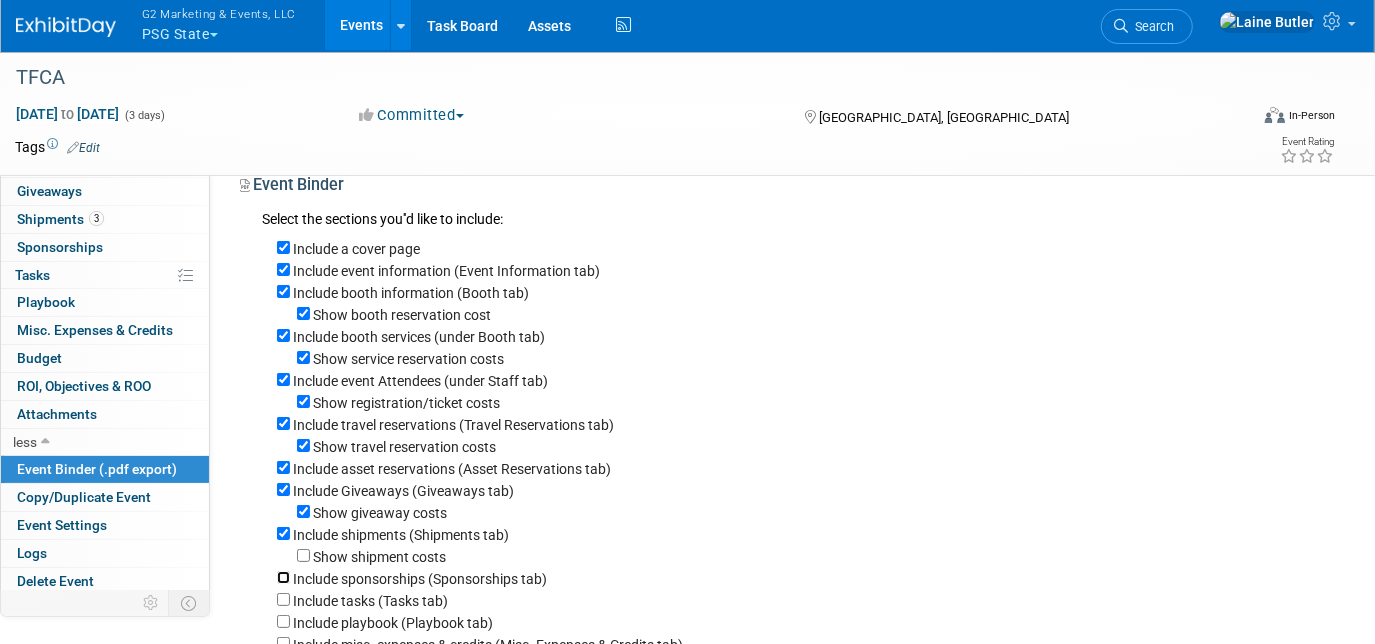scroll, scrollTop: 10, scrollLeft: 0, axis: vertical 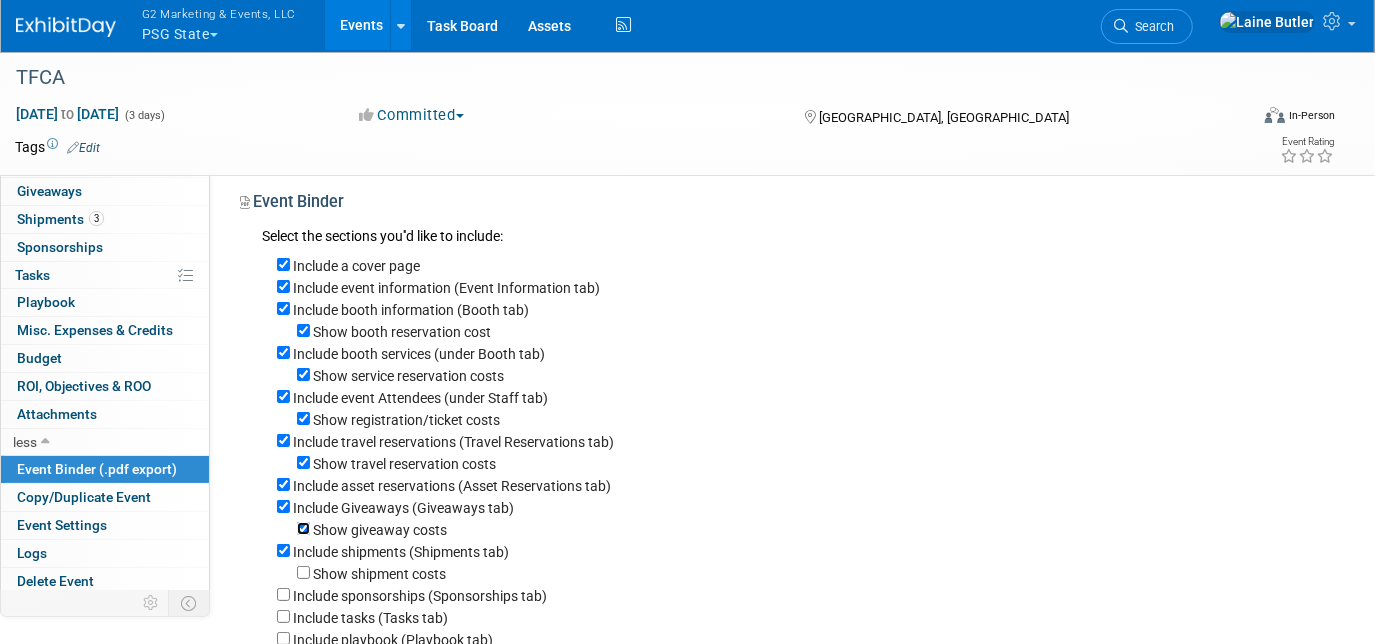 click on "Show giveaway costs" at bounding box center [303, 528] 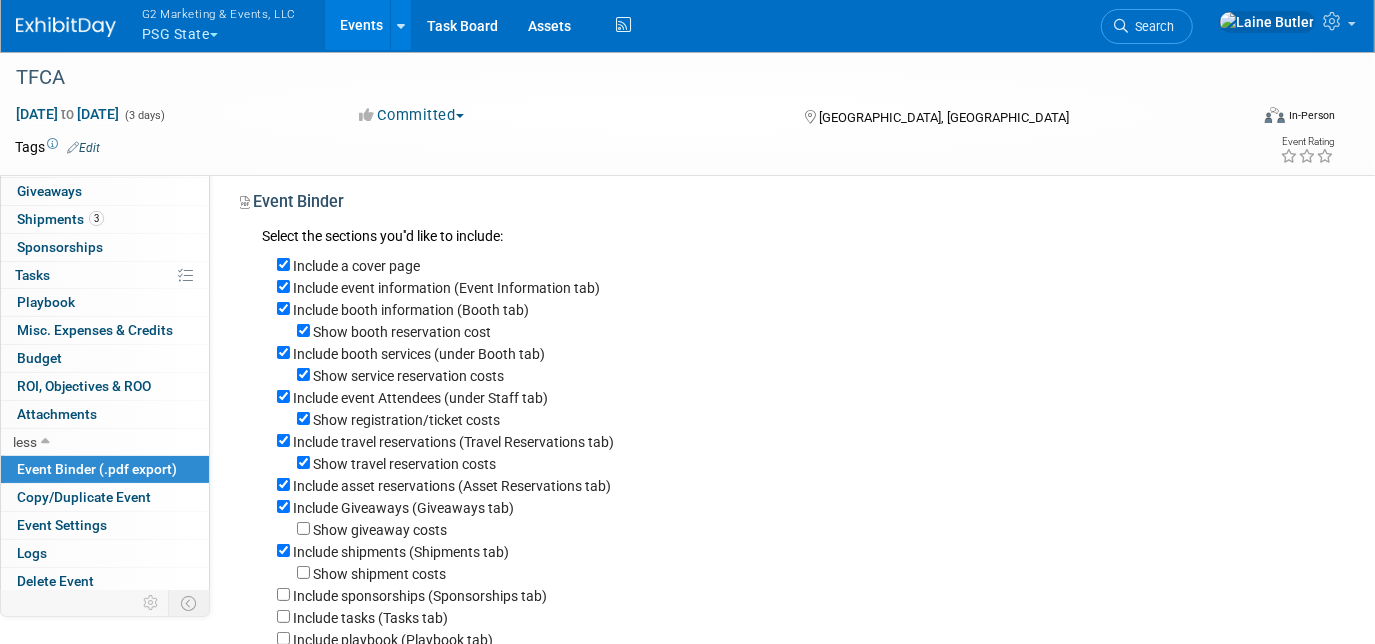click on "Include Giveaways (Giveaways tab)" at bounding box center [798, 507] 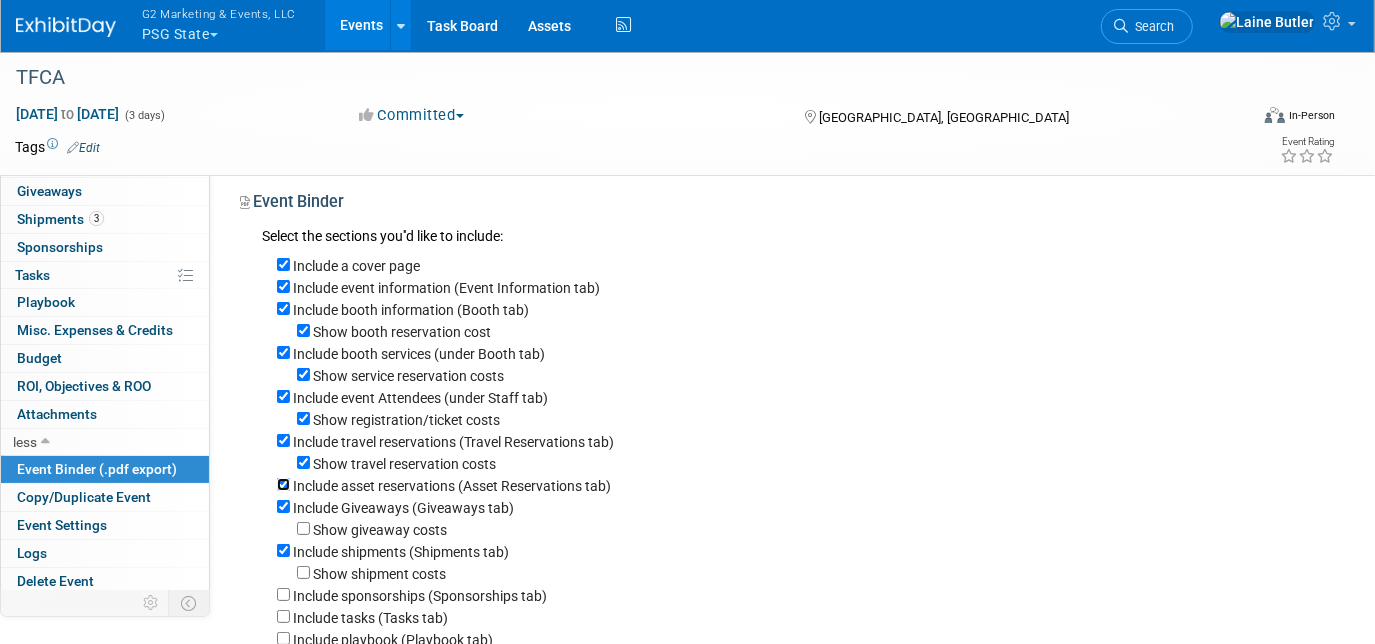 click on "Include asset reservations (Asset Reservations tab)" at bounding box center [283, 484] 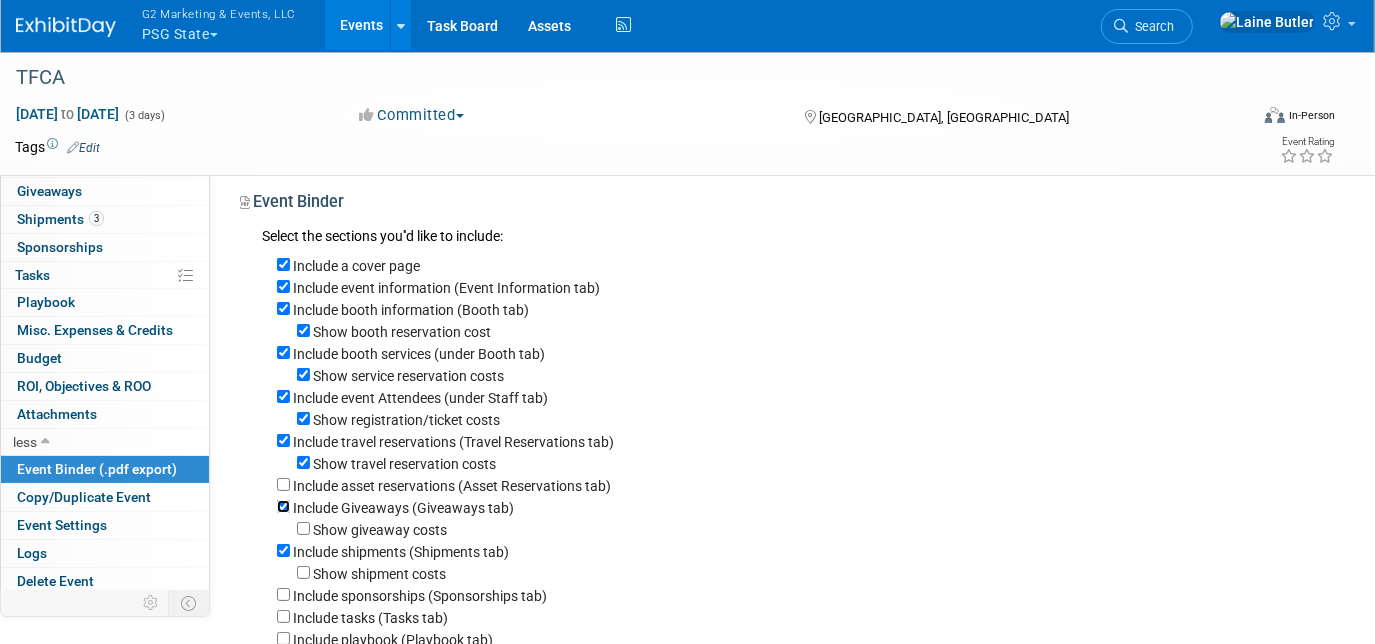 click on "Include Giveaways (Giveaways tab)" at bounding box center [283, 506] 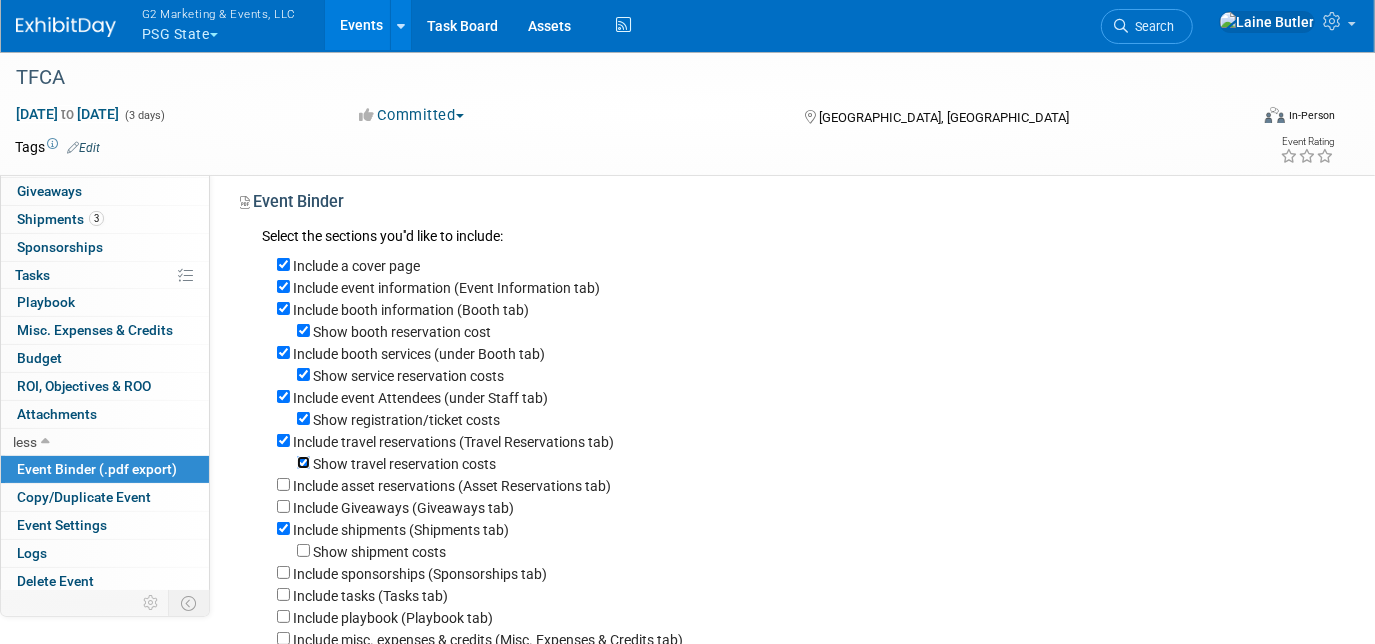 click on "Show travel reservation costs" at bounding box center [303, 462] 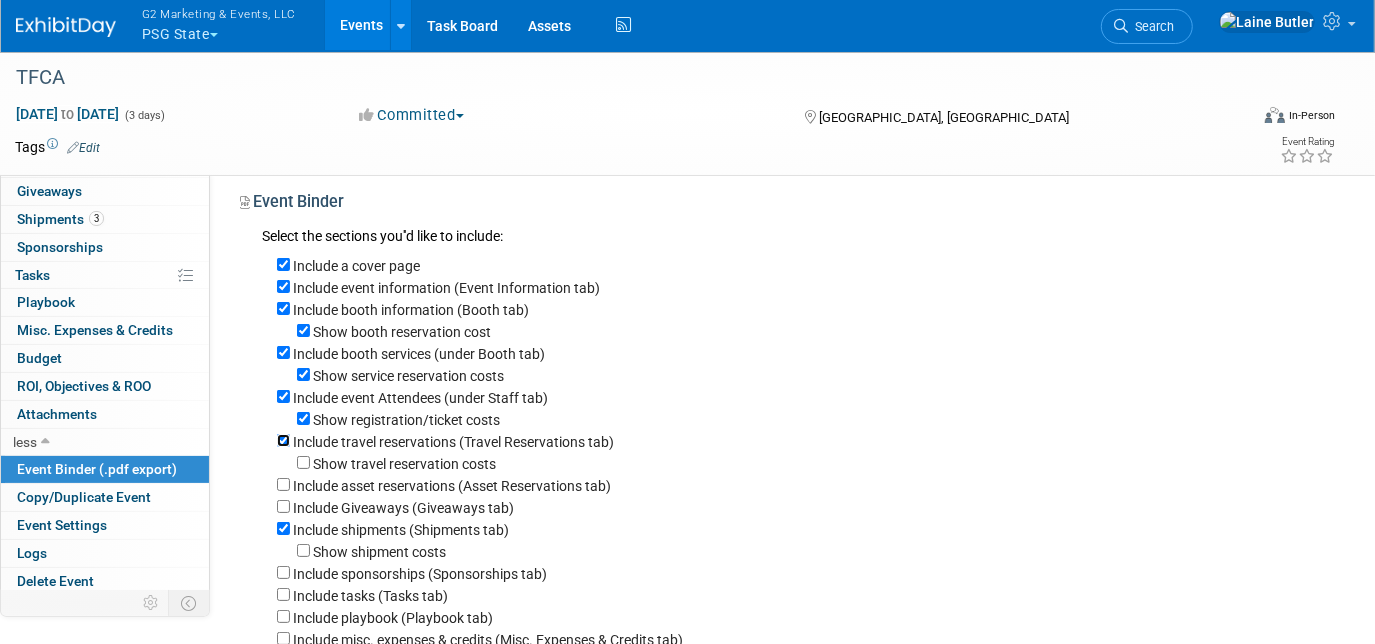 click on "Include travel reservations (Travel Reservations tab)" at bounding box center (283, 440) 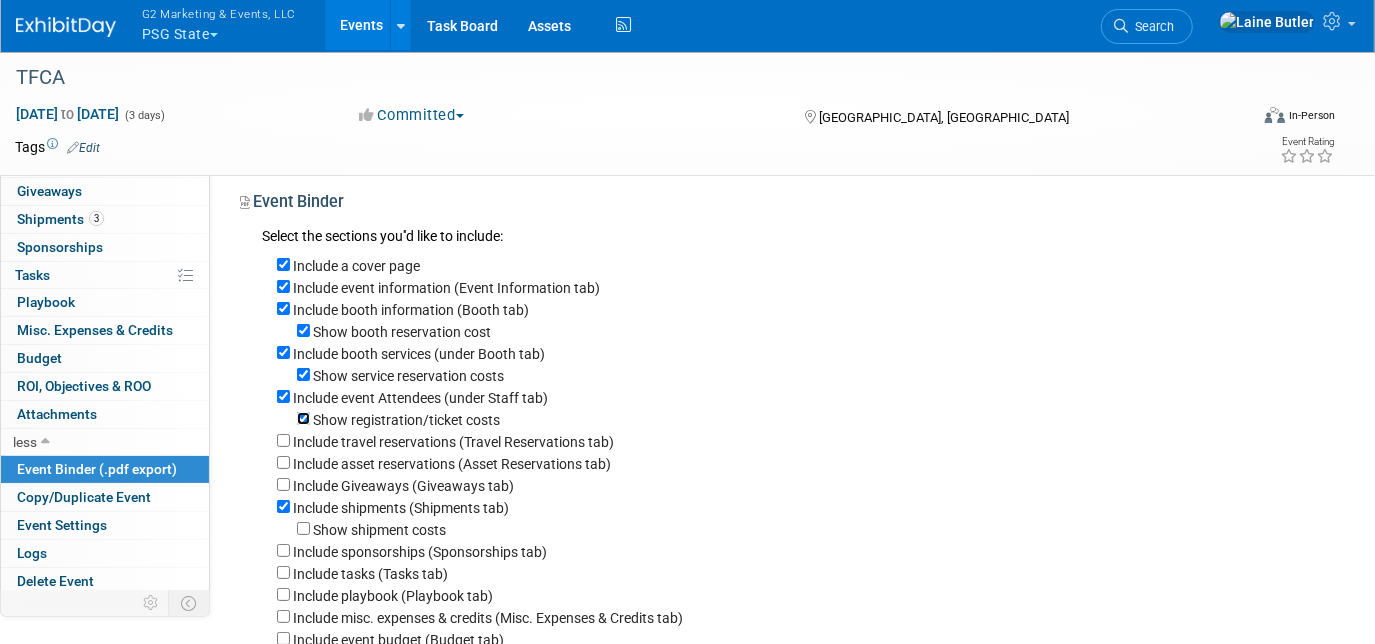 click on "Show registration/ticket costs" at bounding box center [303, 418] 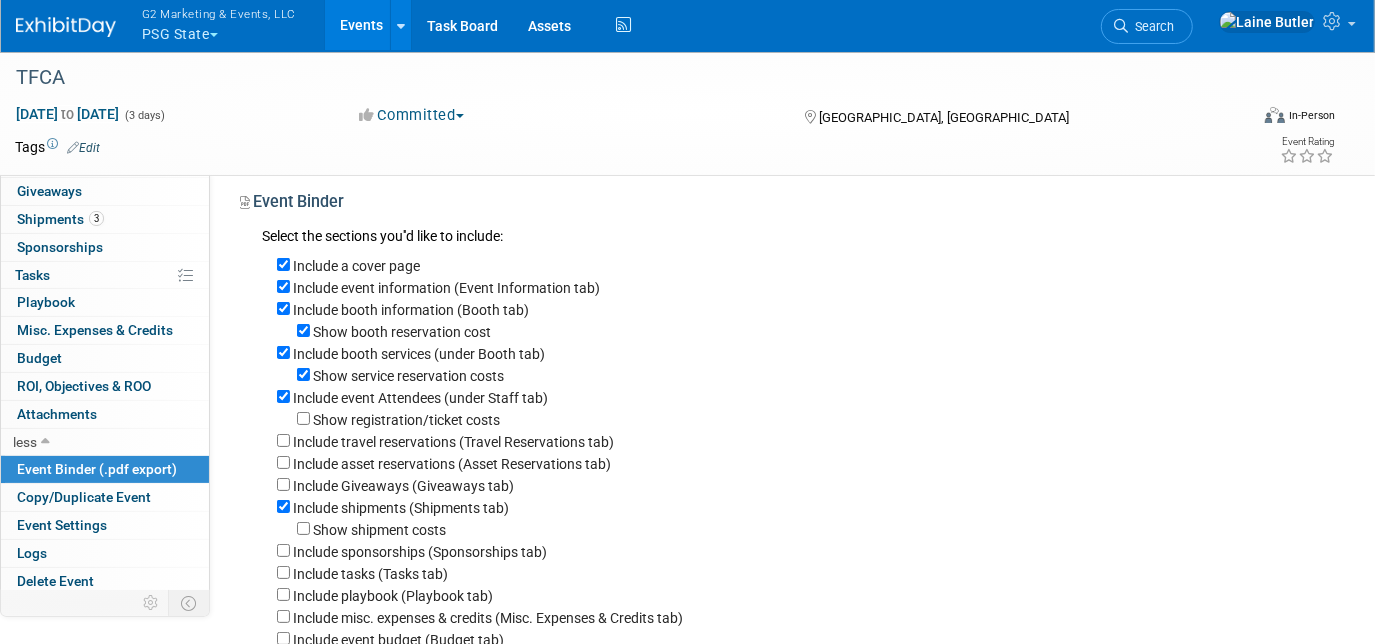 click on "Include a cover page
Include event information (Event Information tab)
Include booth information (Booth tab)
Show booth reservation cost
Include booth services (under Booth tab)
Show service reservation costs
Include event Attendees (under Staff tab)
Show registration/ticket costs
Include travel reservations (Travel Reservations tab)
Show travel reservation costs
Include asset reservations (Asset Reservations tab)
Include Giveaways (Giveaways tab)
Show giveaway costs
Include shipments (Shipments tab)
Show shipment costs
Include sponsorships (Sponsorships tab)
Show sponsorship costs
Include tasks (Tasks tab)
Include playbook (Playbook tab)
Include misc. expenses & credits (Misc. Expenses & Credits tab)
Show misc. expenses & credit amounts
Include event budget (Budget tab)
Include Analytics & ROI
Include Objectives & ROO" at bounding box center (791, 471) 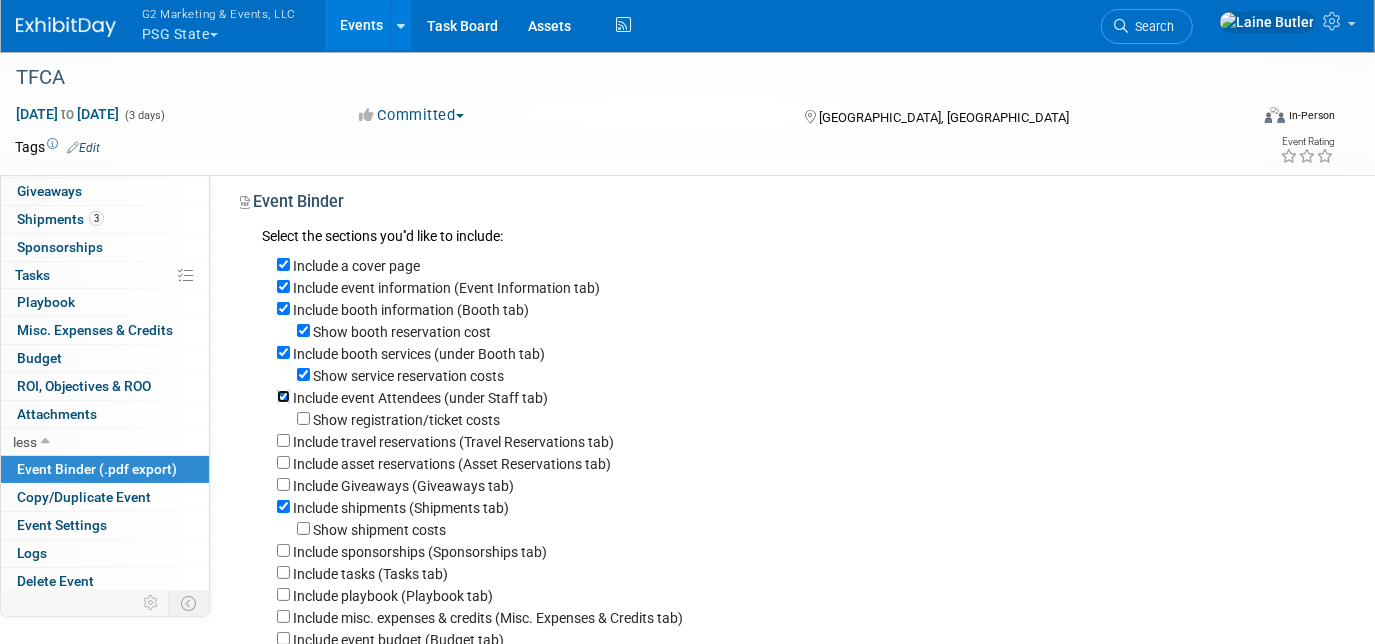 click on "Include event Attendees (under Staff tab)" at bounding box center (283, 396) 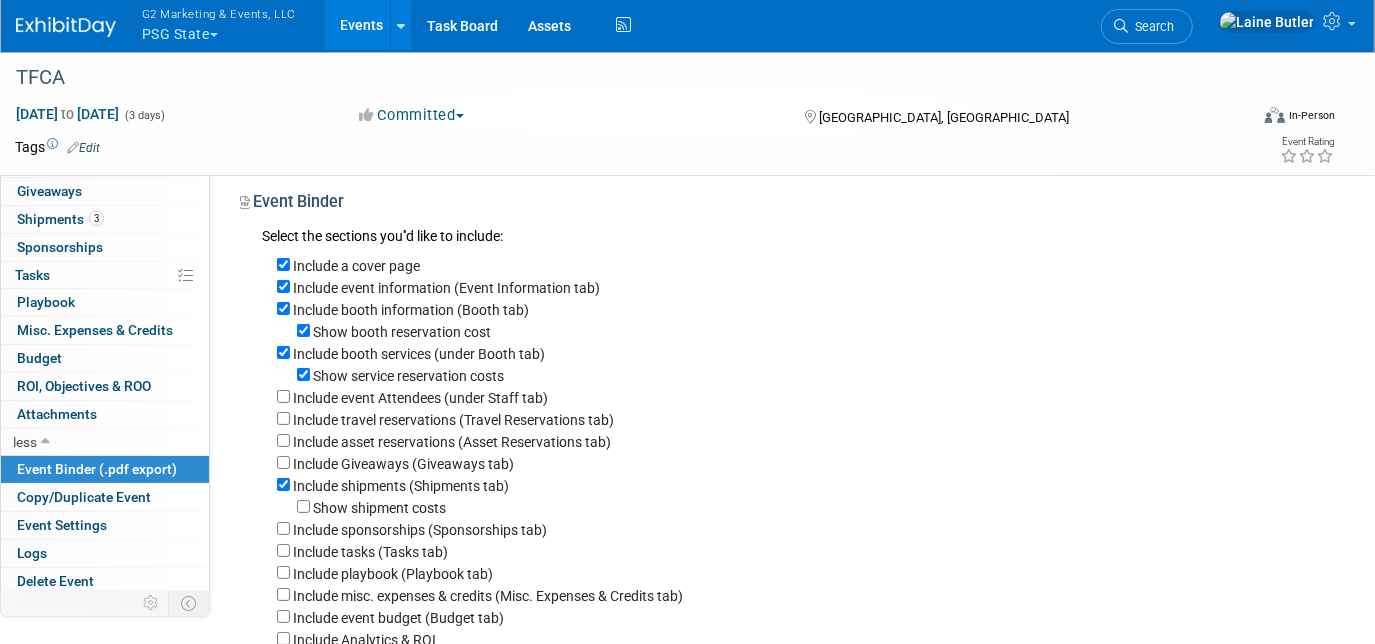 click on "Include a cover page
Include event information (Event Information tab)
Include booth information (Booth tab)
Show booth reservation cost
Include booth services (under Booth tab)
Show service reservation costs
Include event Attendees (under Staff tab)
Show registration/ticket costs
Include travel reservations (Travel Reservations tab)
Show travel reservation costs
Include asset reservations (Asset Reservations tab)
Include Giveaways (Giveaways tab)
Show giveaway costs
Include shipments (Shipments tab)
Show shipment costs
Include sponsorships (Sponsorships tab)
Show sponsorship costs
Include tasks (Tasks tab)
Include playbook (Playbook tab)
Include misc. expenses & credits (Misc. Expenses & Credits tab)
Show misc. expenses & credit amounts
Include event budget (Budget tab)
Include Analytics & ROI
Include Objectives & ROO" at bounding box center [791, 460] 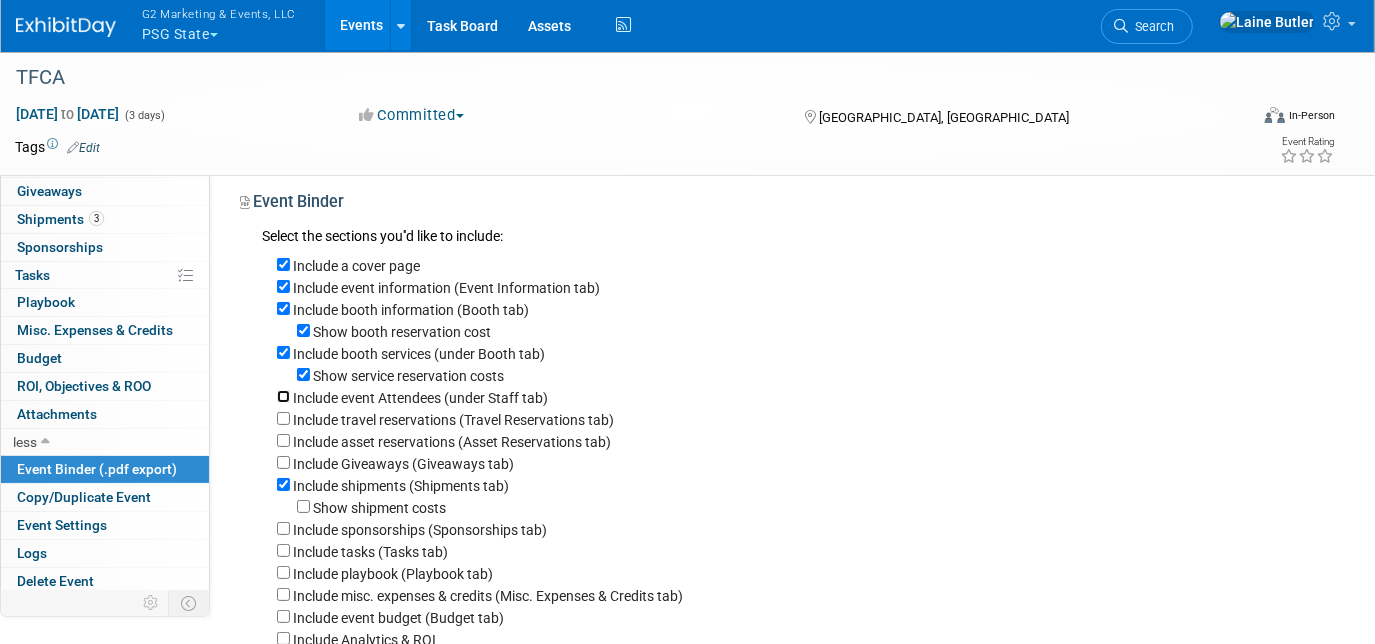 click on "Include event Attendees (under Staff tab)" at bounding box center [283, 396] 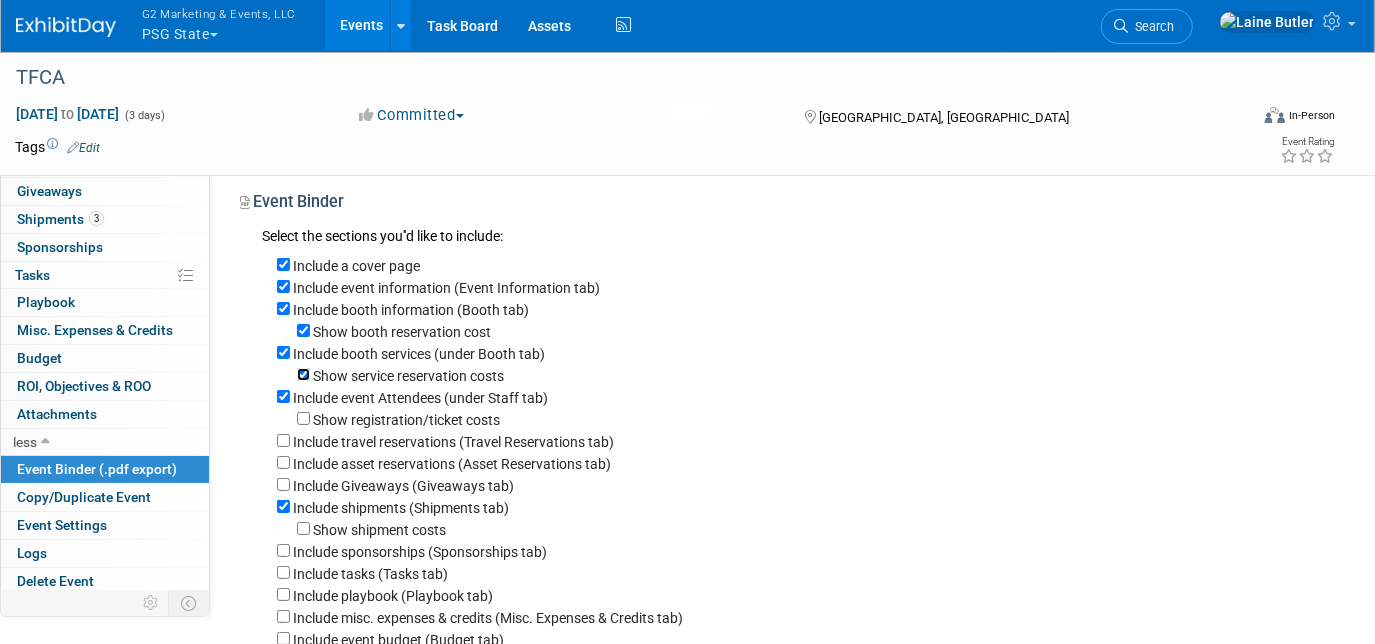 click on "Show service reservation costs" at bounding box center (303, 374) 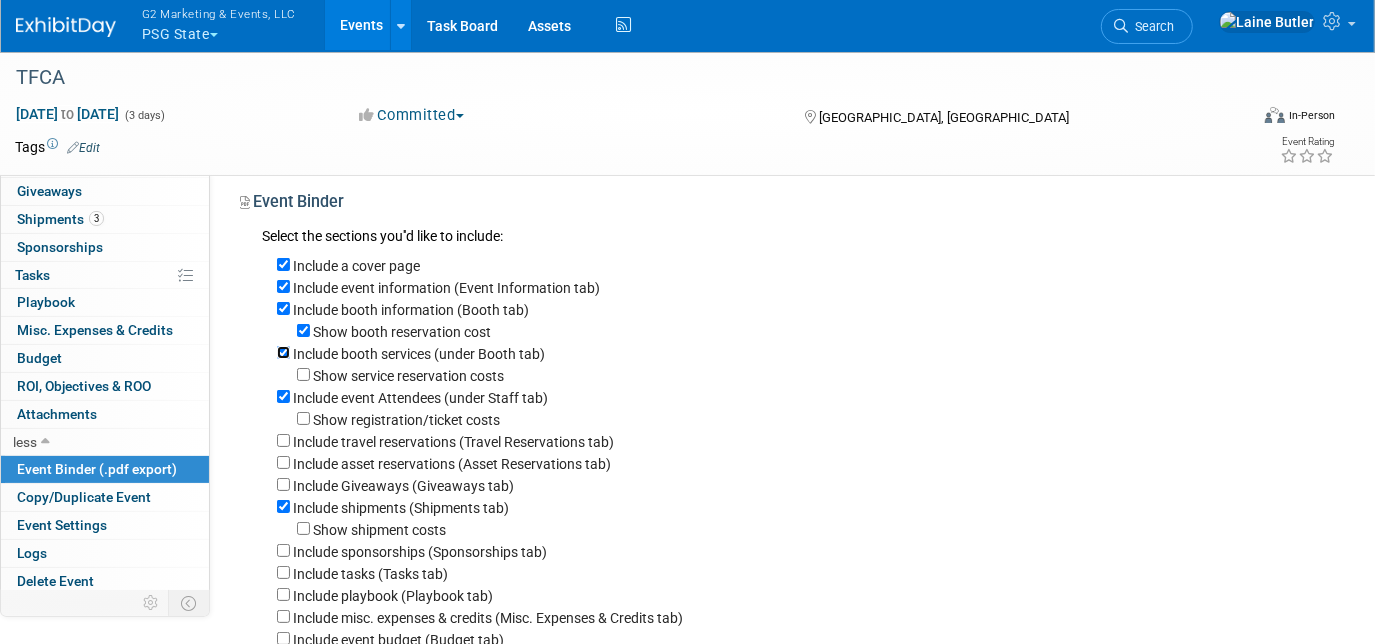 click on "Include booth services (under Booth tab)" at bounding box center [283, 352] 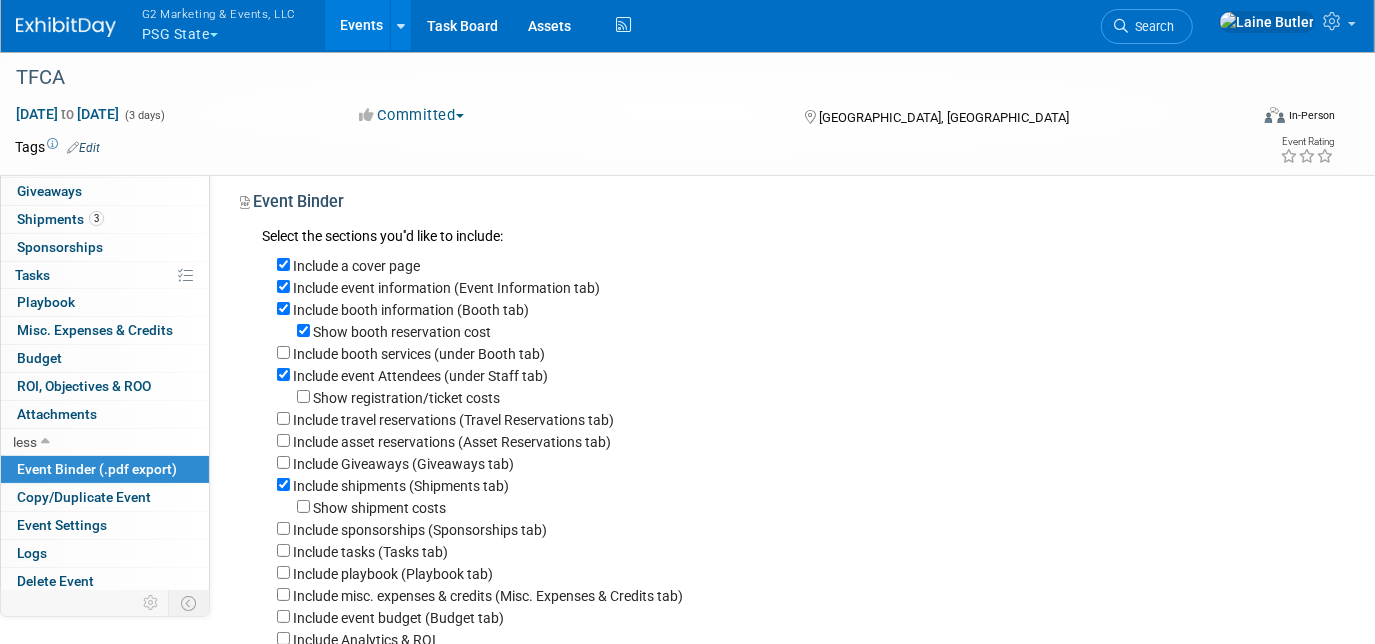click on "Show booth reservation cost" at bounding box center (798, 331) 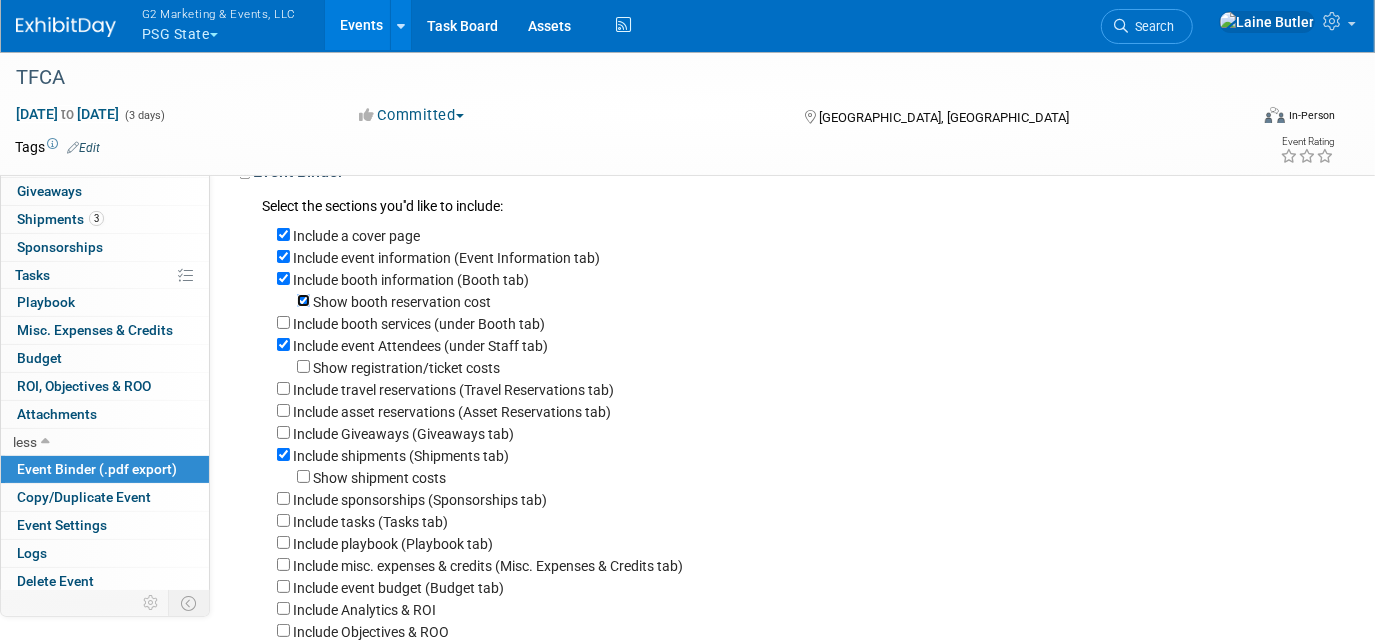 click on "Show booth reservation cost" at bounding box center (303, 300) 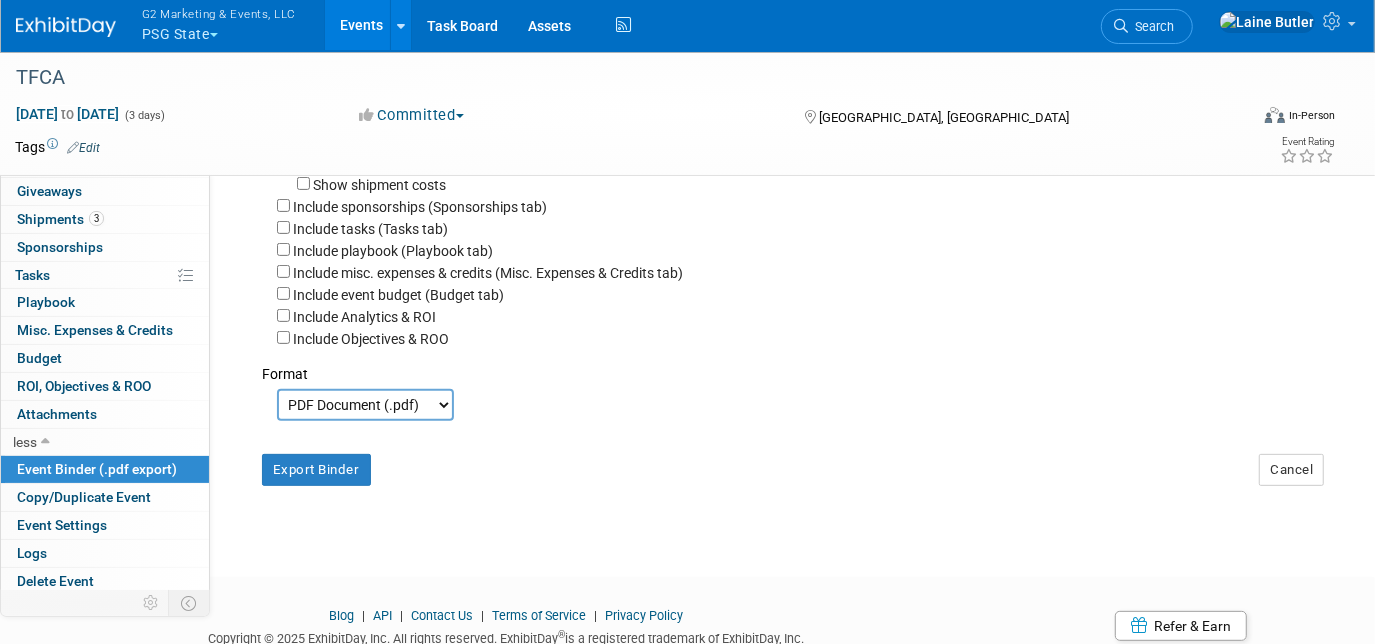 scroll, scrollTop: 336, scrollLeft: 0, axis: vertical 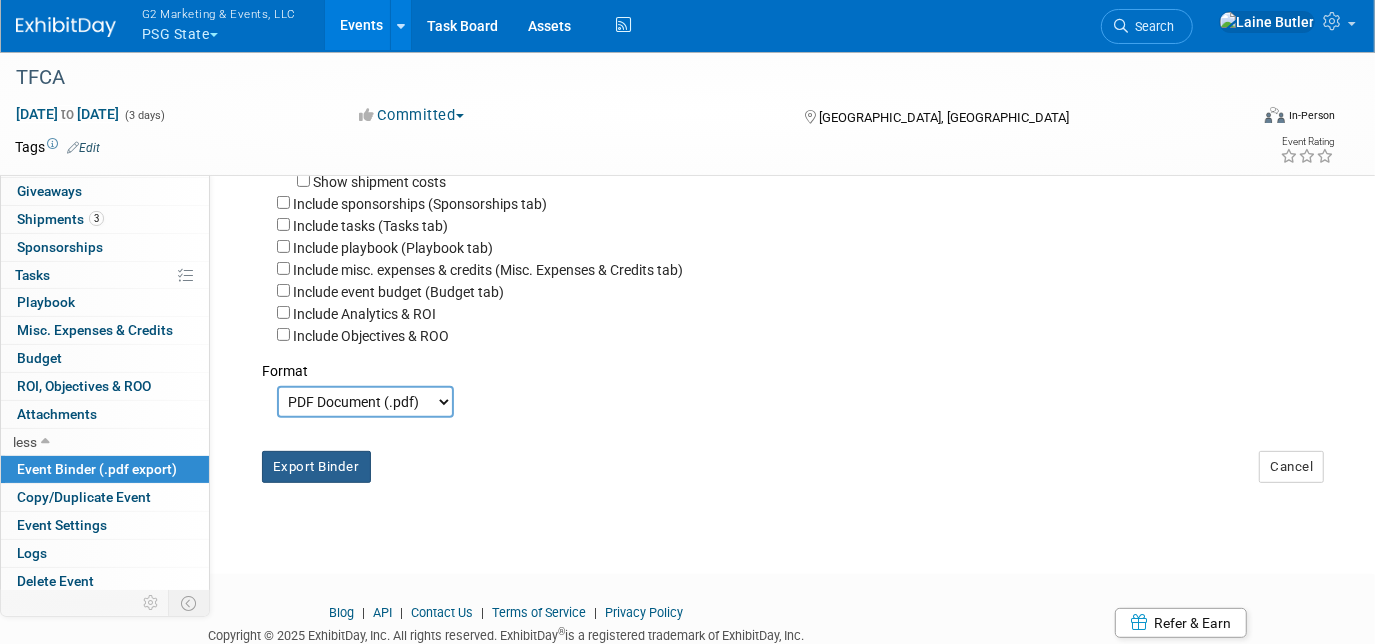 click on "Export Binder" at bounding box center [316, 467] 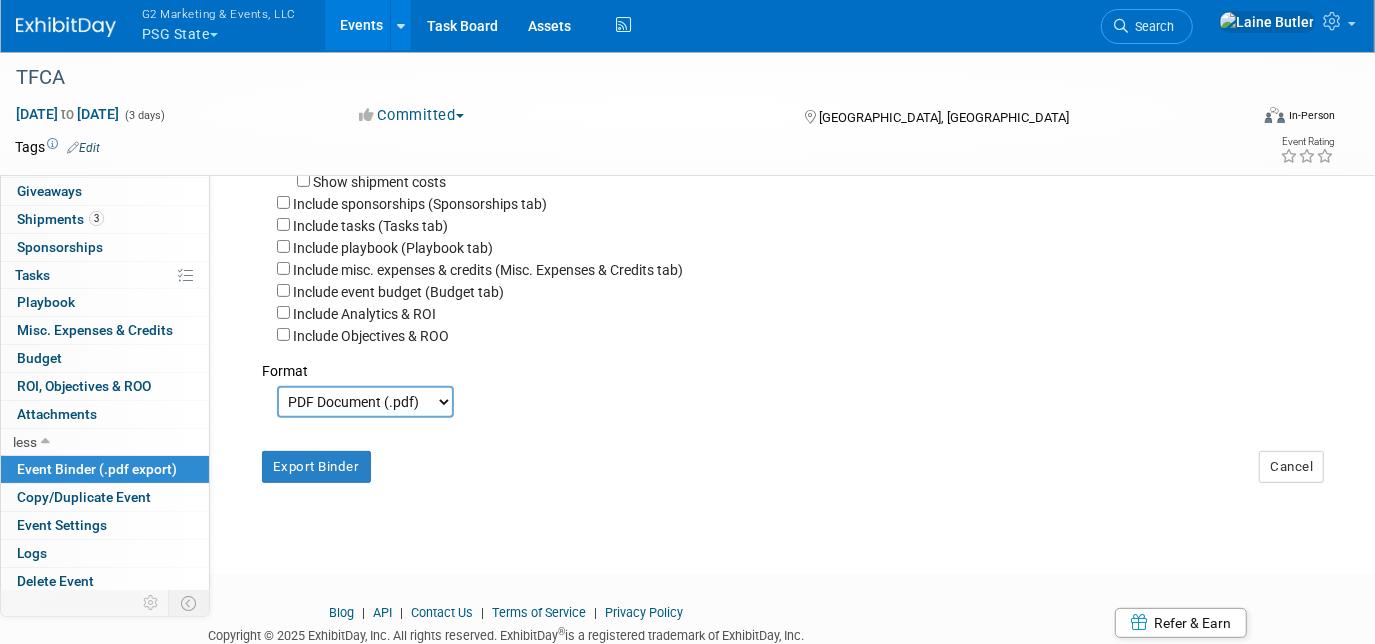 click on "G2 Marketing & Events, LLC" at bounding box center [219, 13] 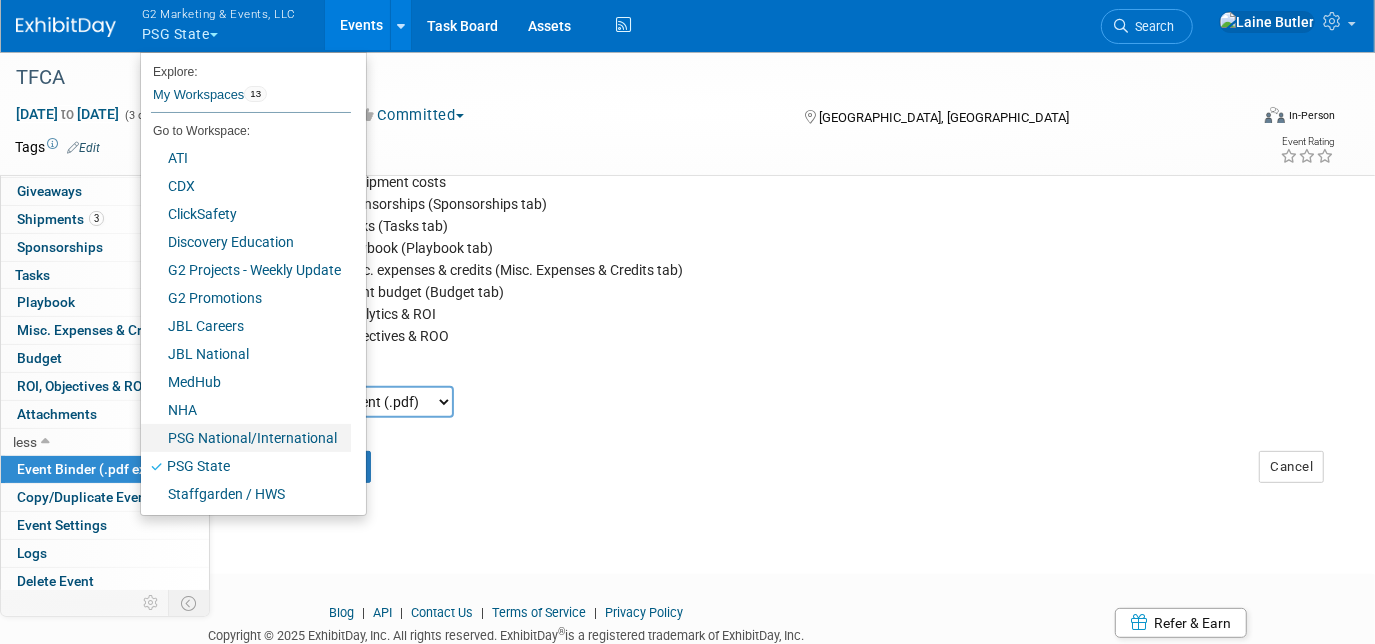 click on "PSG National/International" at bounding box center (246, 438) 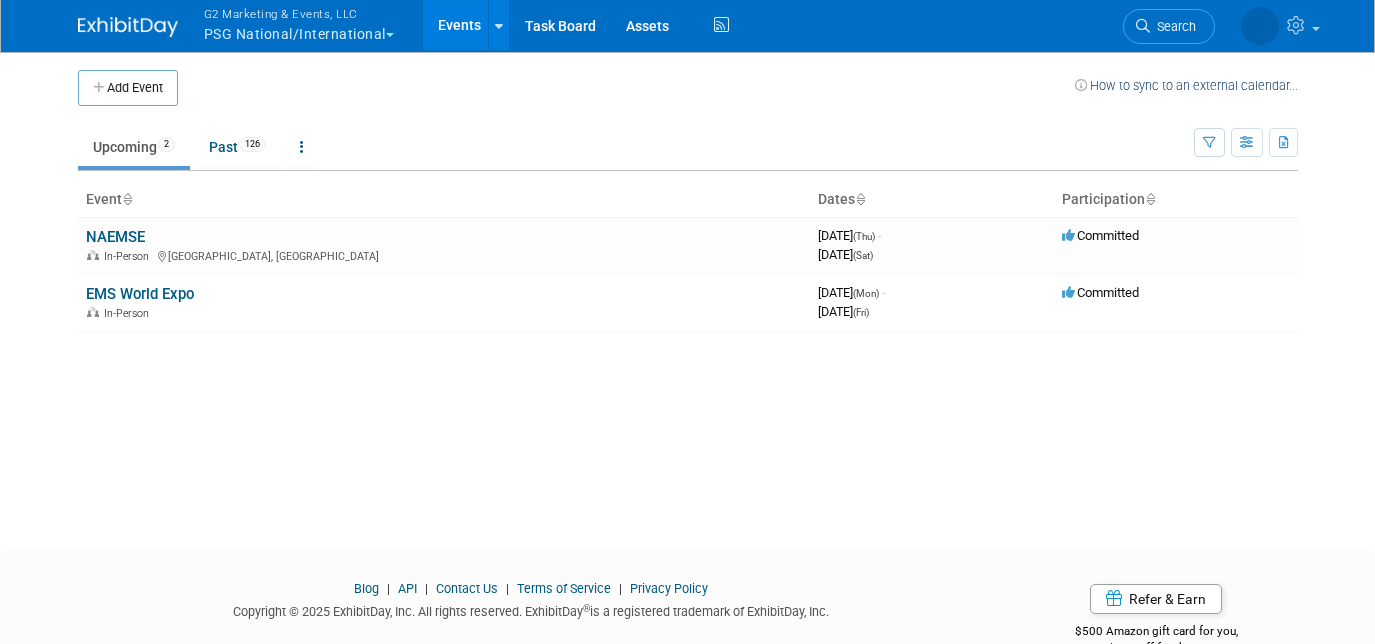 scroll, scrollTop: 0, scrollLeft: 0, axis: both 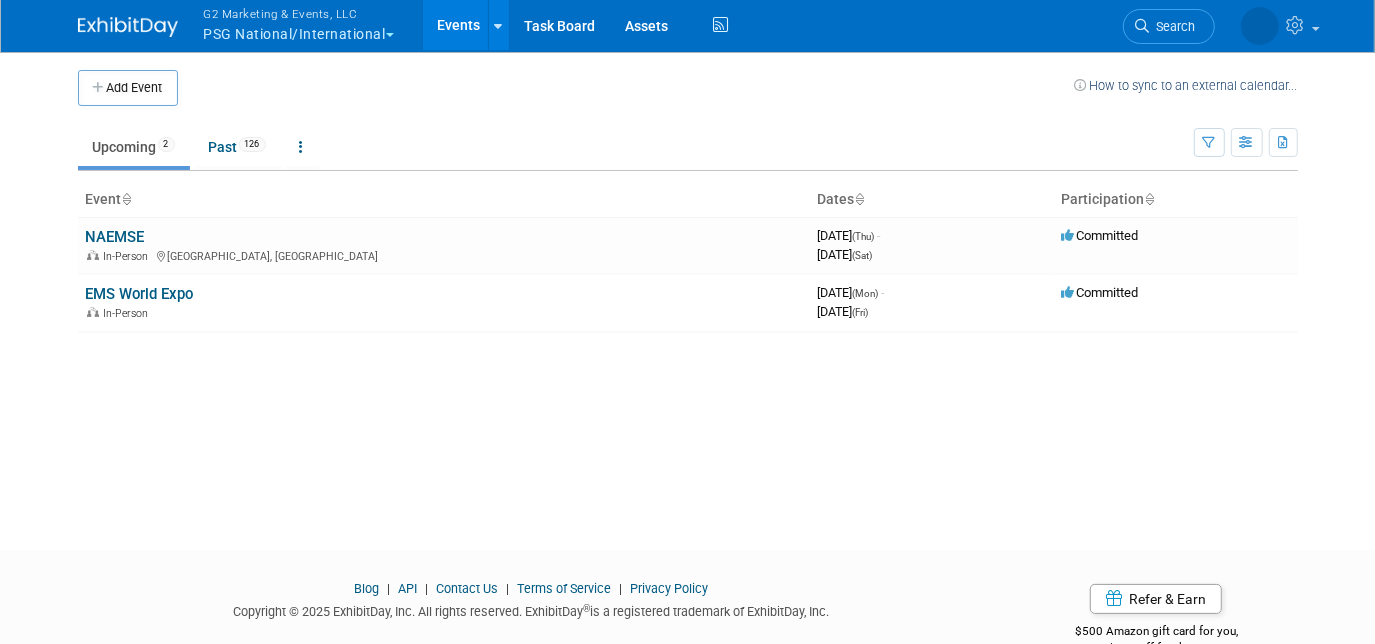 click on "G2 Marketing & Events, LLC
PSG National/International" at bounding box center [310, 26] 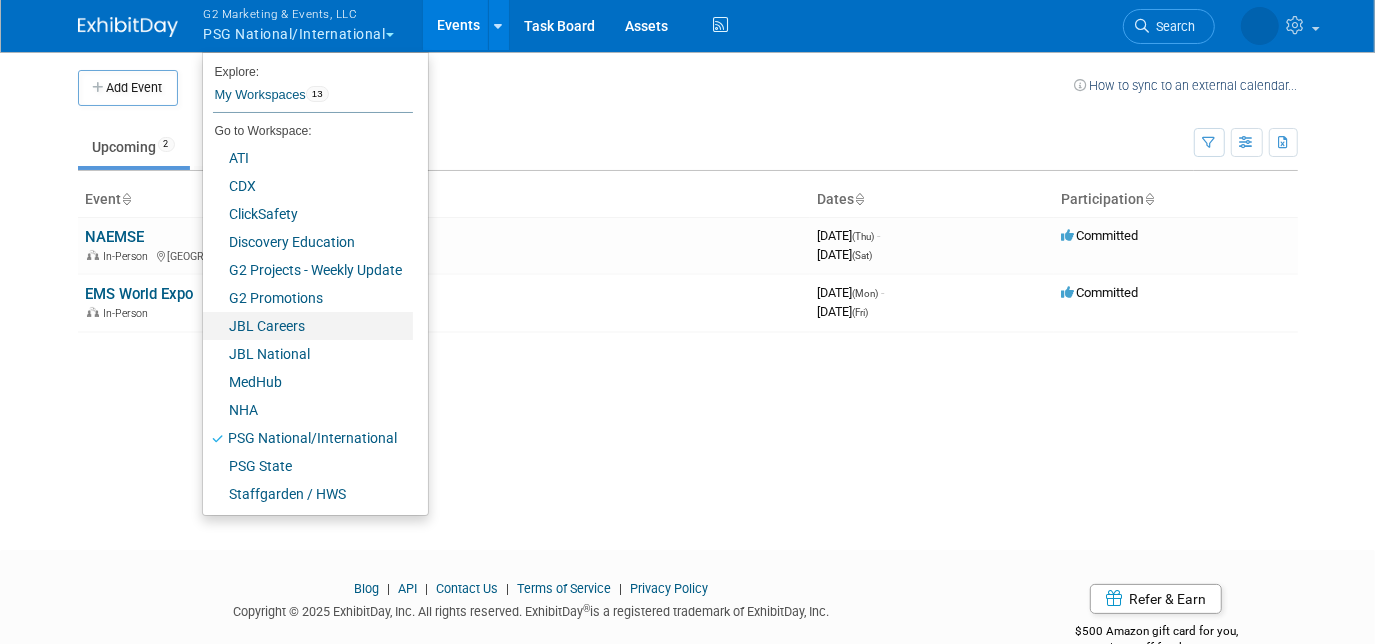 click on "JBL Careers" at bounding box center (308, 326) 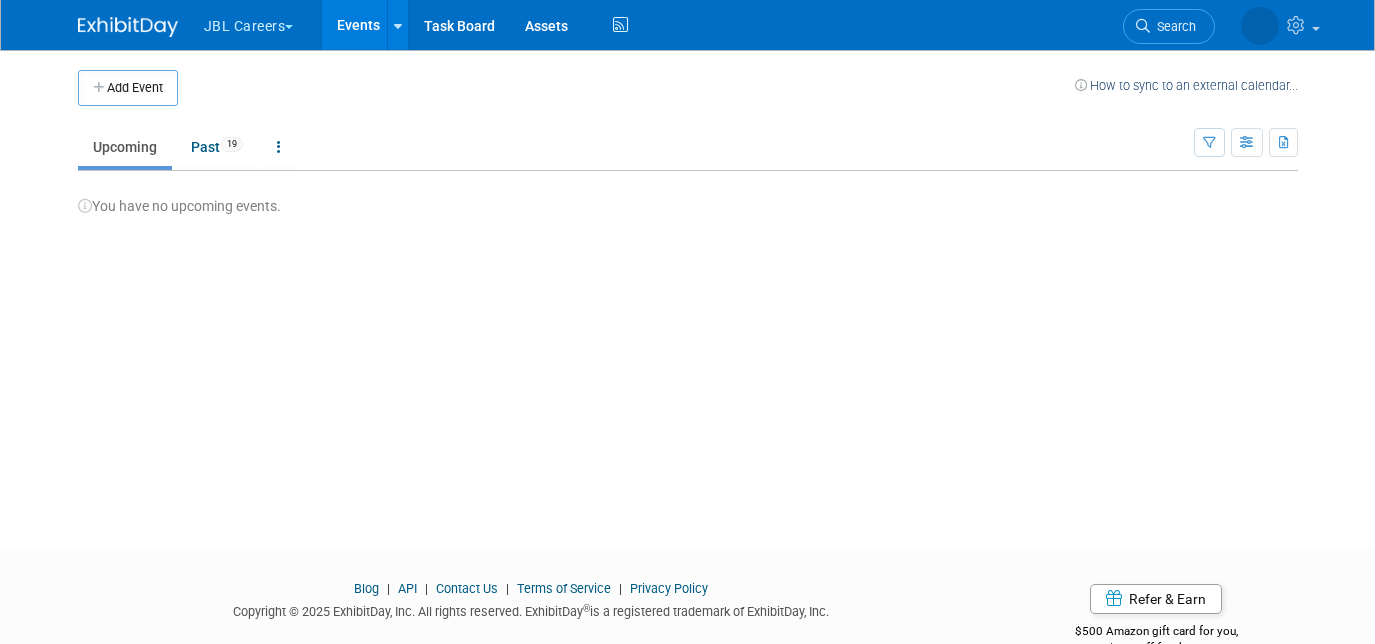 scroll, scrollTop: 0, scrollLeft: 0, axis: both 